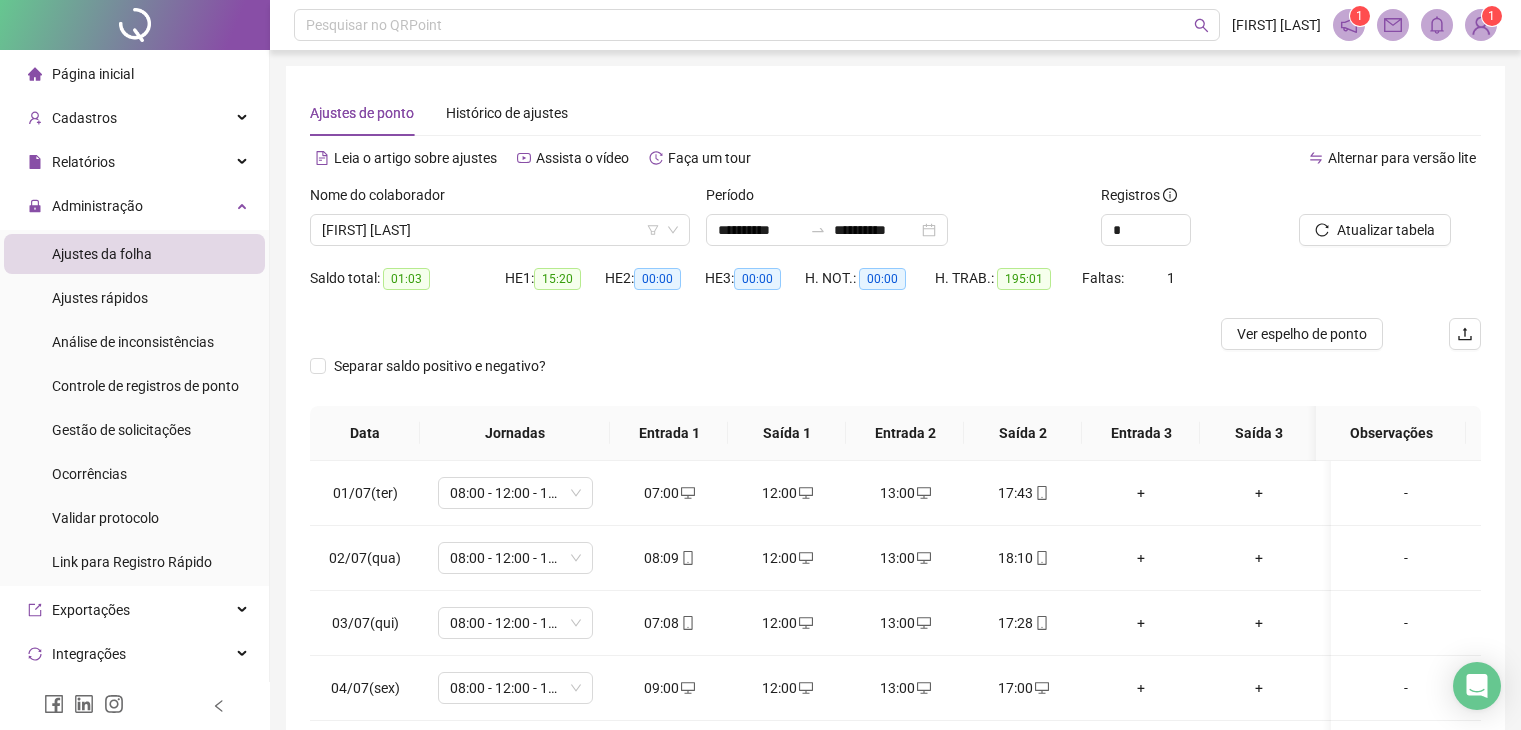 scroll, scrollTop: 268, scrollLeft: 0, axis: vertical 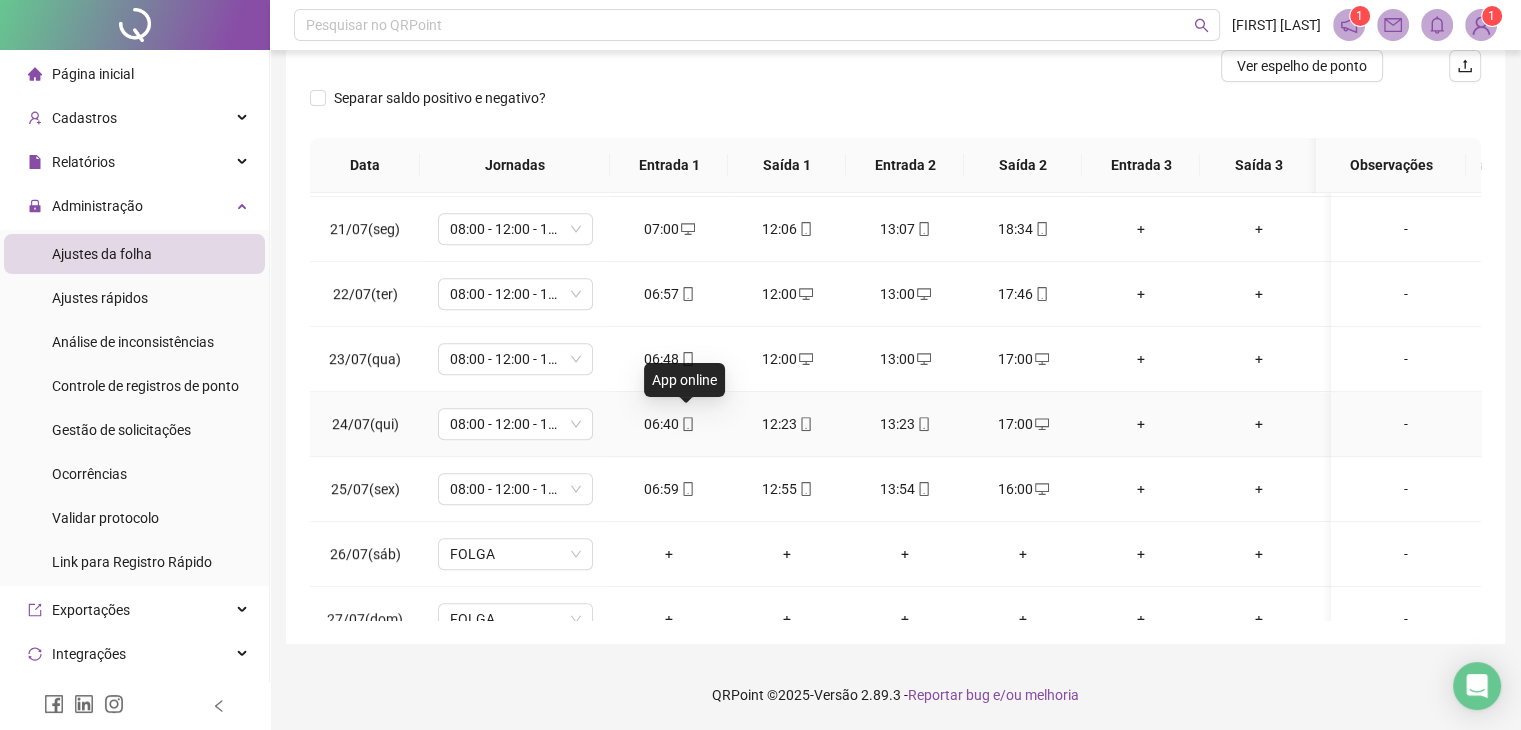 click 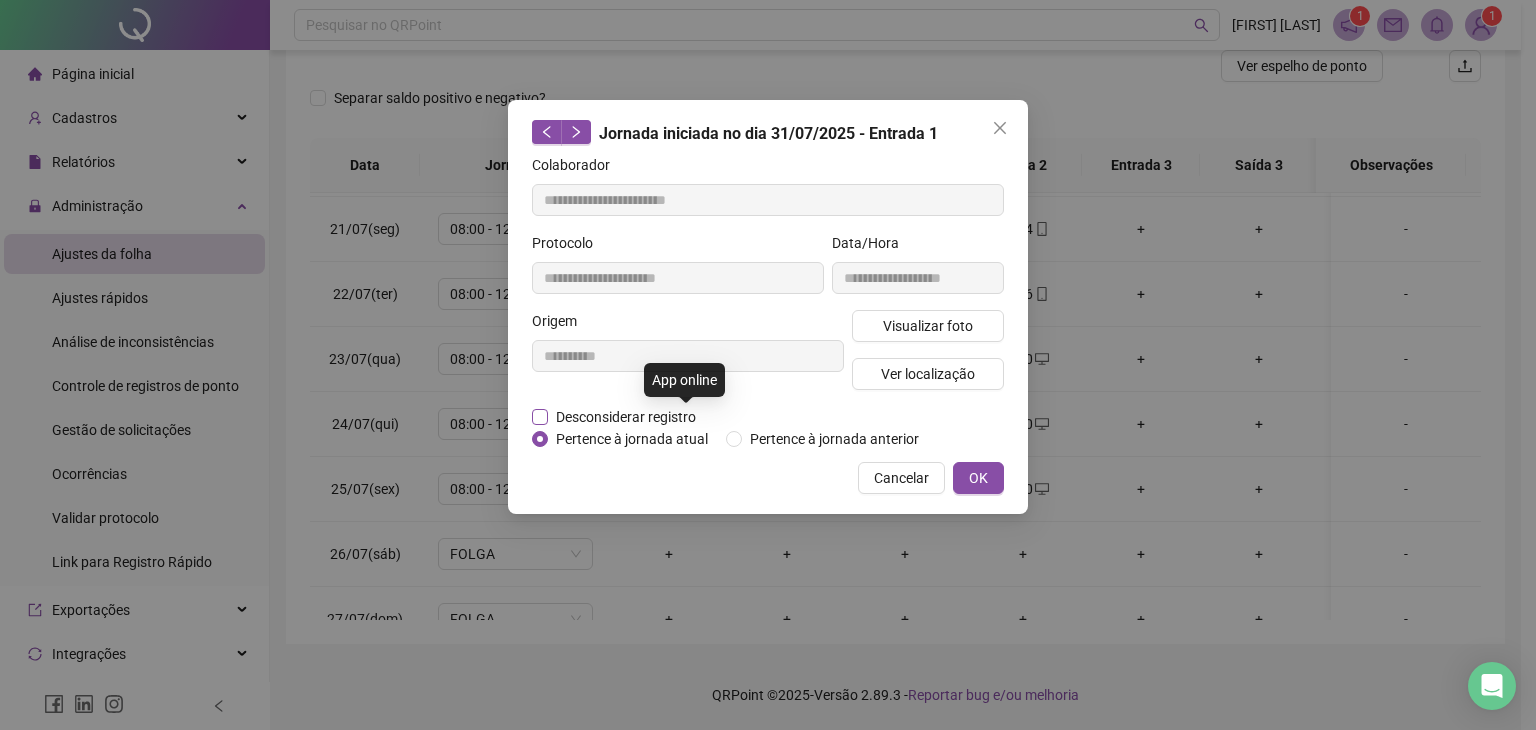 type on "**********" 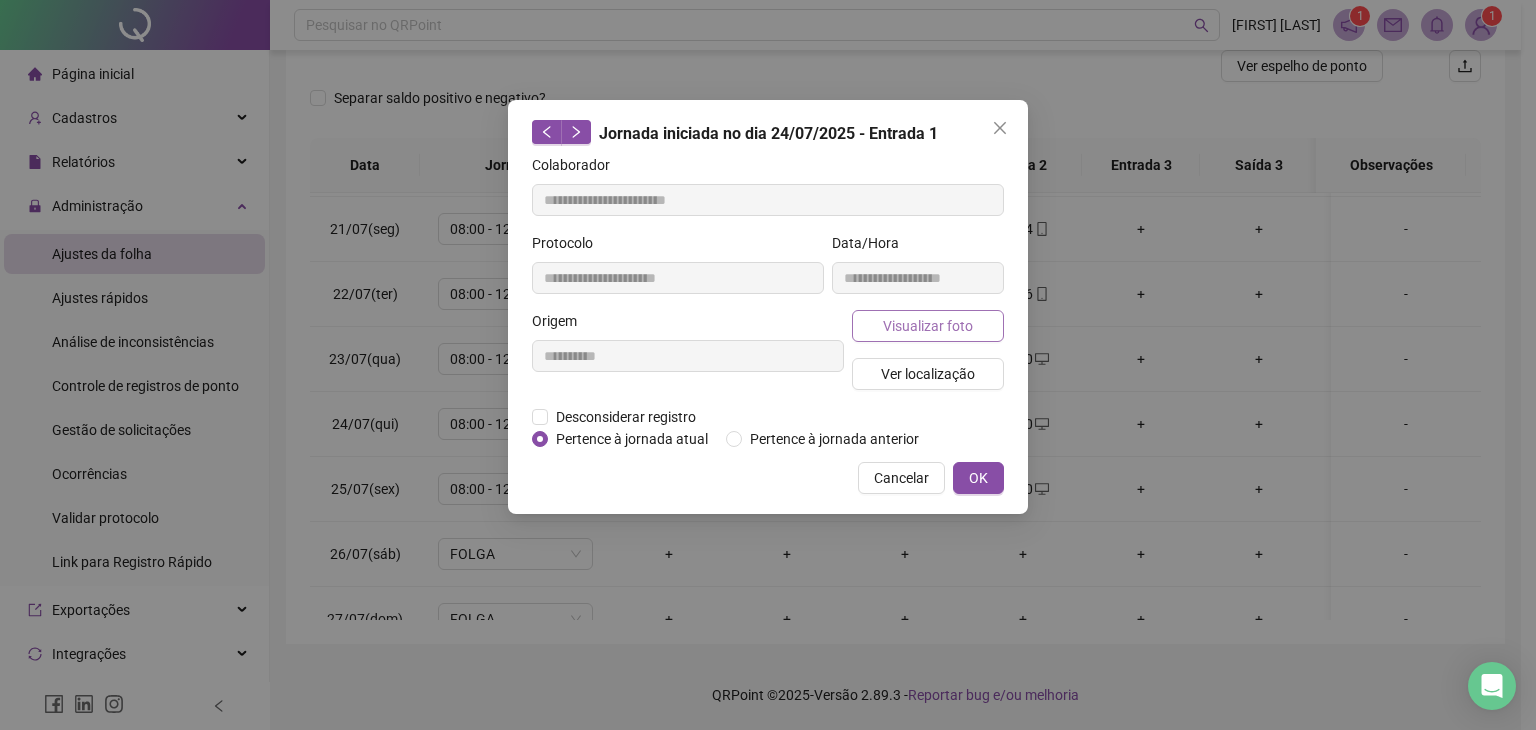 click on "Visualizar foto" at bounding box center [928, 326] 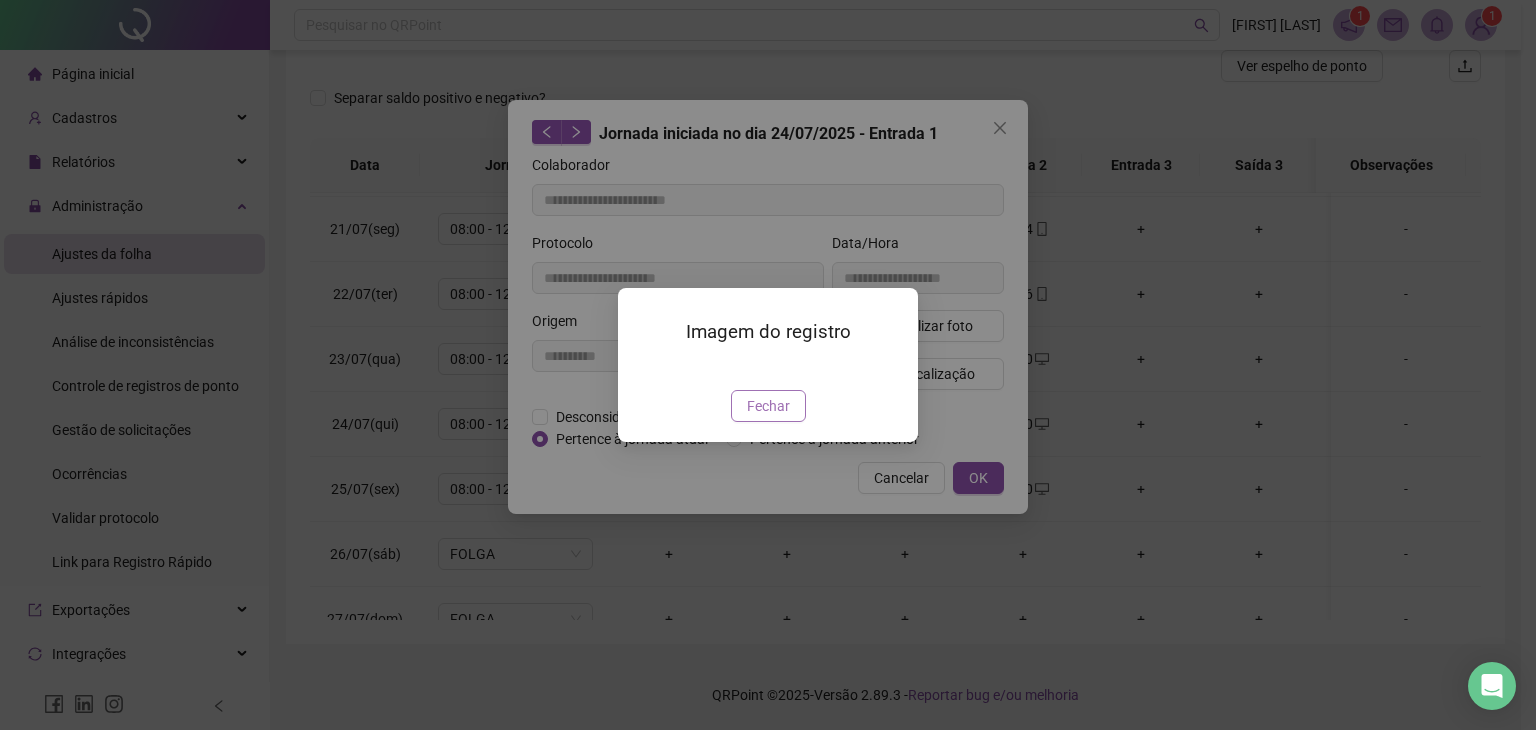 click on "Fechar" at bounding box center [768, 406] 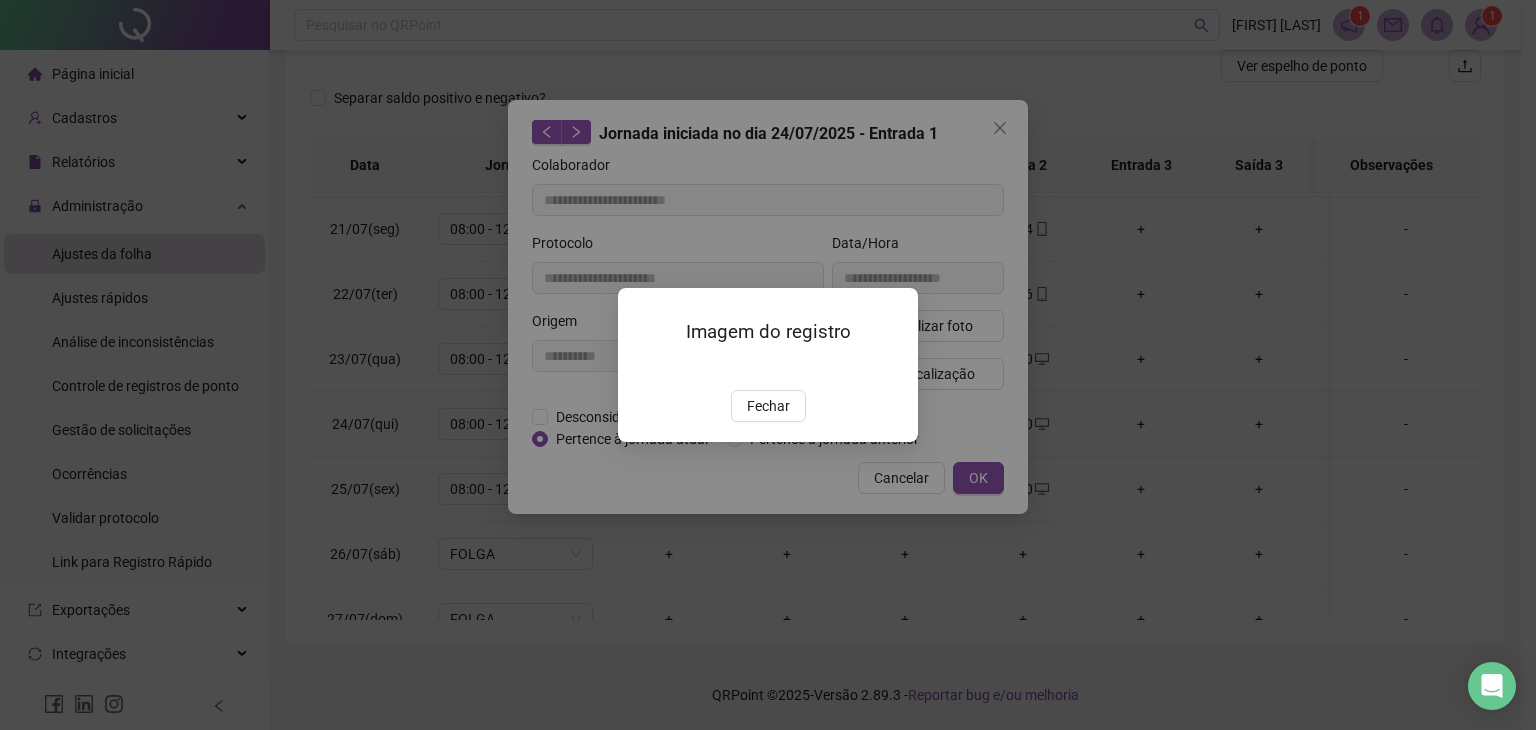 click on "Imagem do registro Fechar" at bounding box center (768, 365) 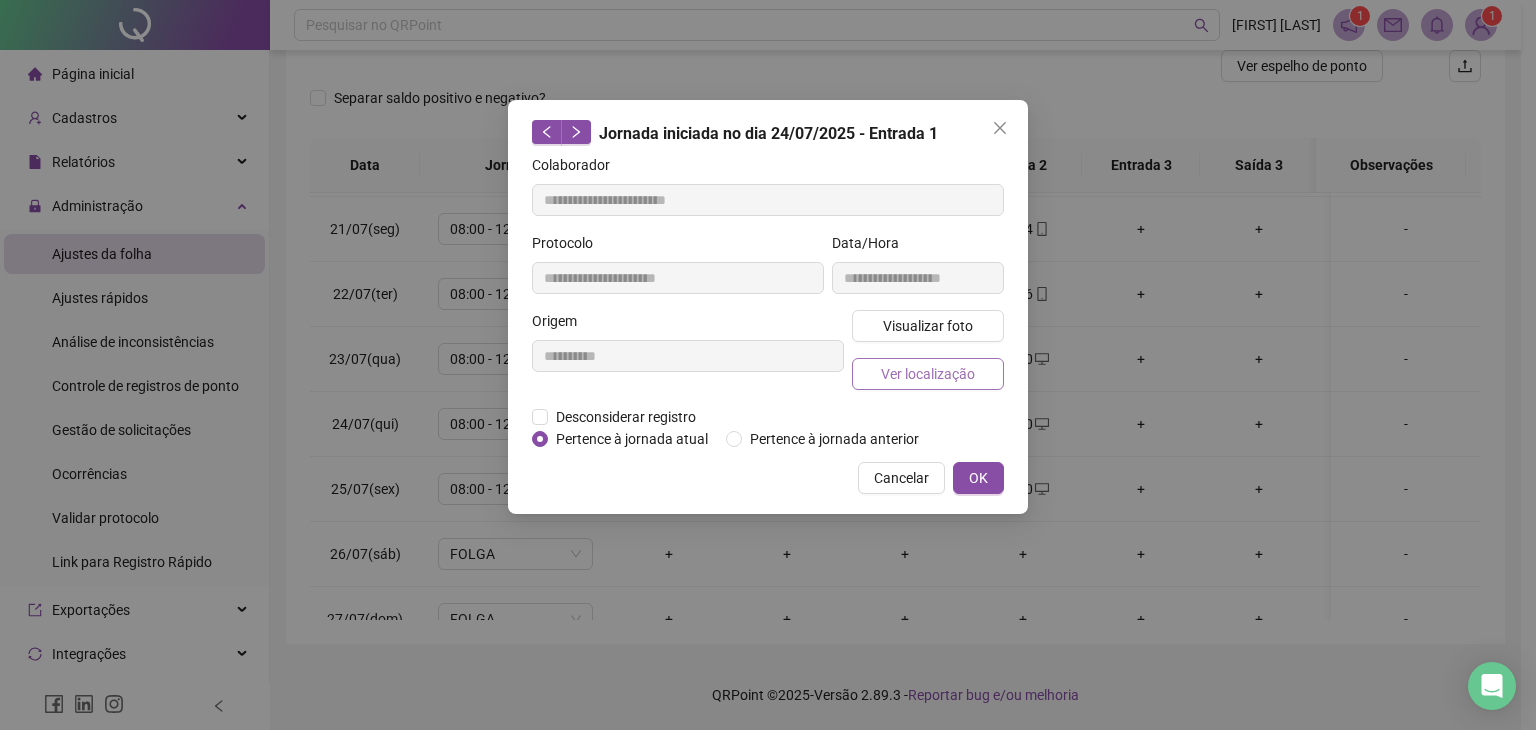 click on "Visualizar foto Ver localização" at bounding box center (928, 358) 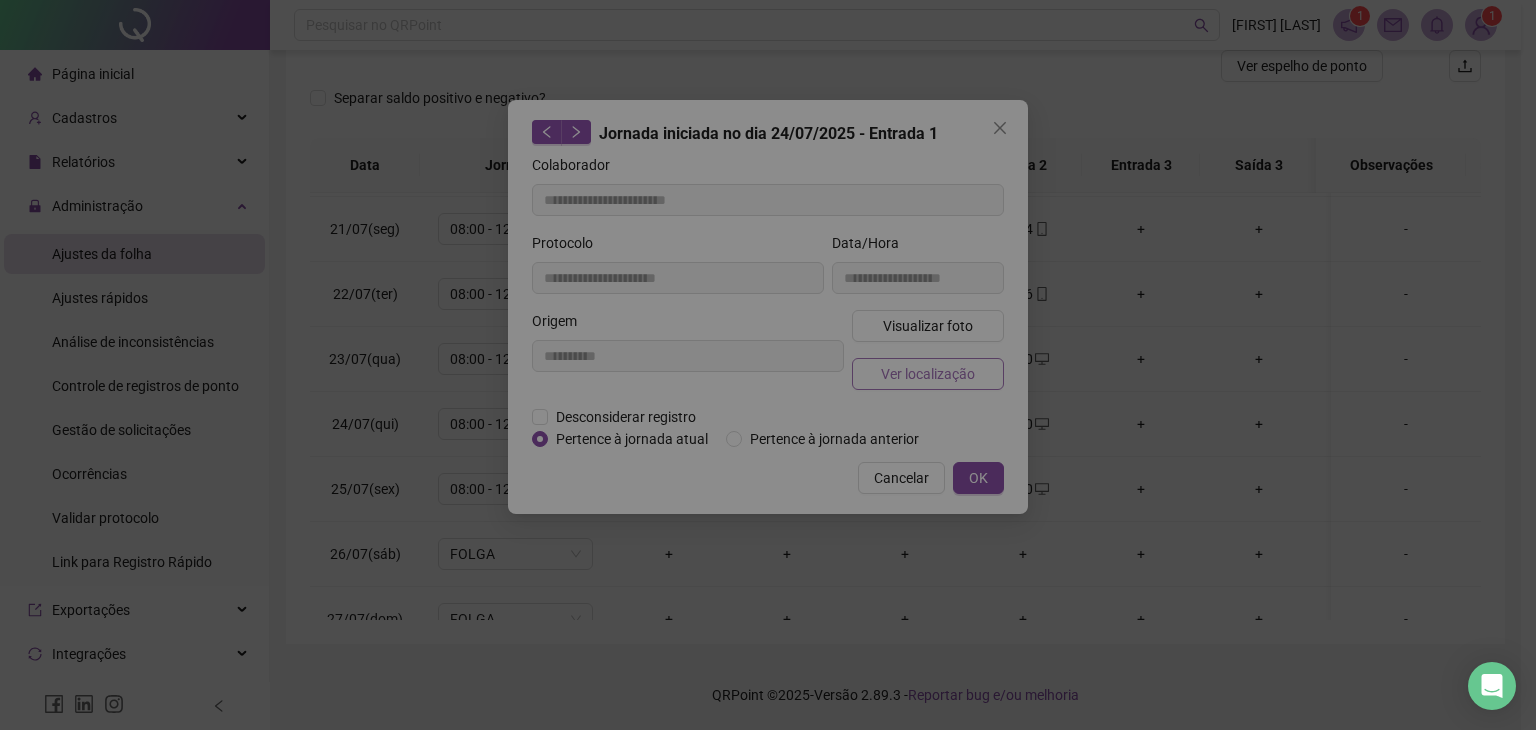click on "+ – ⇧ › ©  OpenStreetMap  contributors." at bounding box center (768, 279) 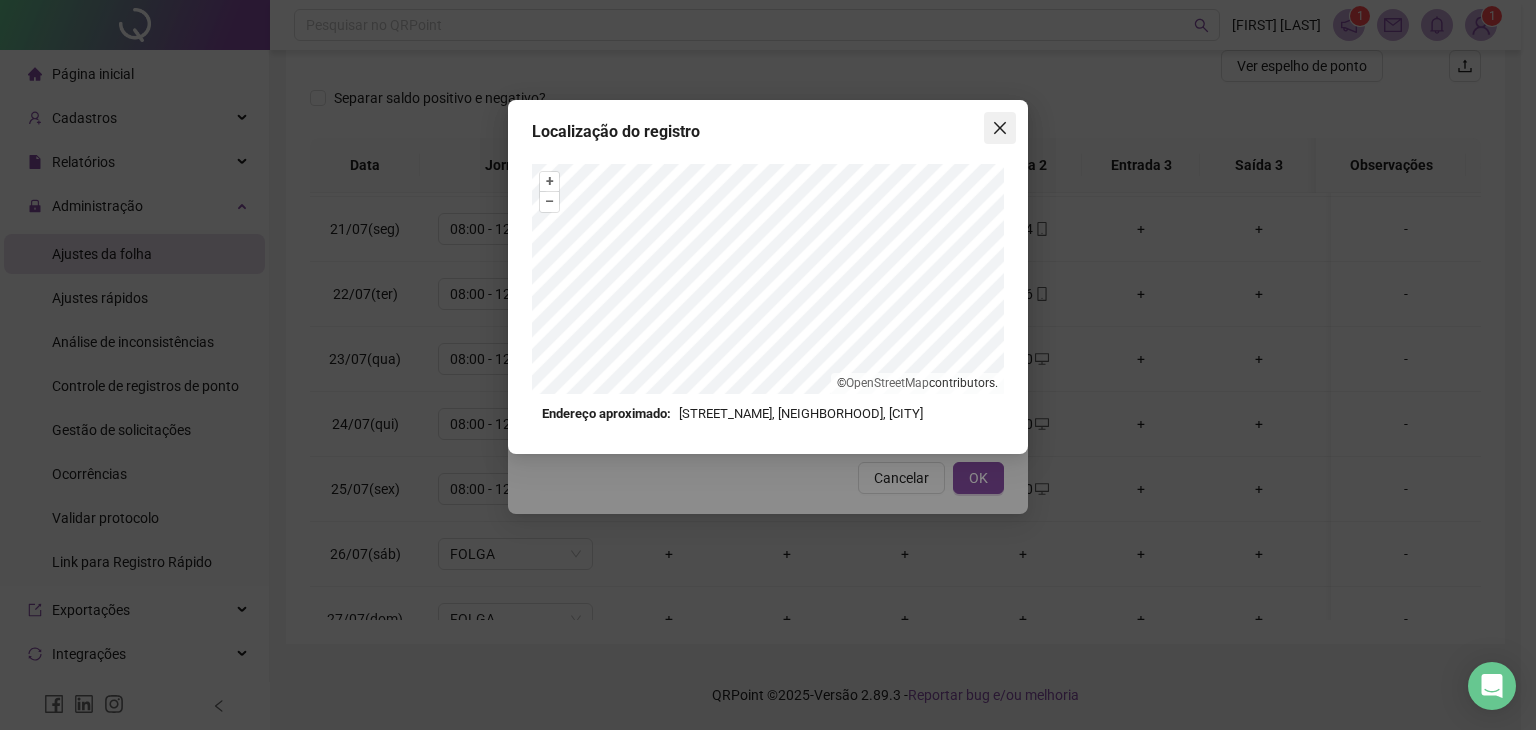 click 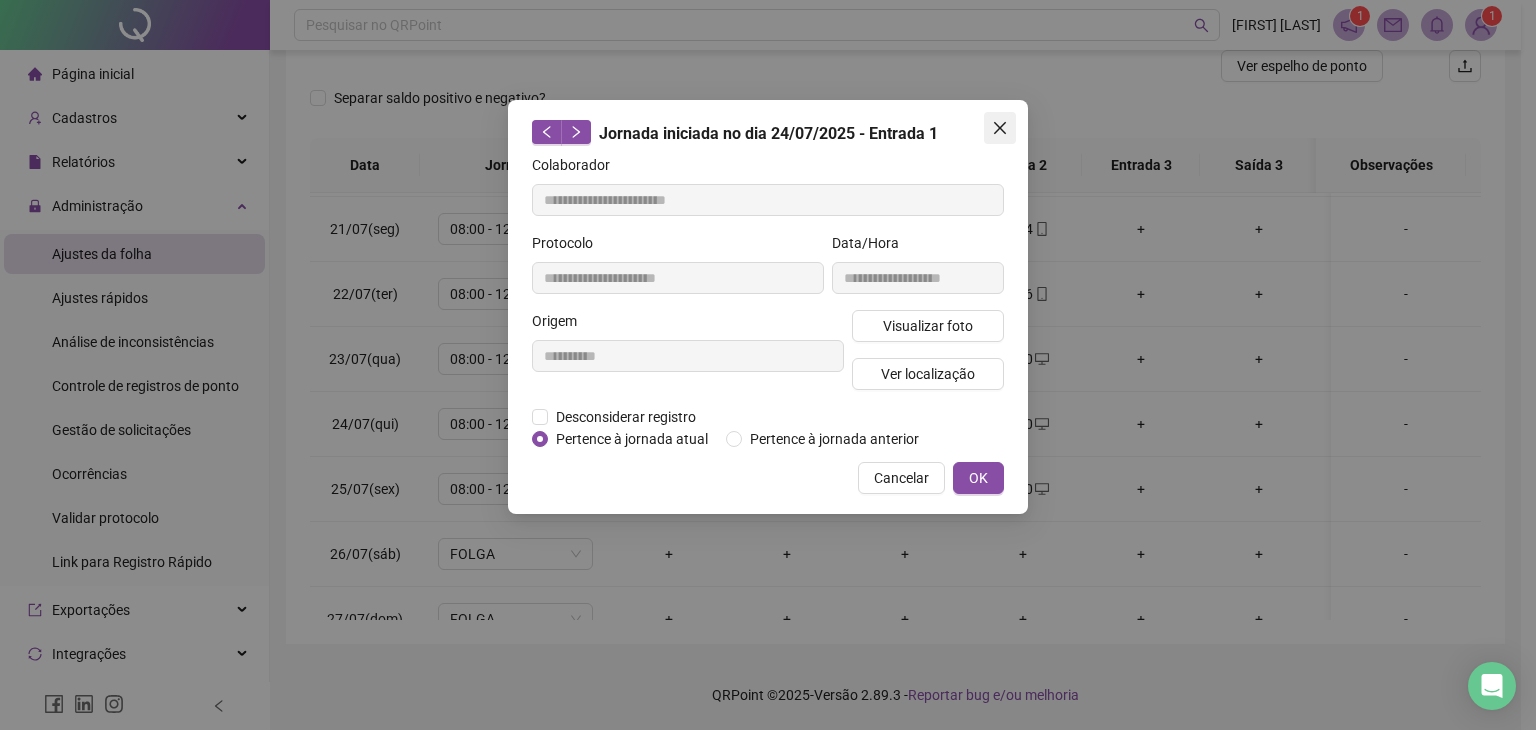 click 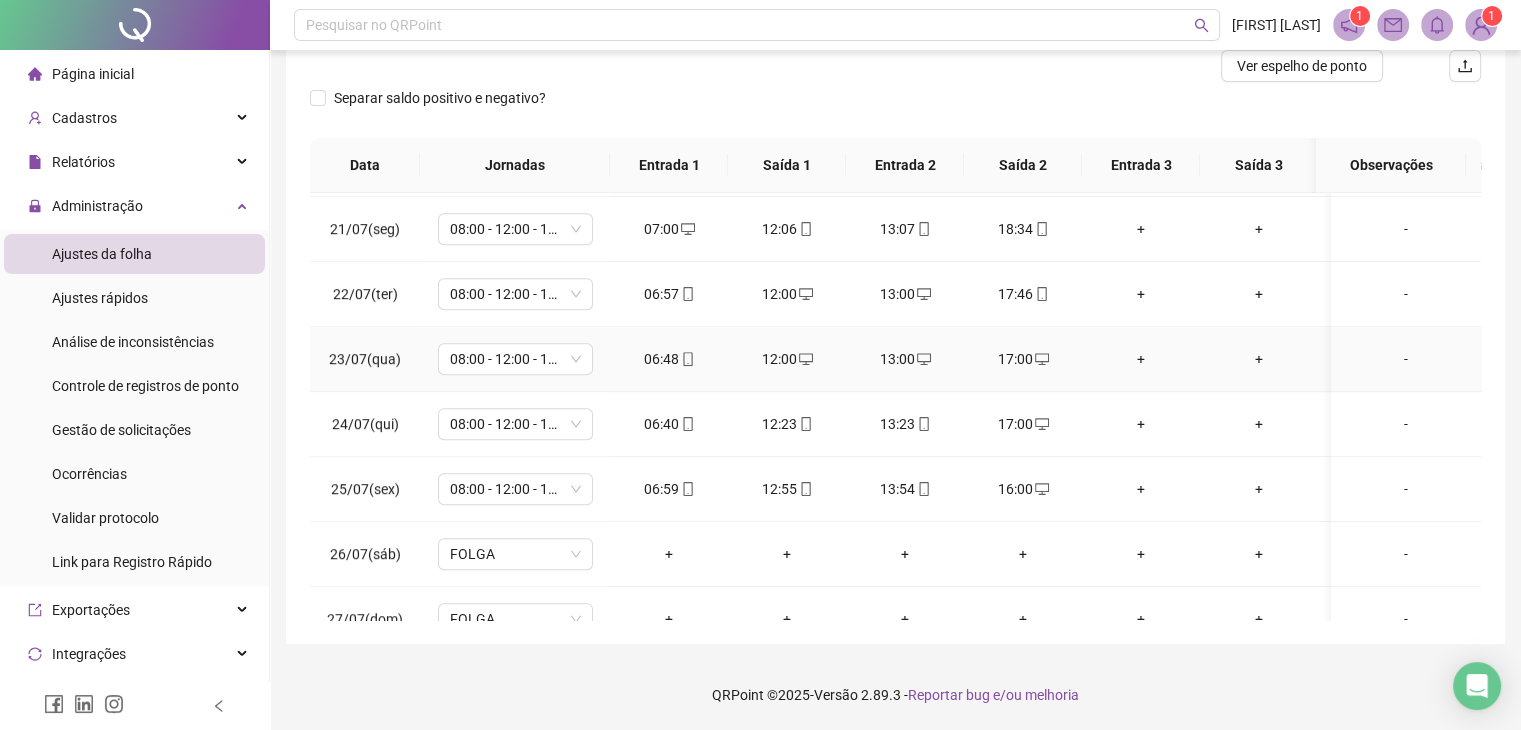 click 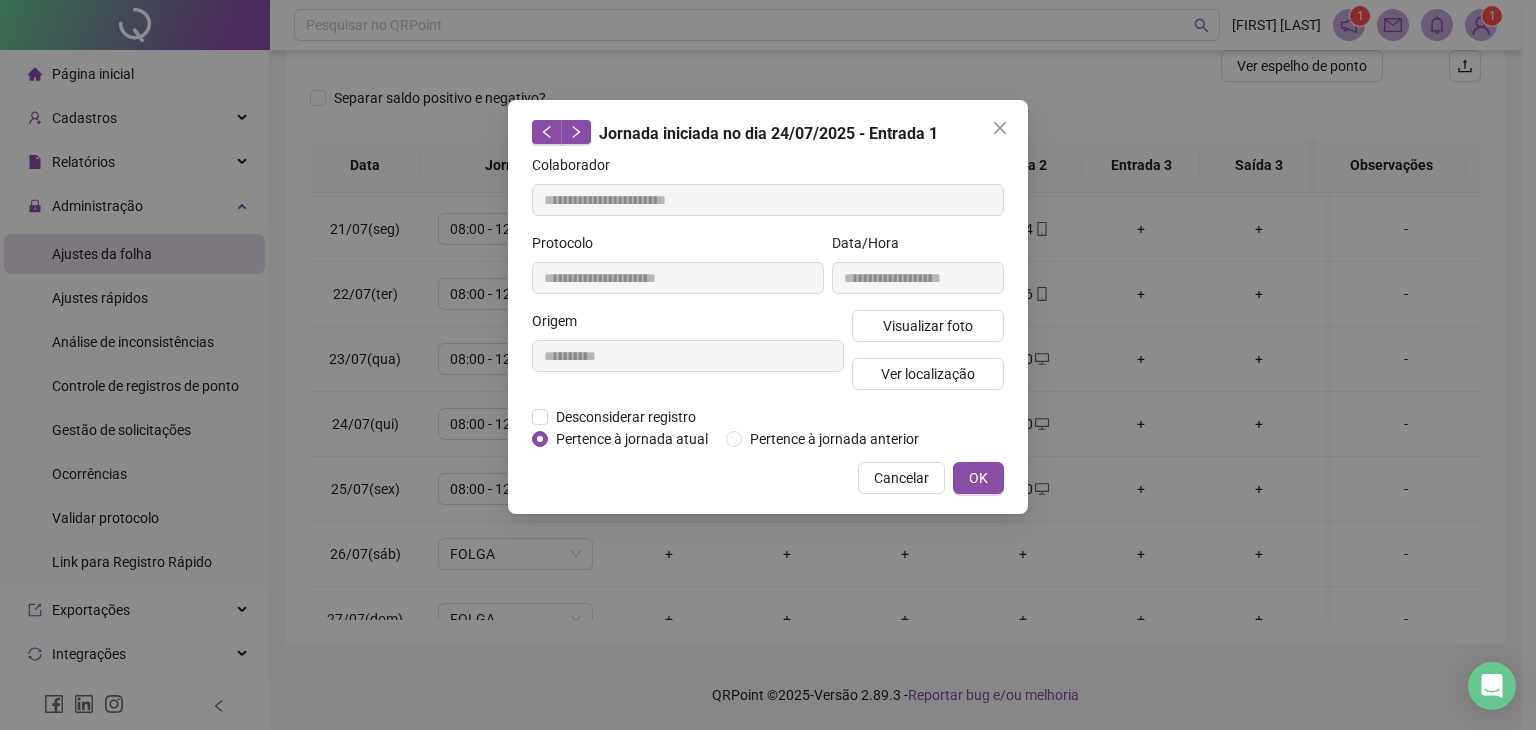 type on "**********" 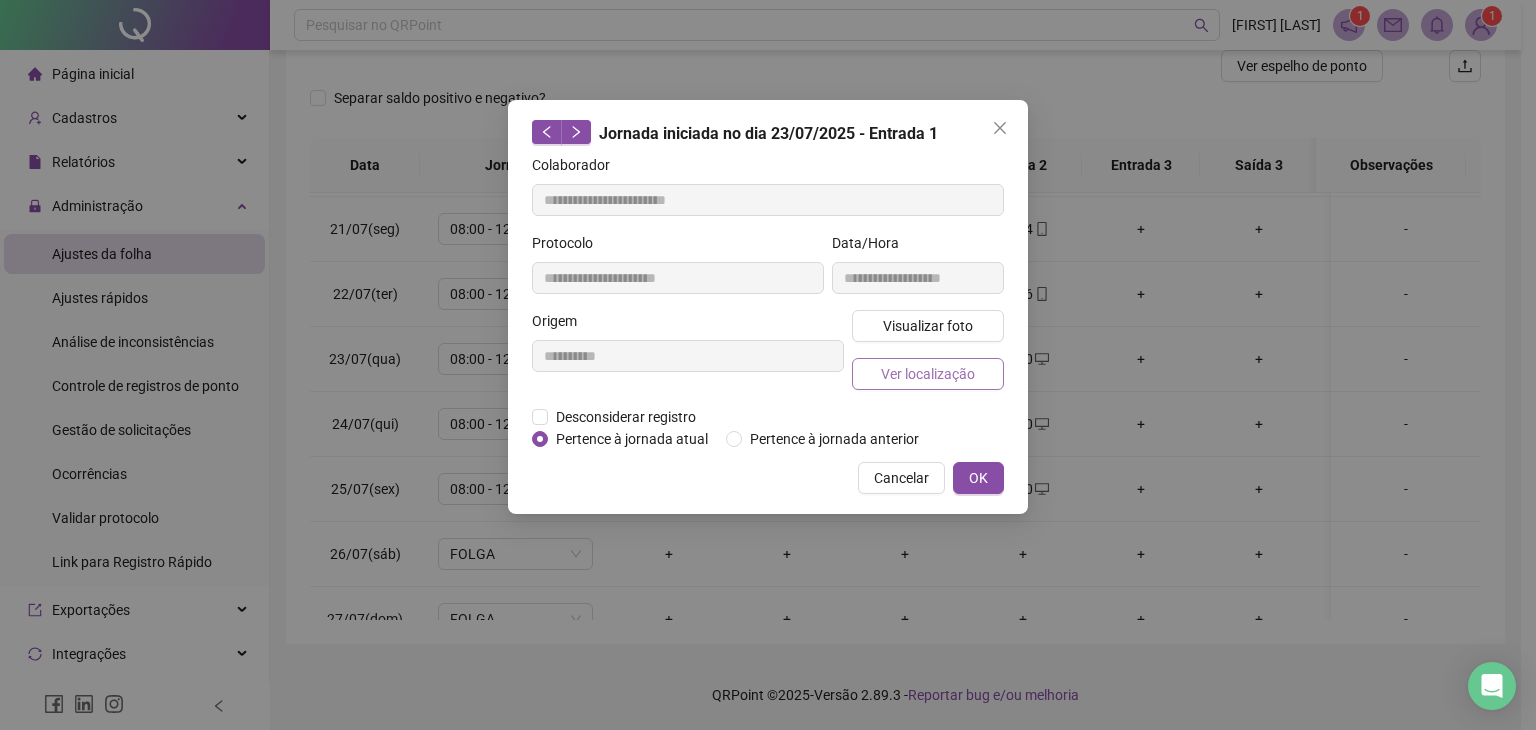 click on "Ver localização" at bounding box center [928, 374] 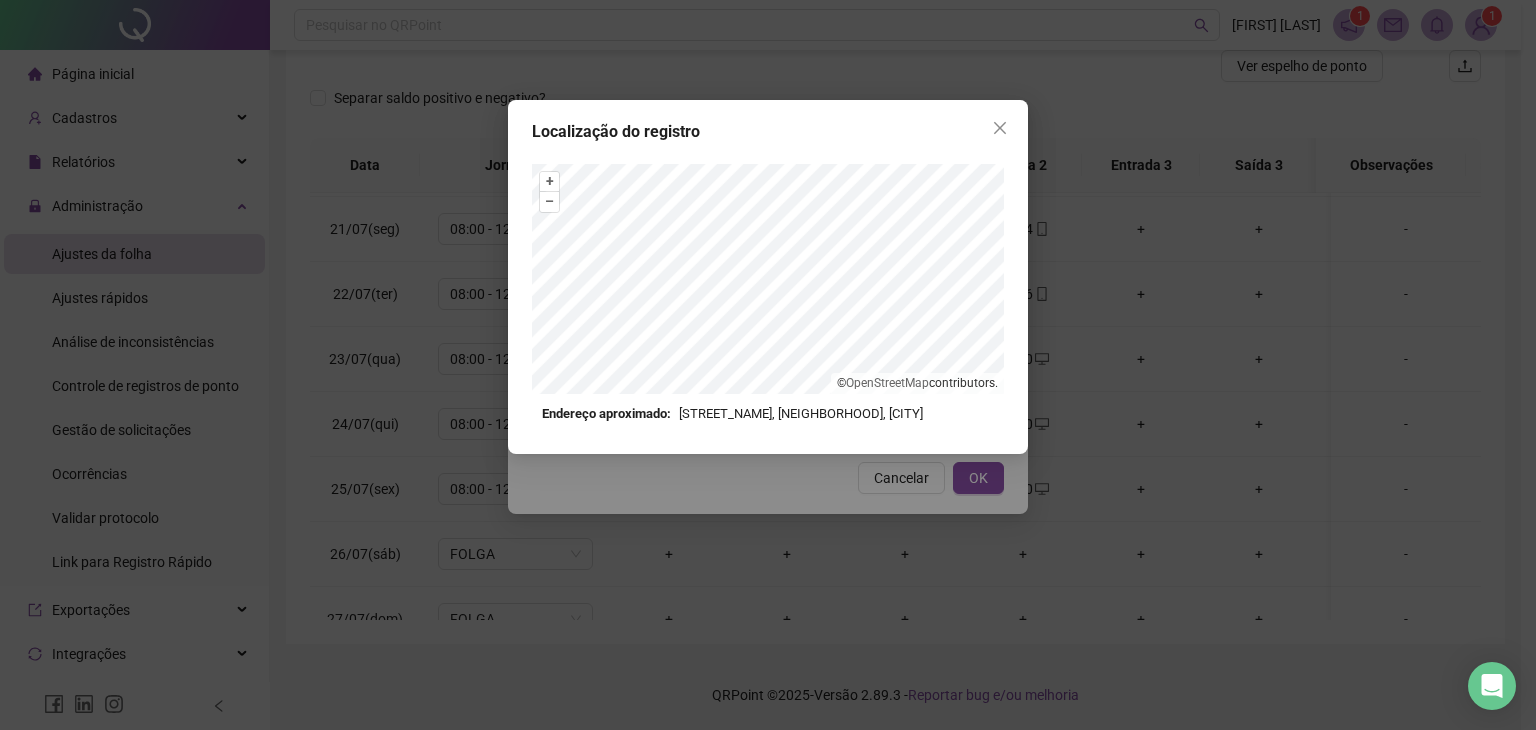 click at bounding box center [1000, 128] 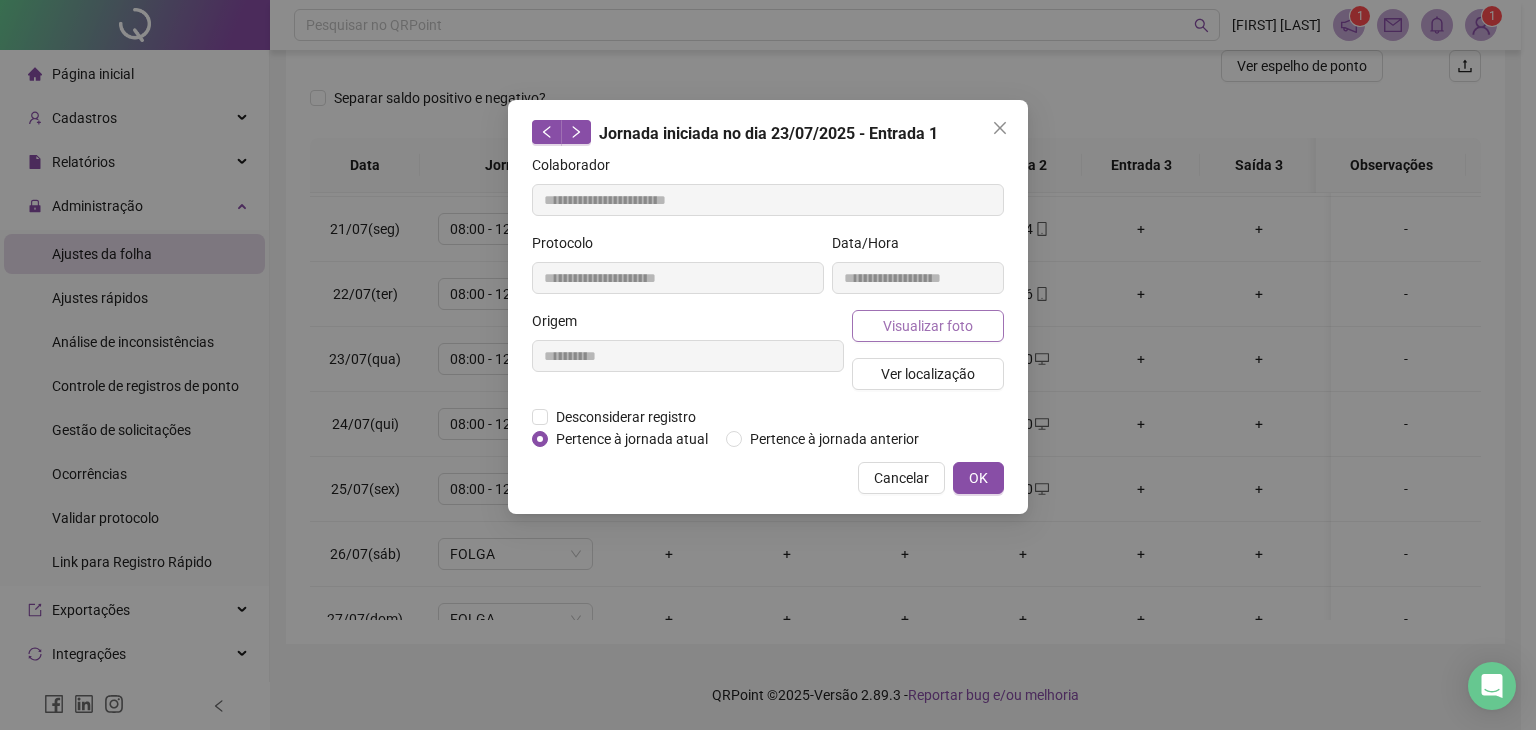 click on "Visualizar foto" at bounding box center (928, 326) 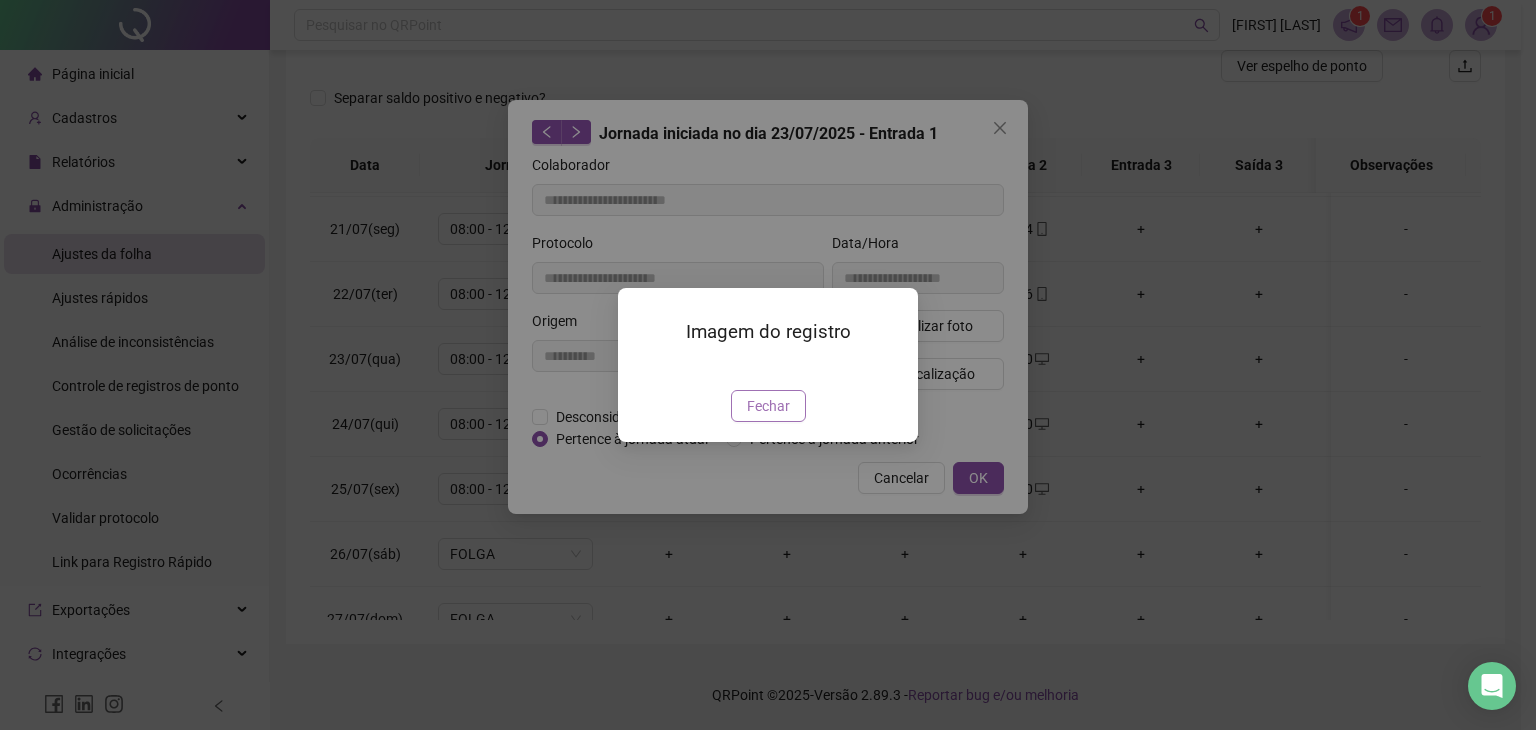 click on "Fechar" at bounding box center (768, 406) 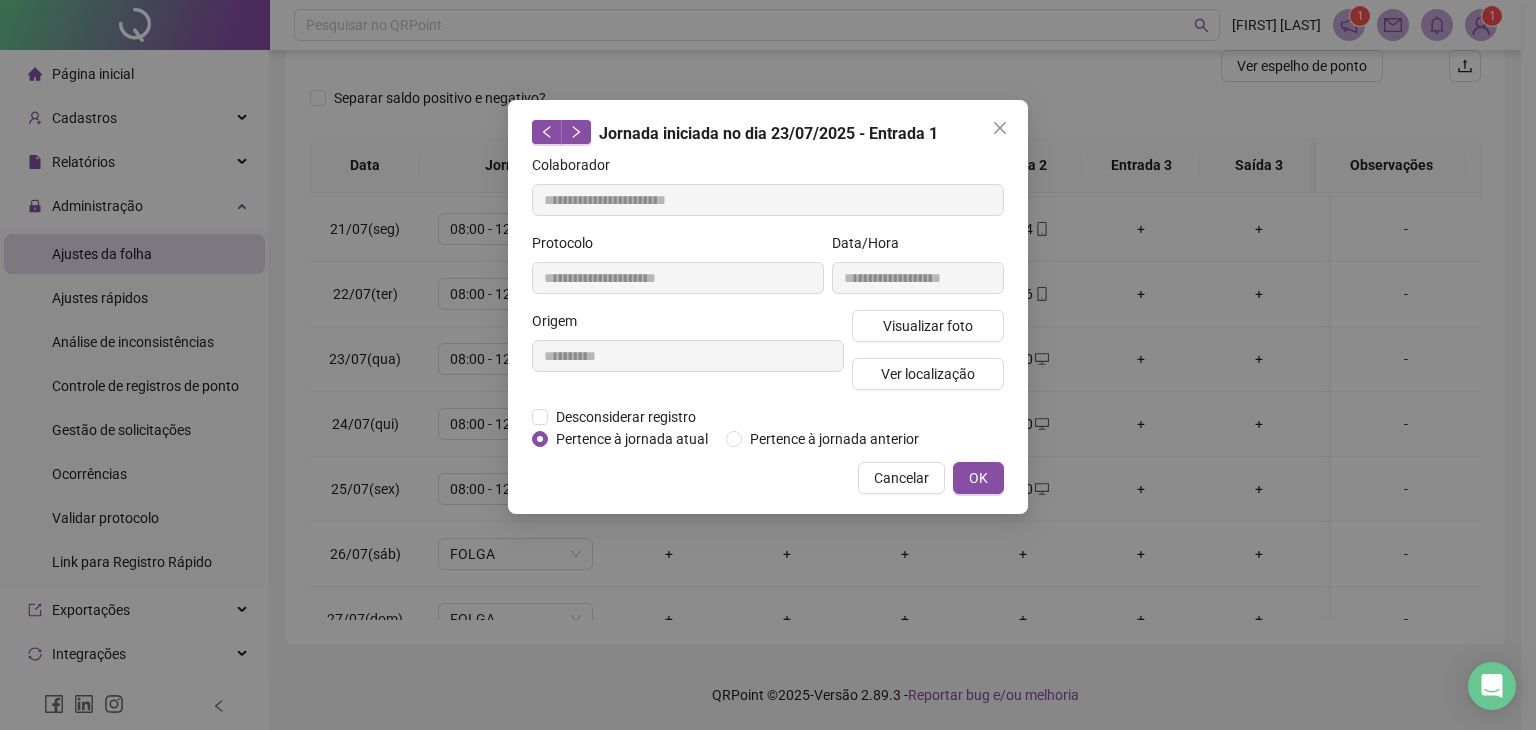 drag, startPoint x: 992, startPoint y: 134, endPoint x: 980, endPoint y: 147, distance: 17.691807 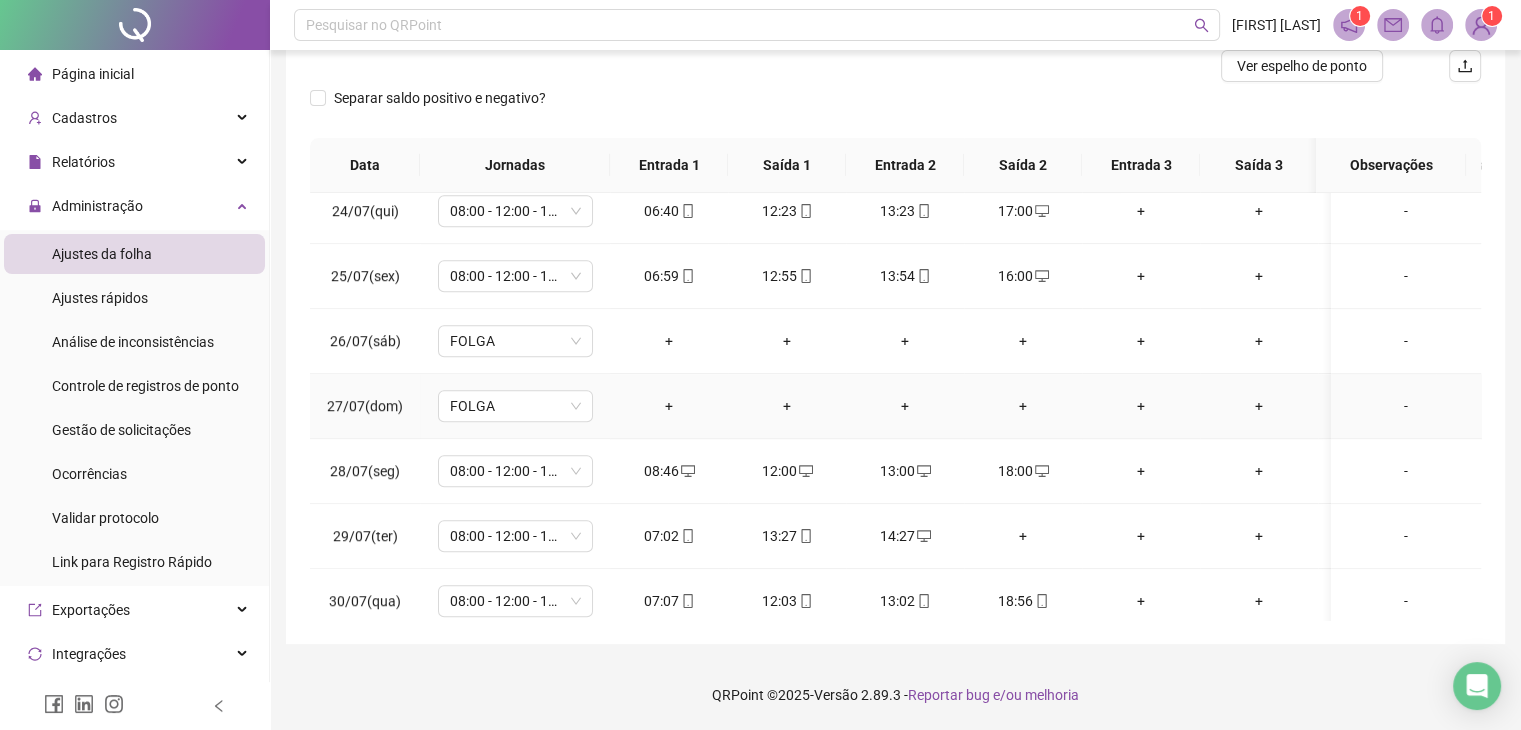 scroll, scrollTop: 1596, scrollLeft: 0, axis: vertical 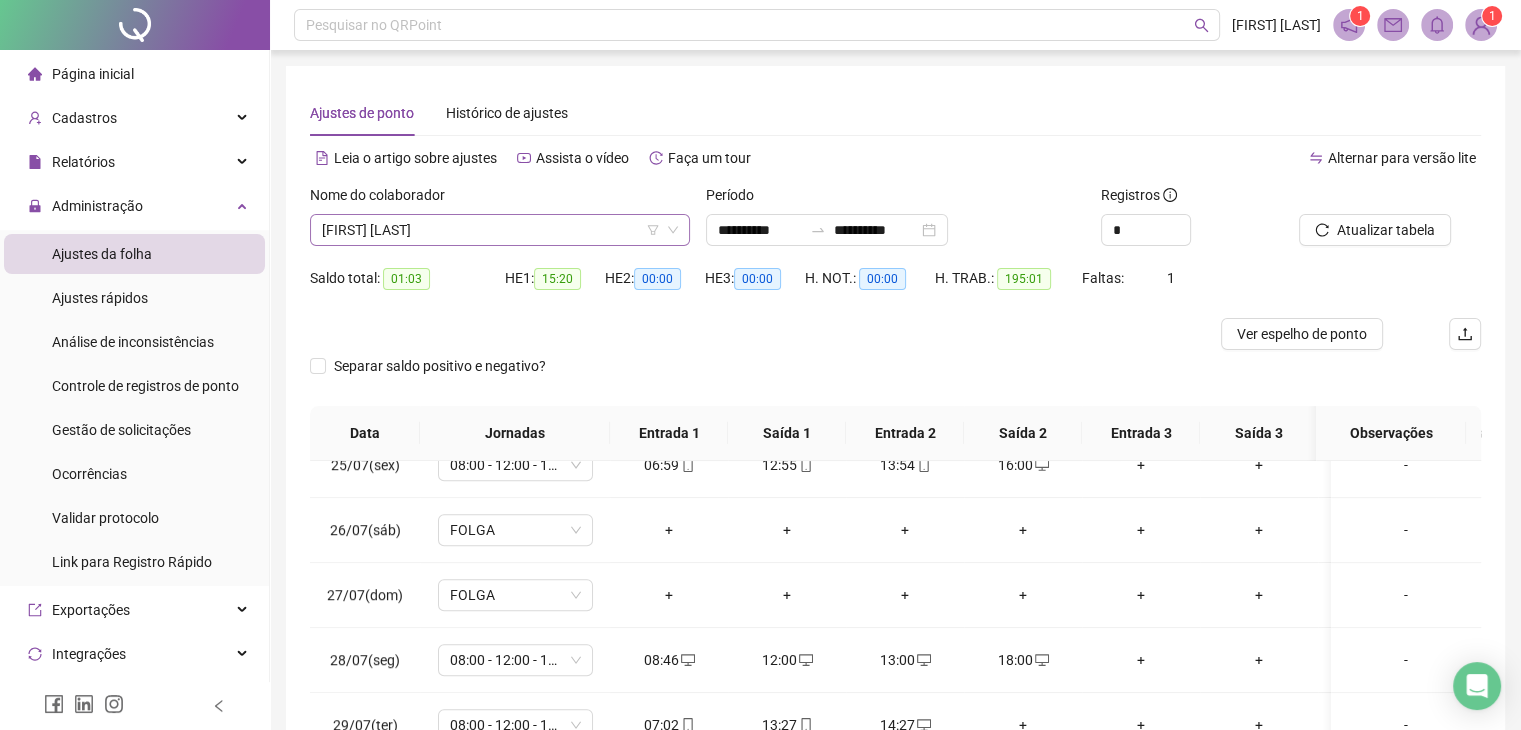 click on "[FIRST] [LAST]" at bounding box center [500, 230] 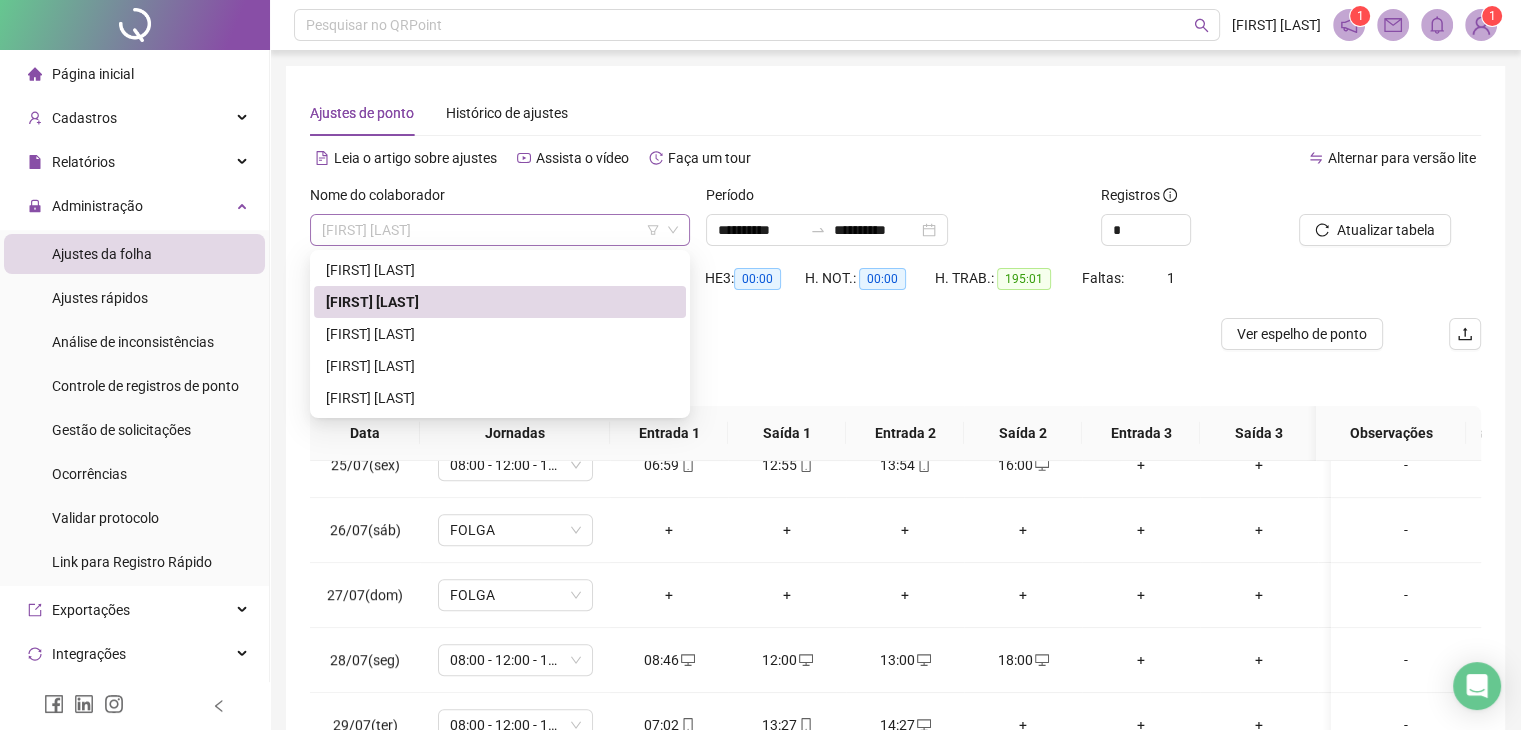 click on "[FIRST] [LAST]" at bounding box center (500, 230) 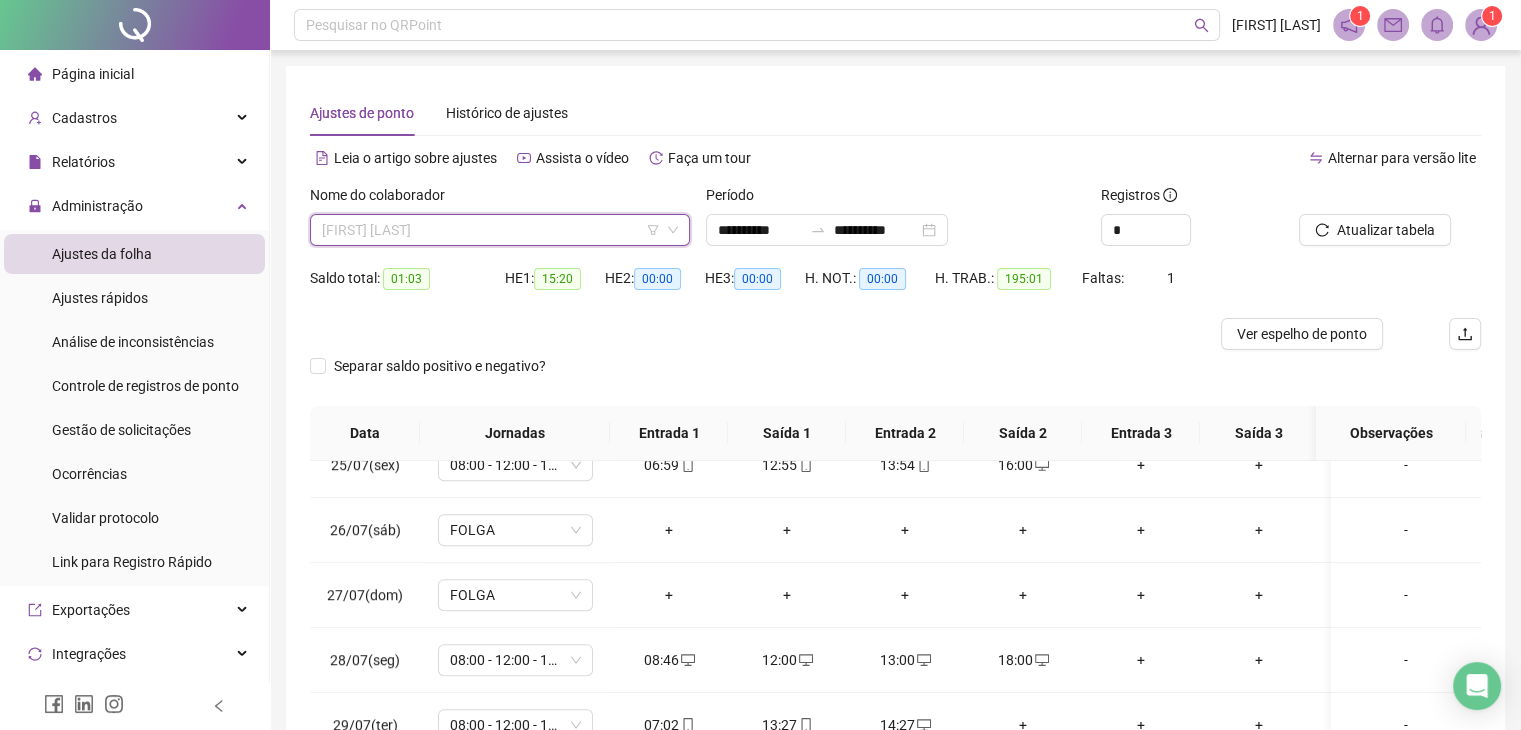 drag, startPoint x: 430, startPoint y: 233, endPoint x: 424, endPoint y: 272, distance: 39.45884 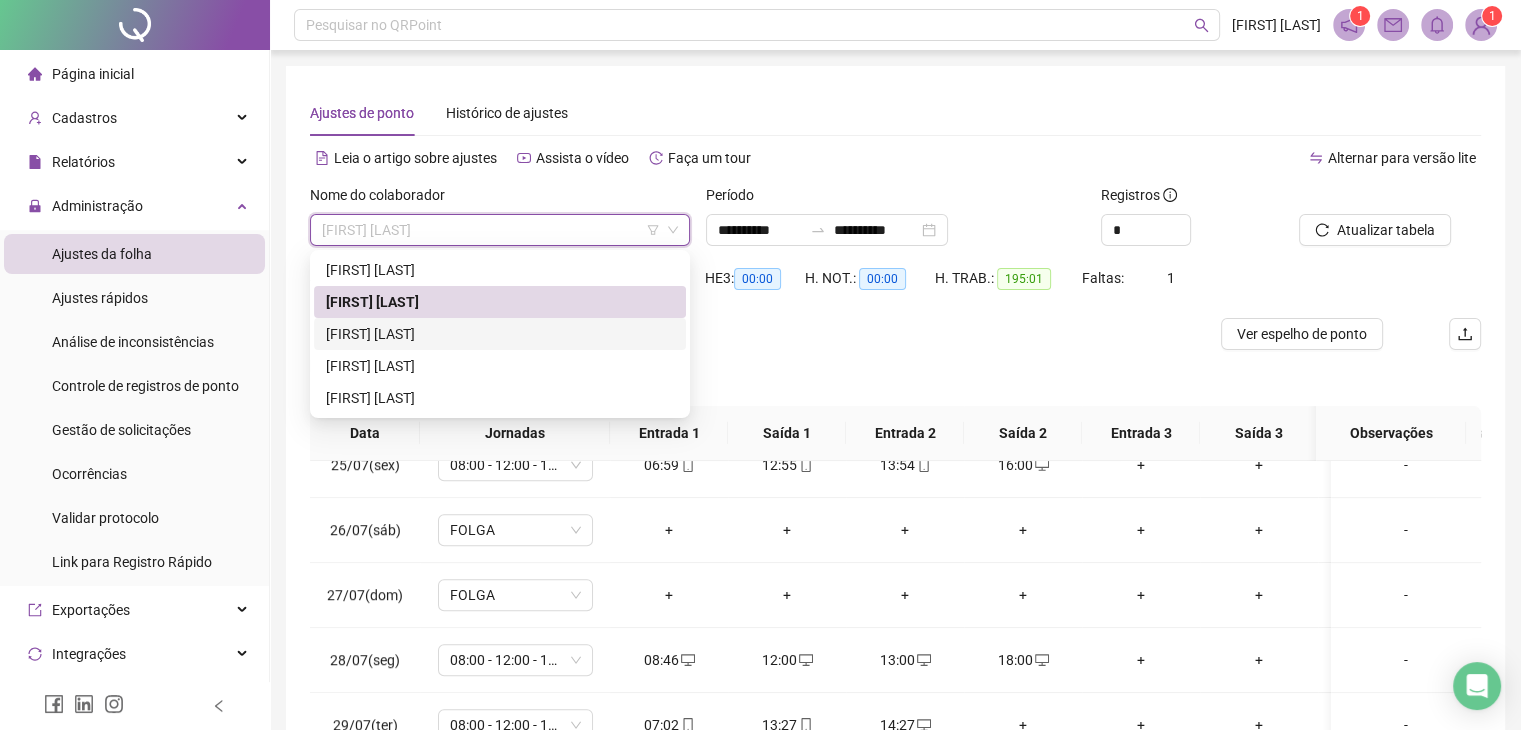 click on "[FIRST] [LAST]" at bounding box center [500, 334] 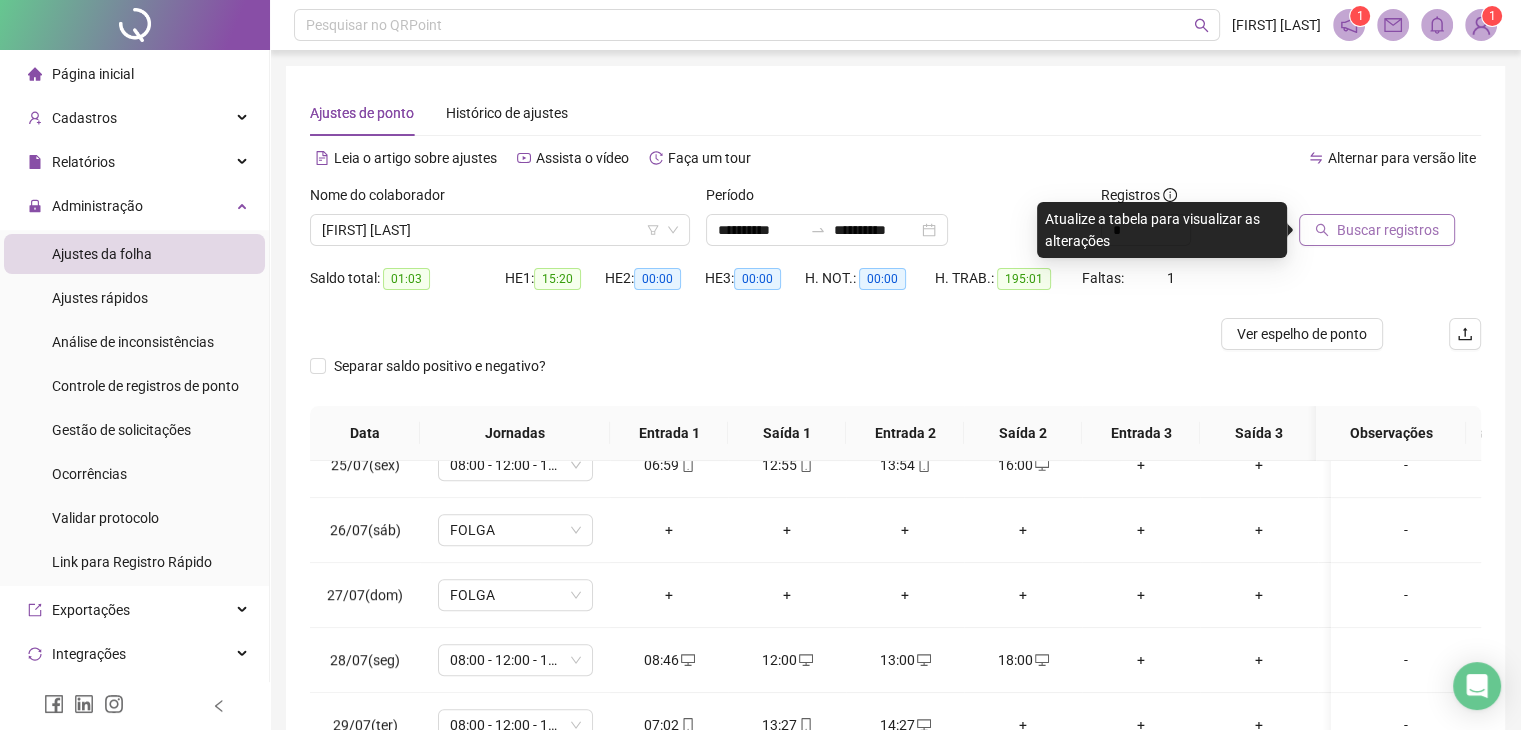 click on "Buscar registros" at bounding box center [1388, 230] 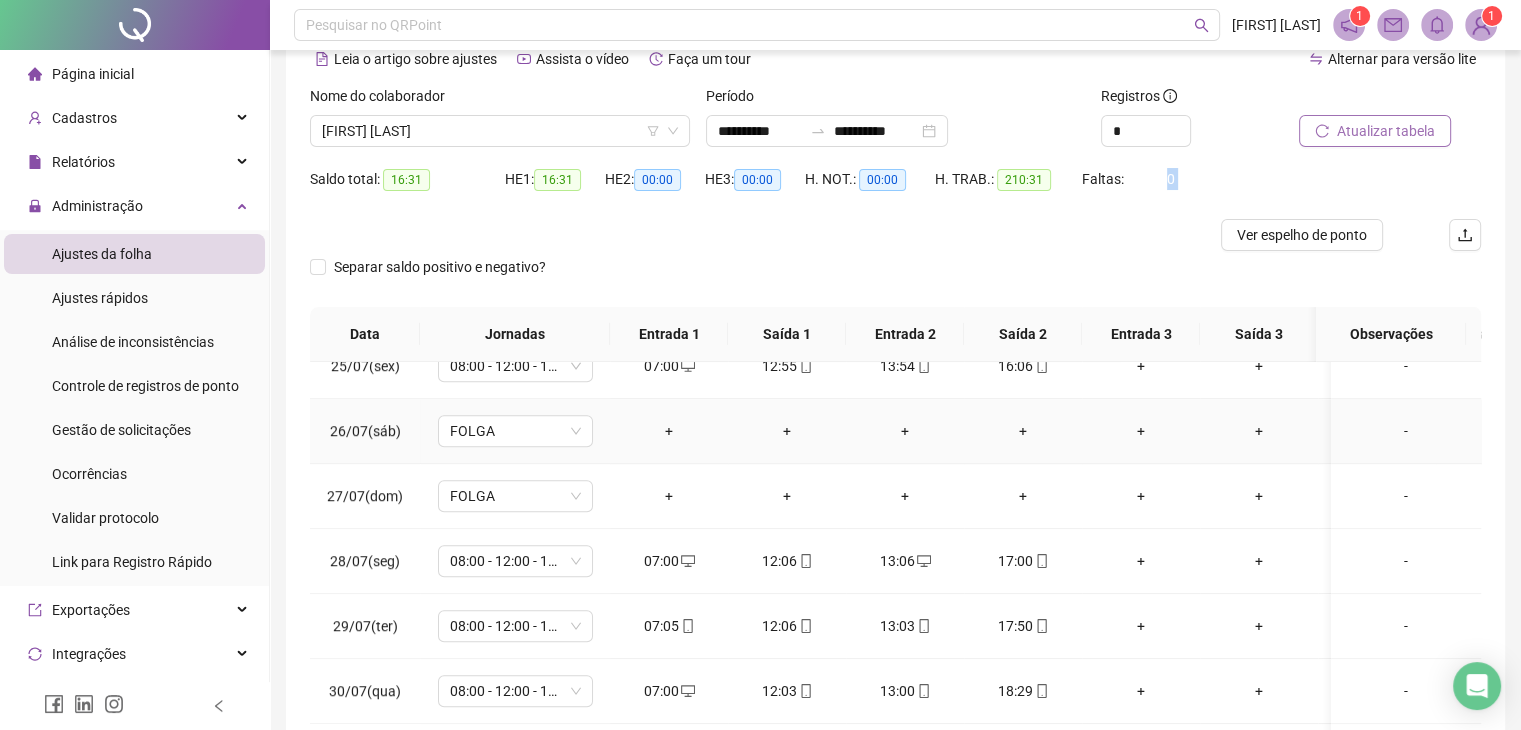 scroll, scrollTop: 100, scrollLeft: 0, axis: vertical 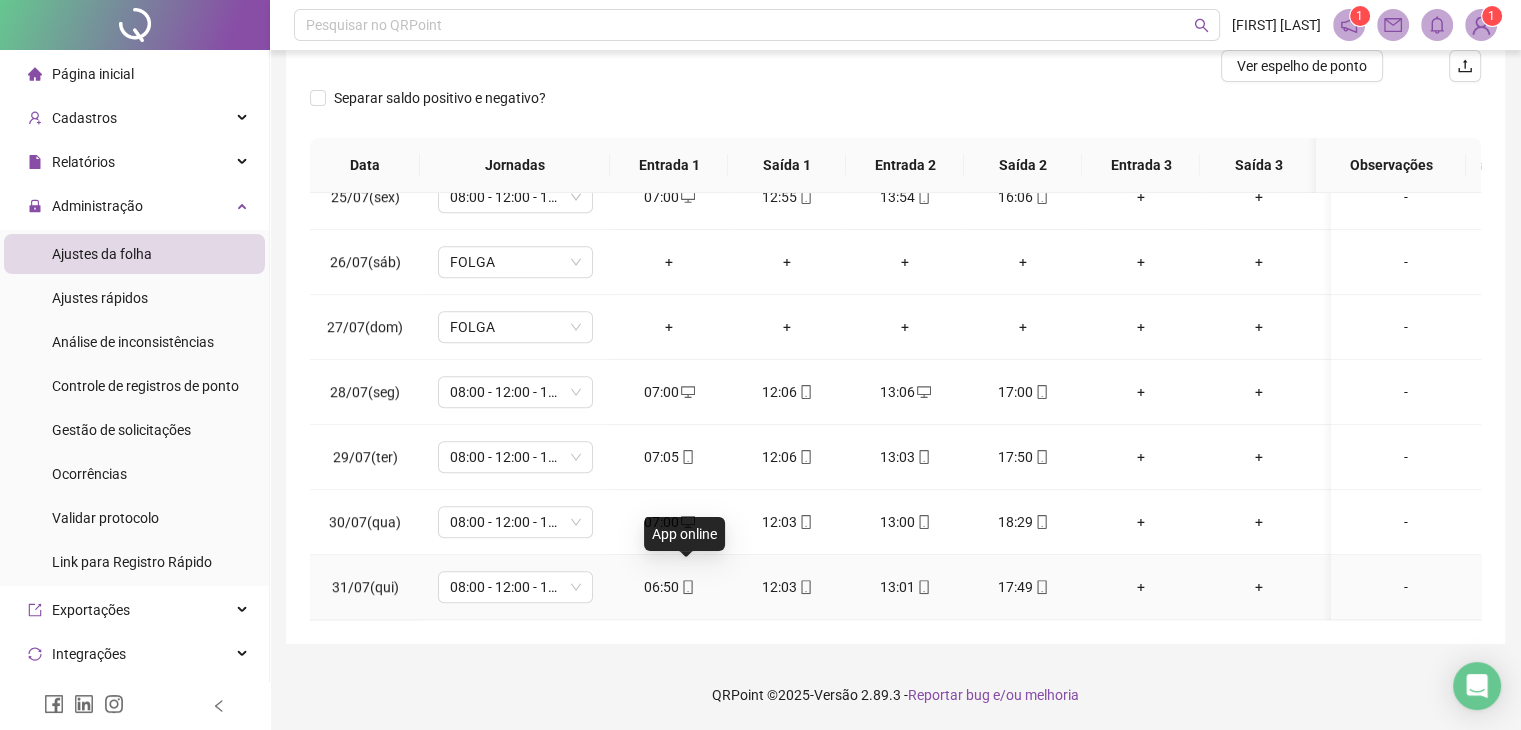 click 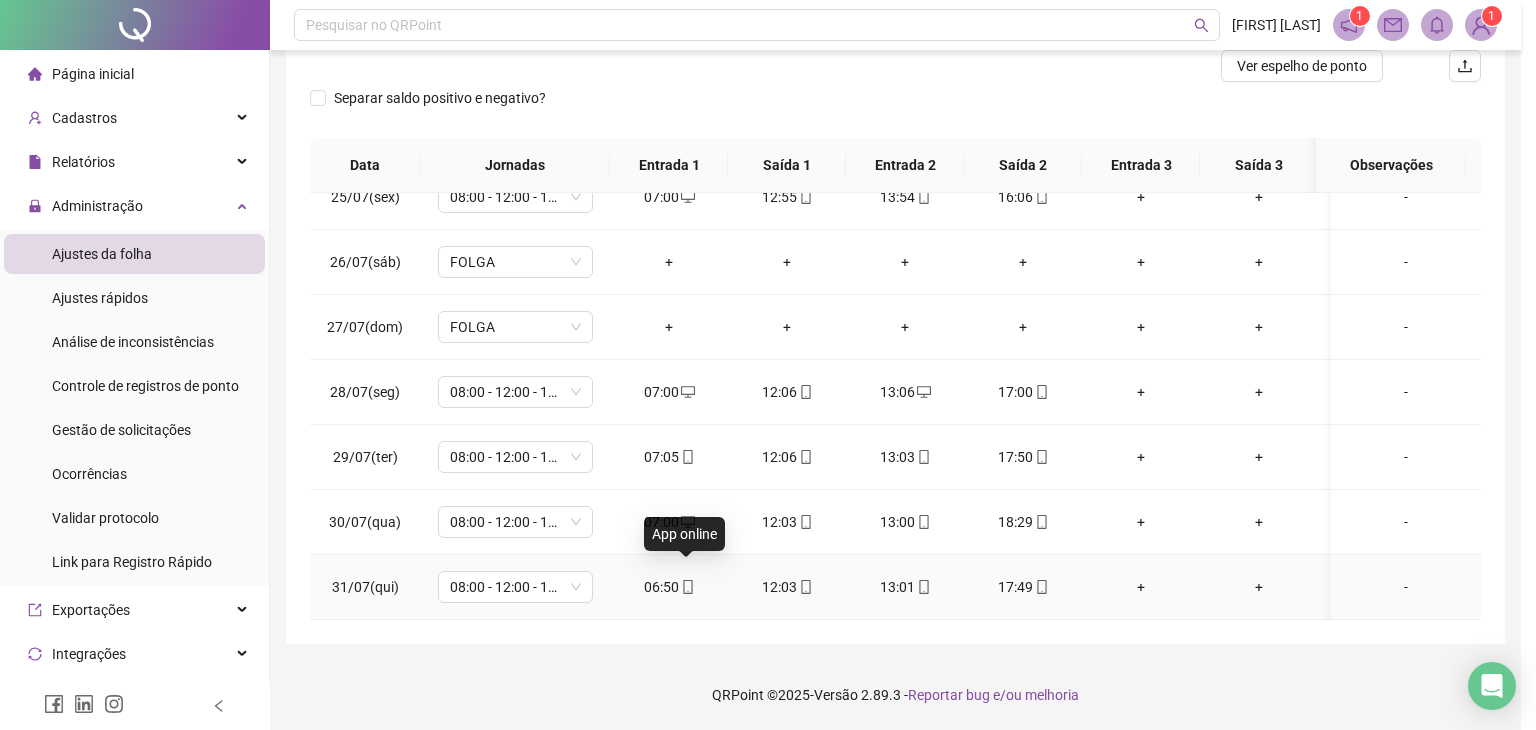 type on "**********" 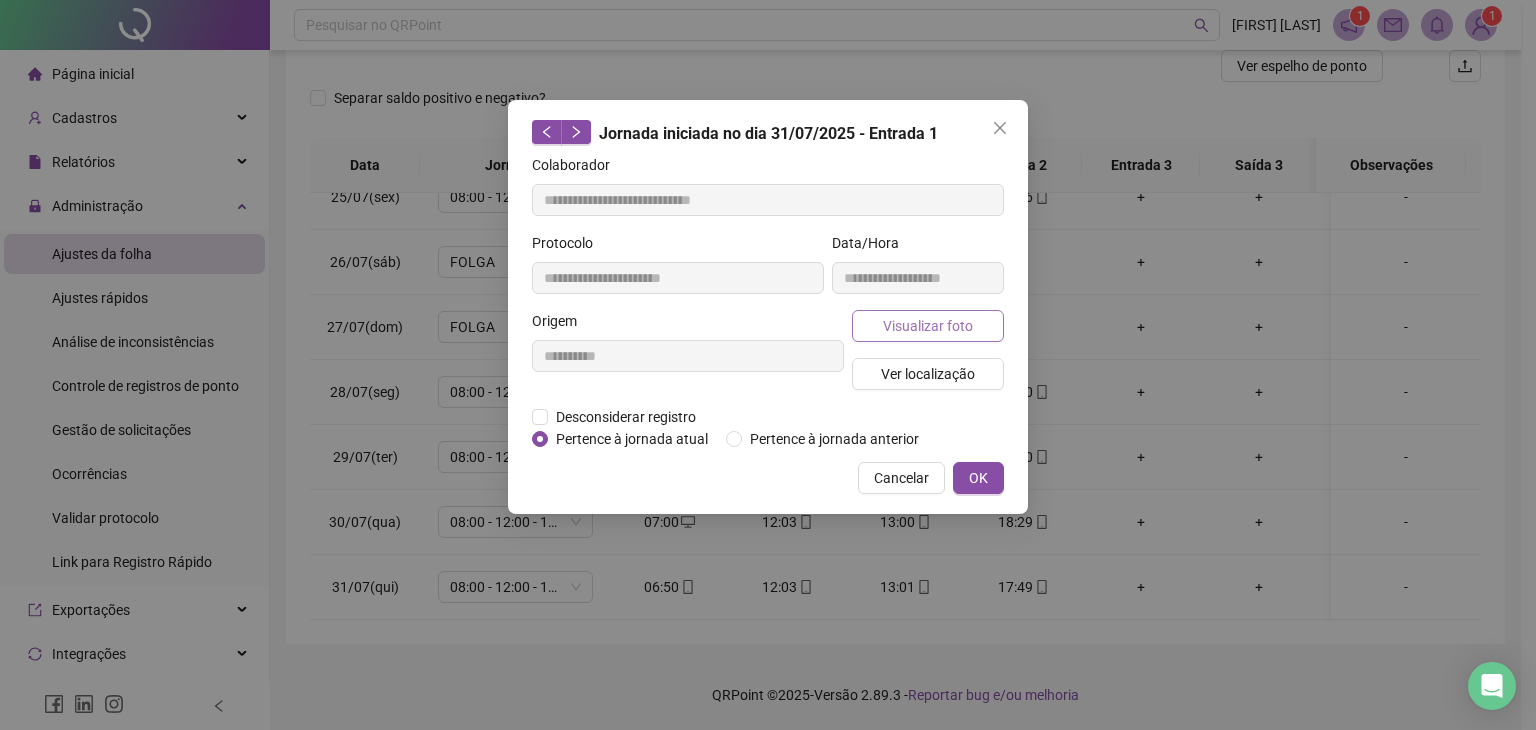 click on "Visualizar foto" at bounding box center [928, 326] 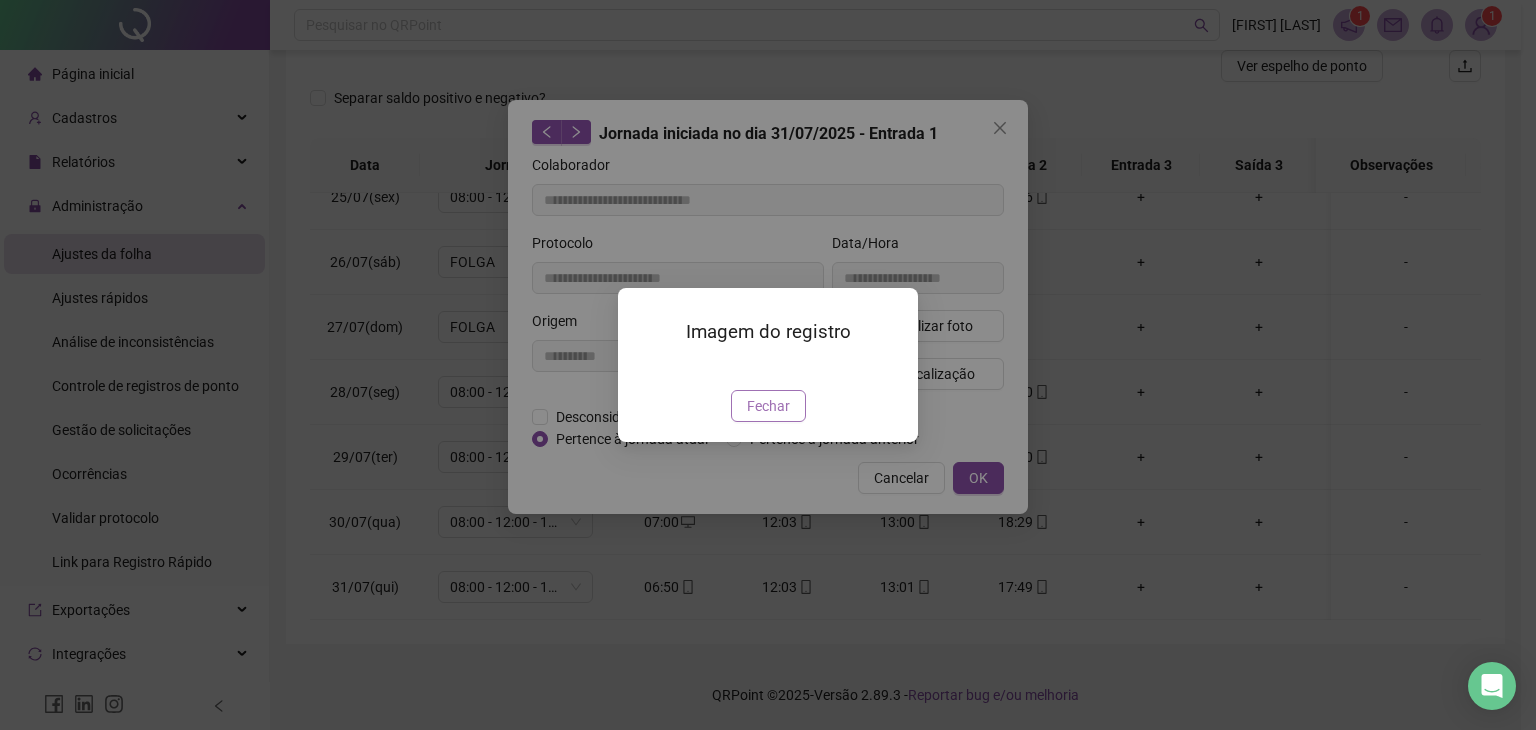 click on "Fechar" at bounding box center (768, 406) 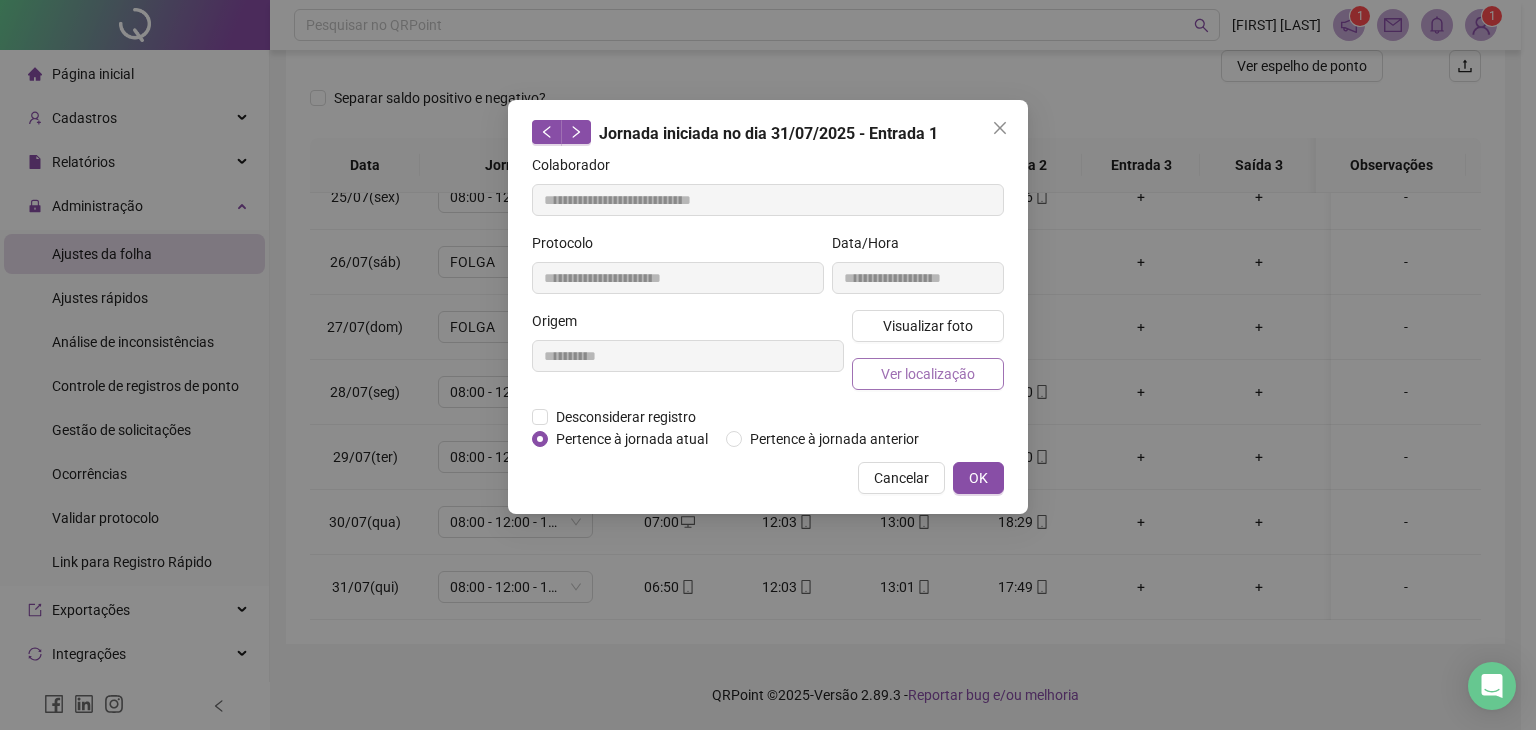 click on "Ver localização" at bounding box center (928, 374) 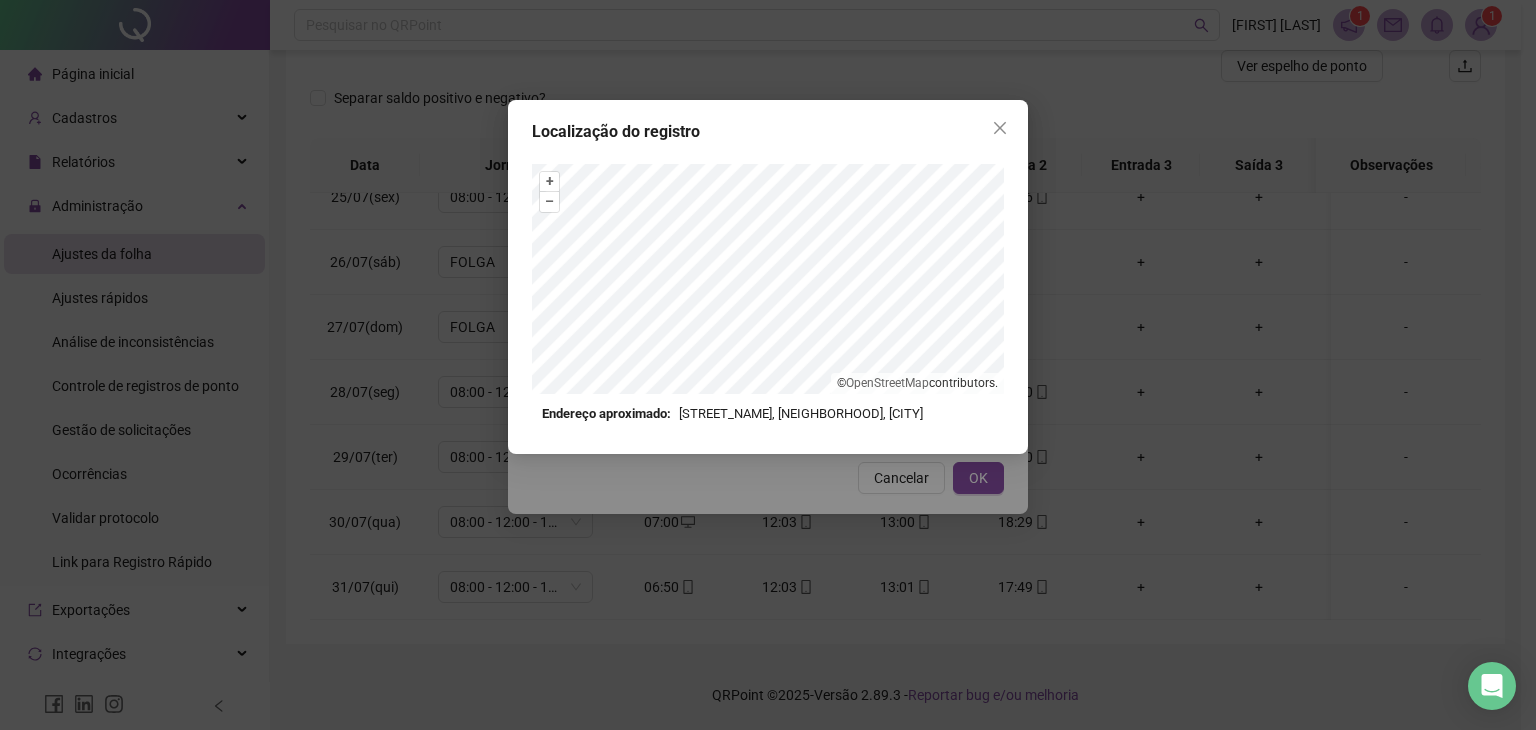 drag, startPoint x: 1000, startPoint y: 134, endPoint x: 983, endPoint y: 146, distance: 20.808653 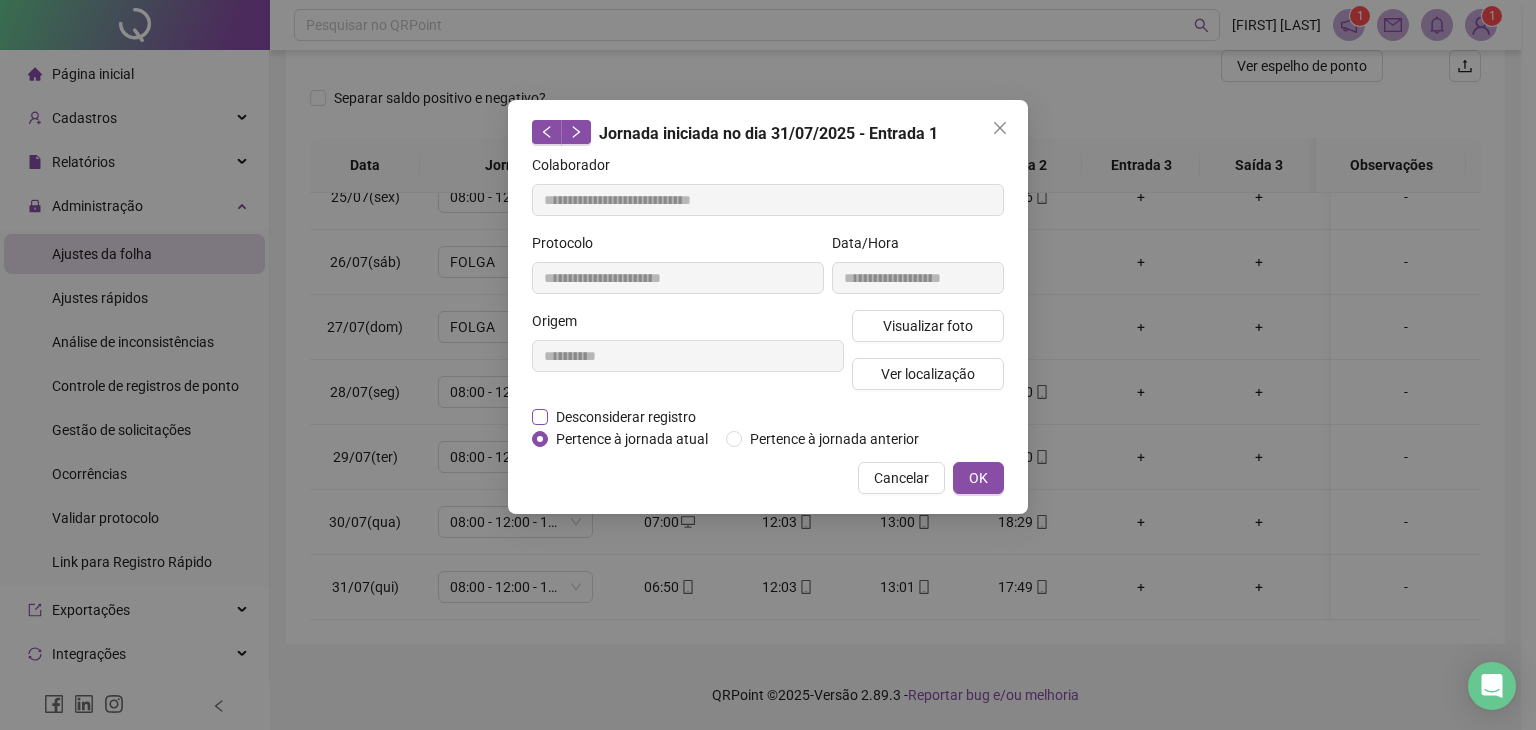 click on "Desconsiderar registro" at bounding box center [626, 417] 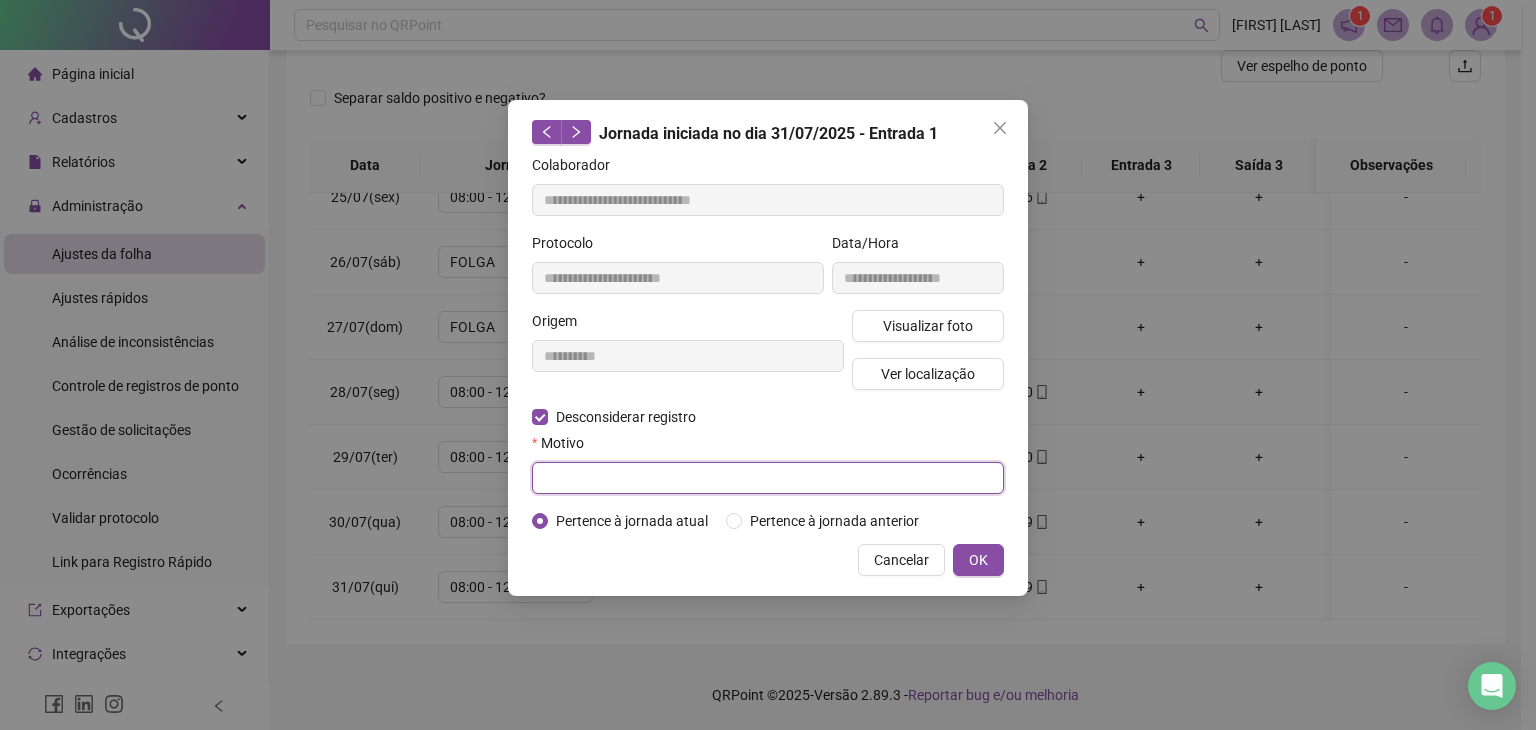 drag, startPoint x: 605, startPoint y: 485, endPoint x: 615, endPoint y: 469, distance: 18.867962 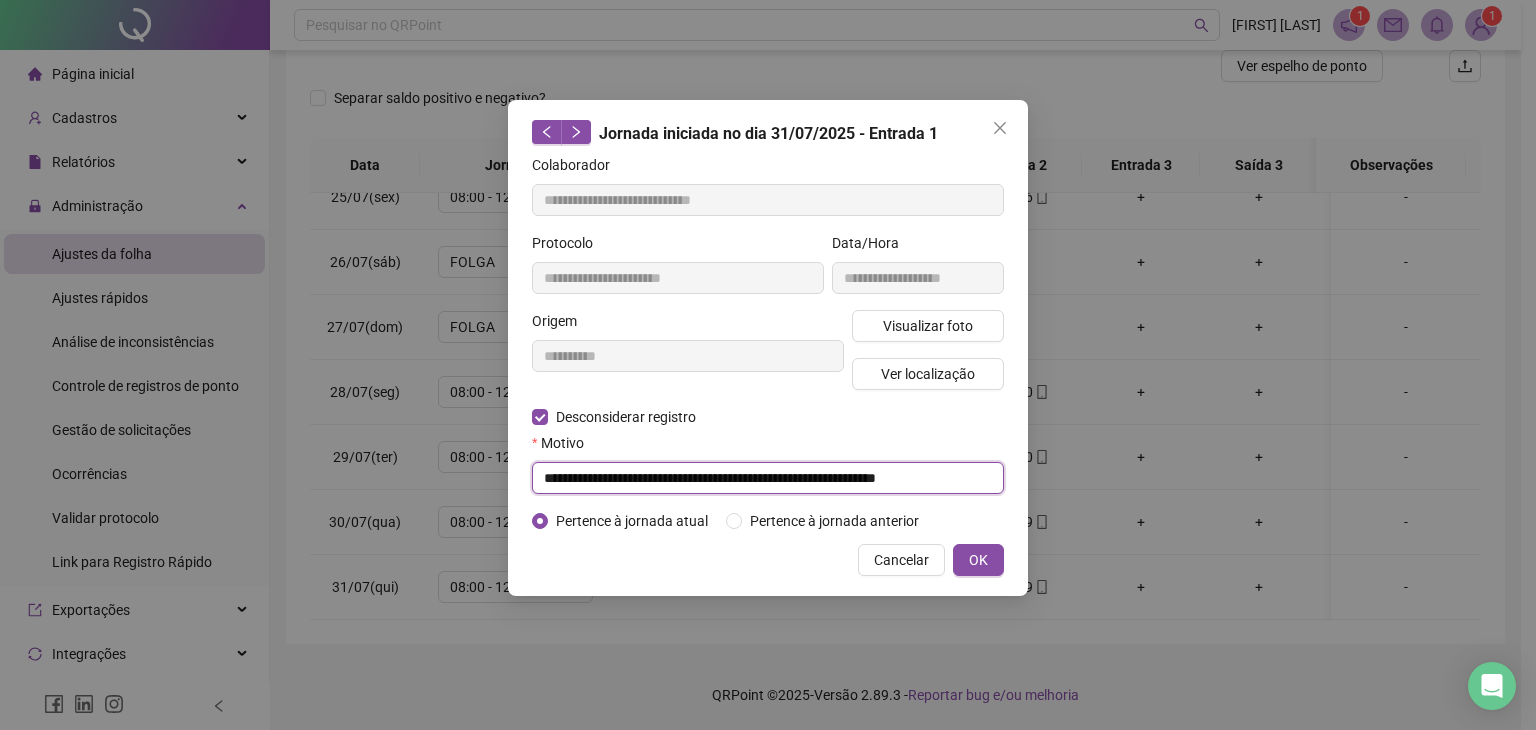 scroll, scrollTop: 0, scrollLeft: 31, axis: horizontal 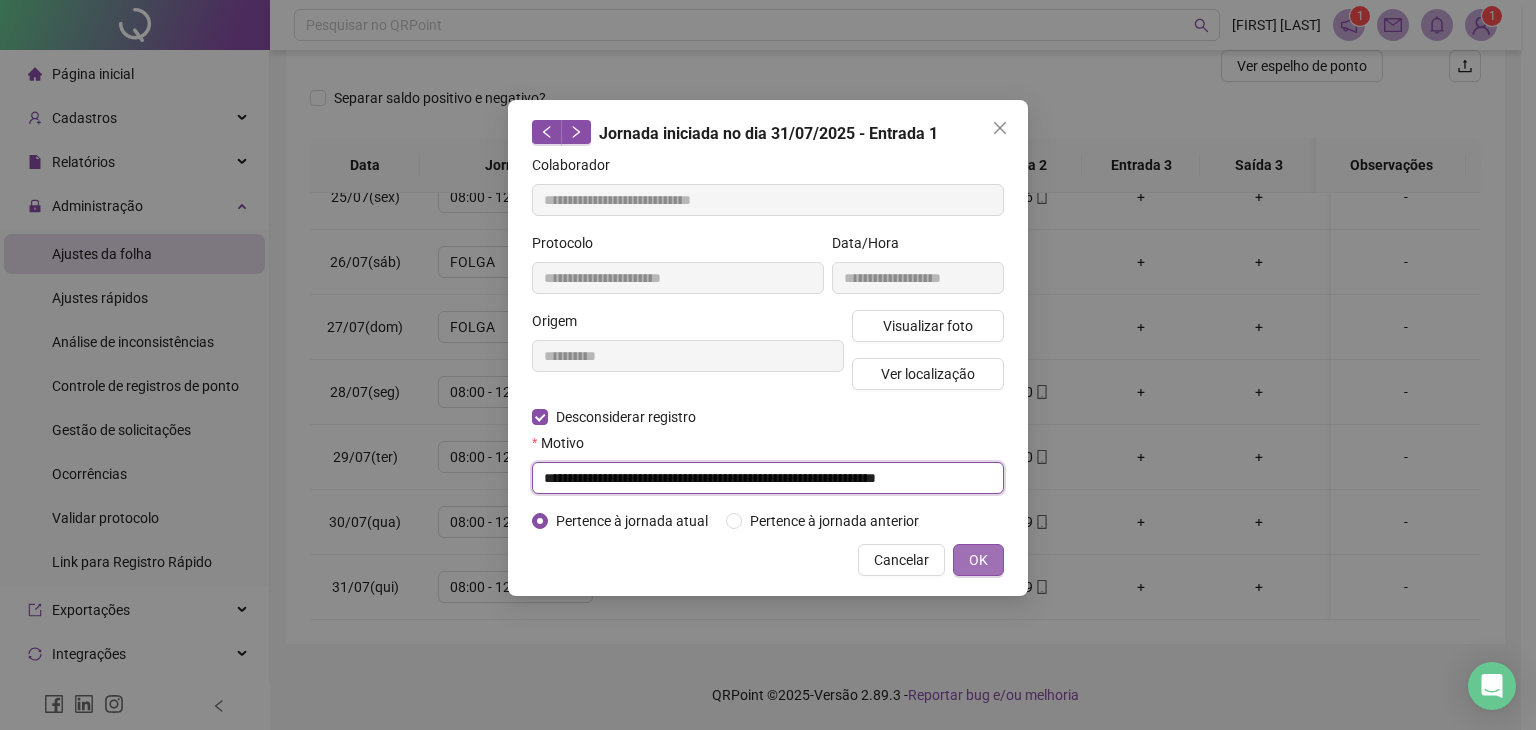type on "**********" 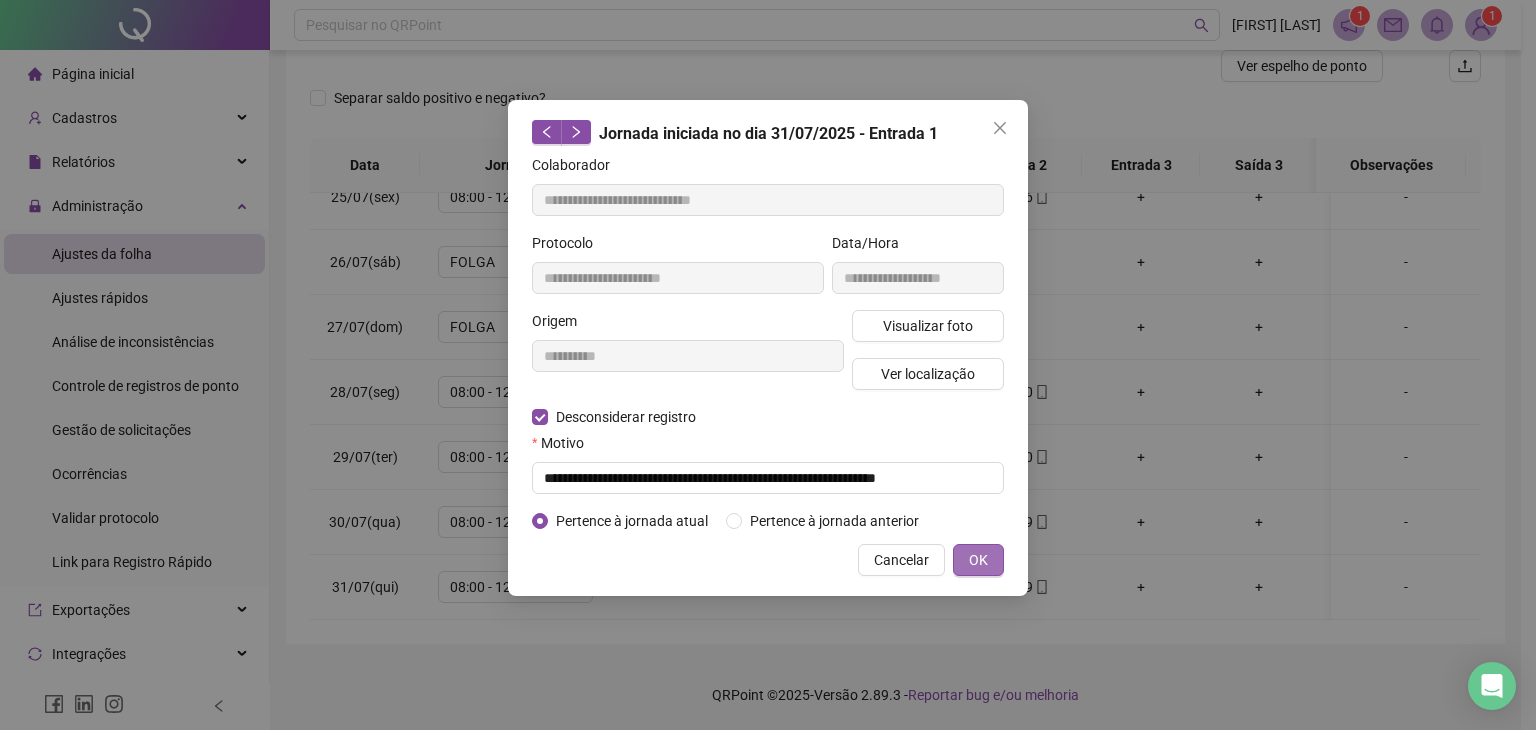 scroll, scrollTop: 0, scrollLeft: 0, axis: both 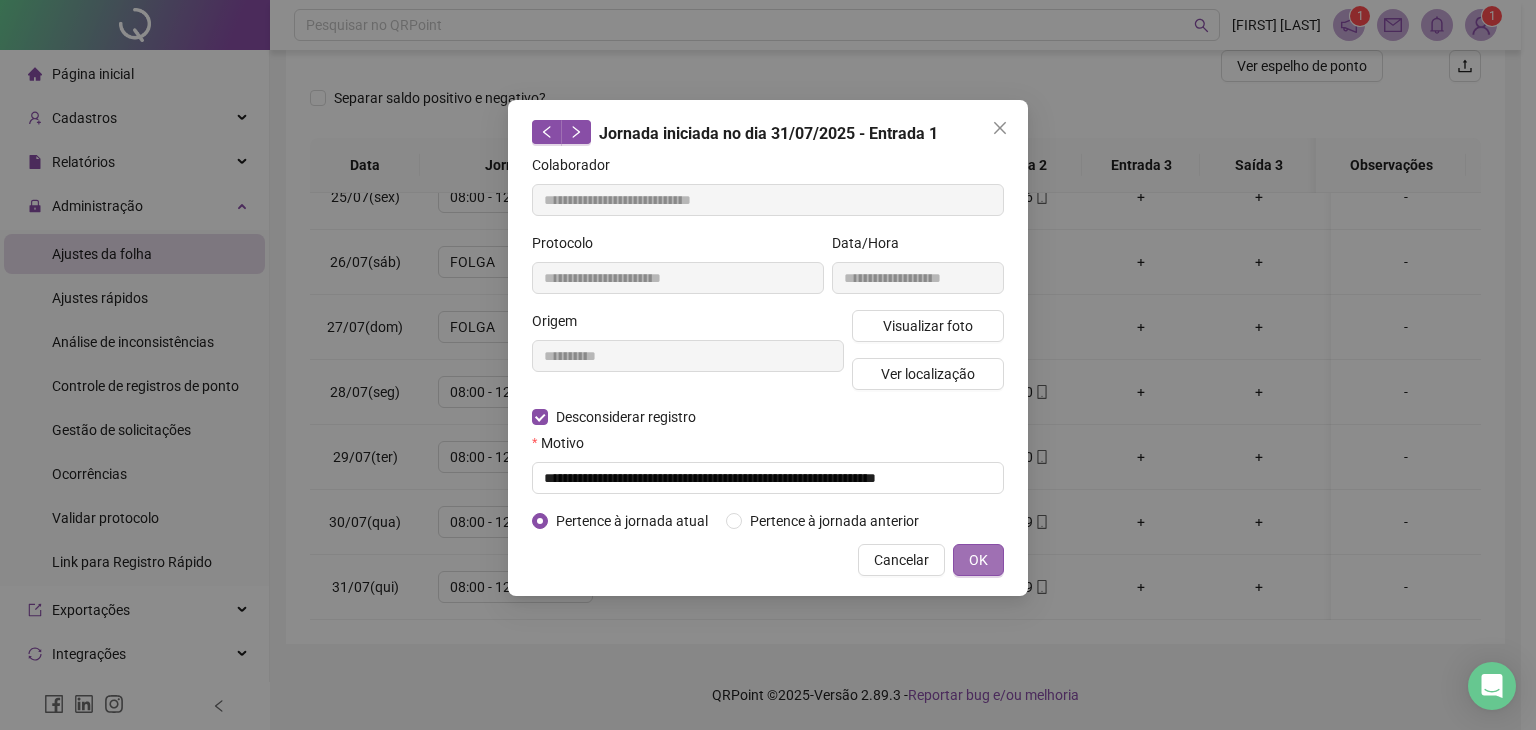 click on "OK" at bounding box center (978, 560) 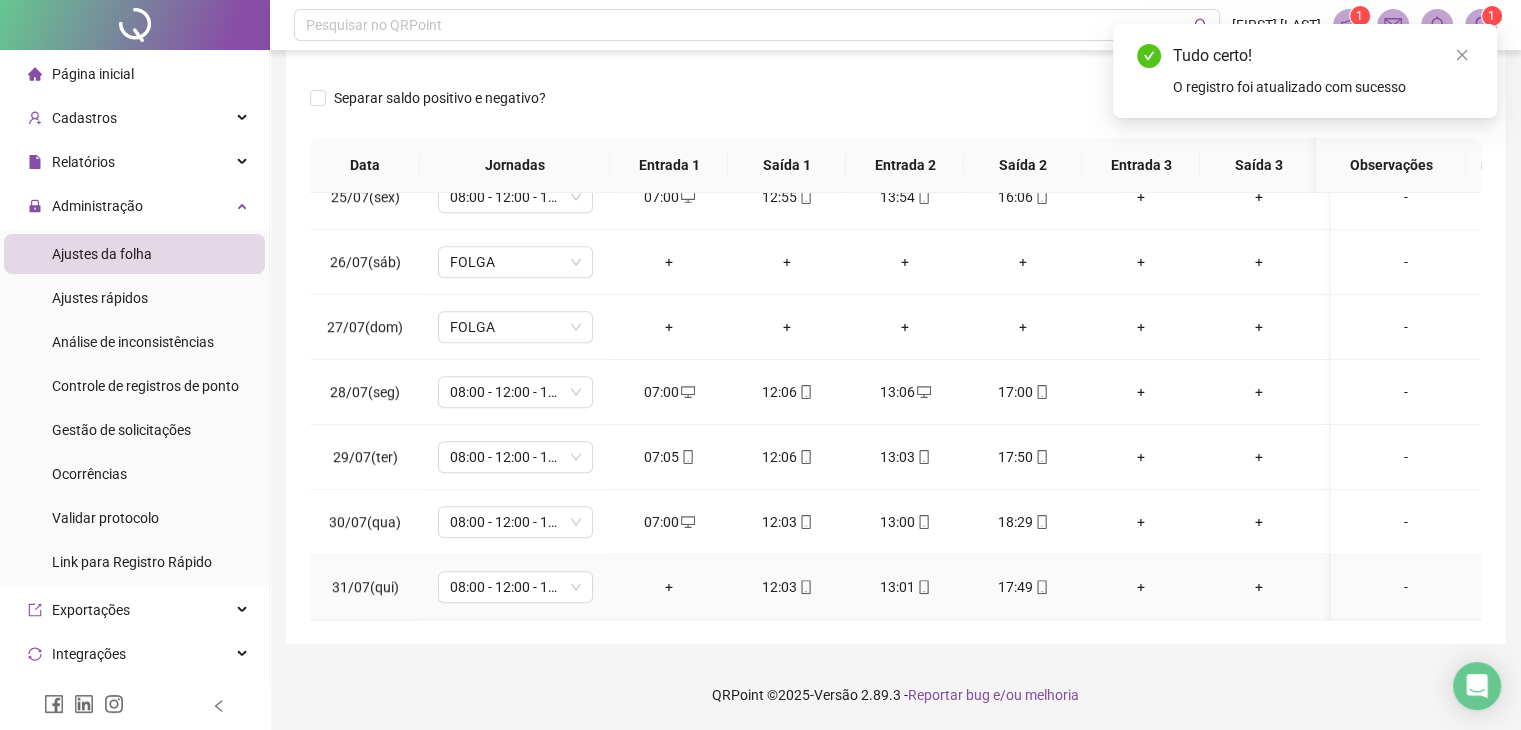click on "+" at bounding box center (669, 587) 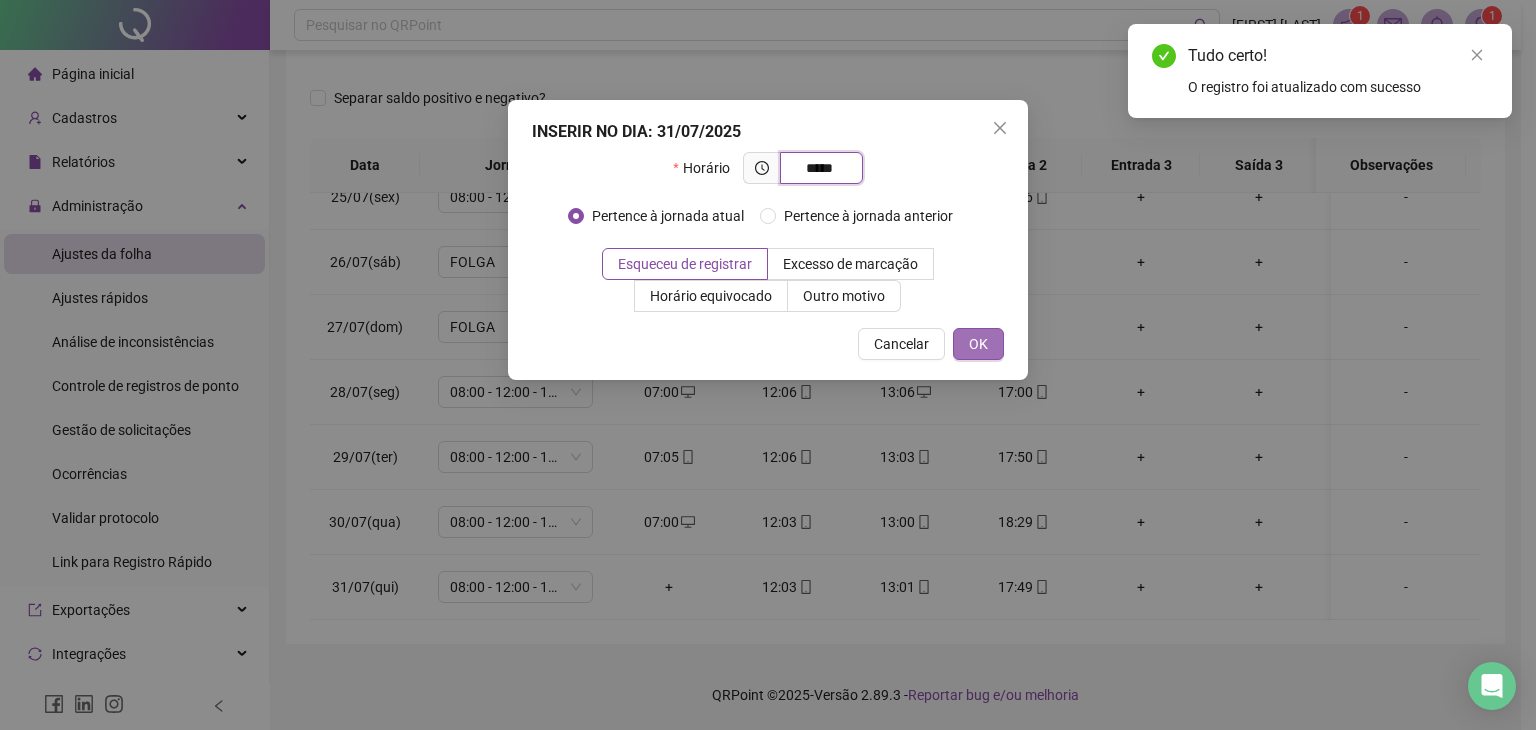 type on "*****" 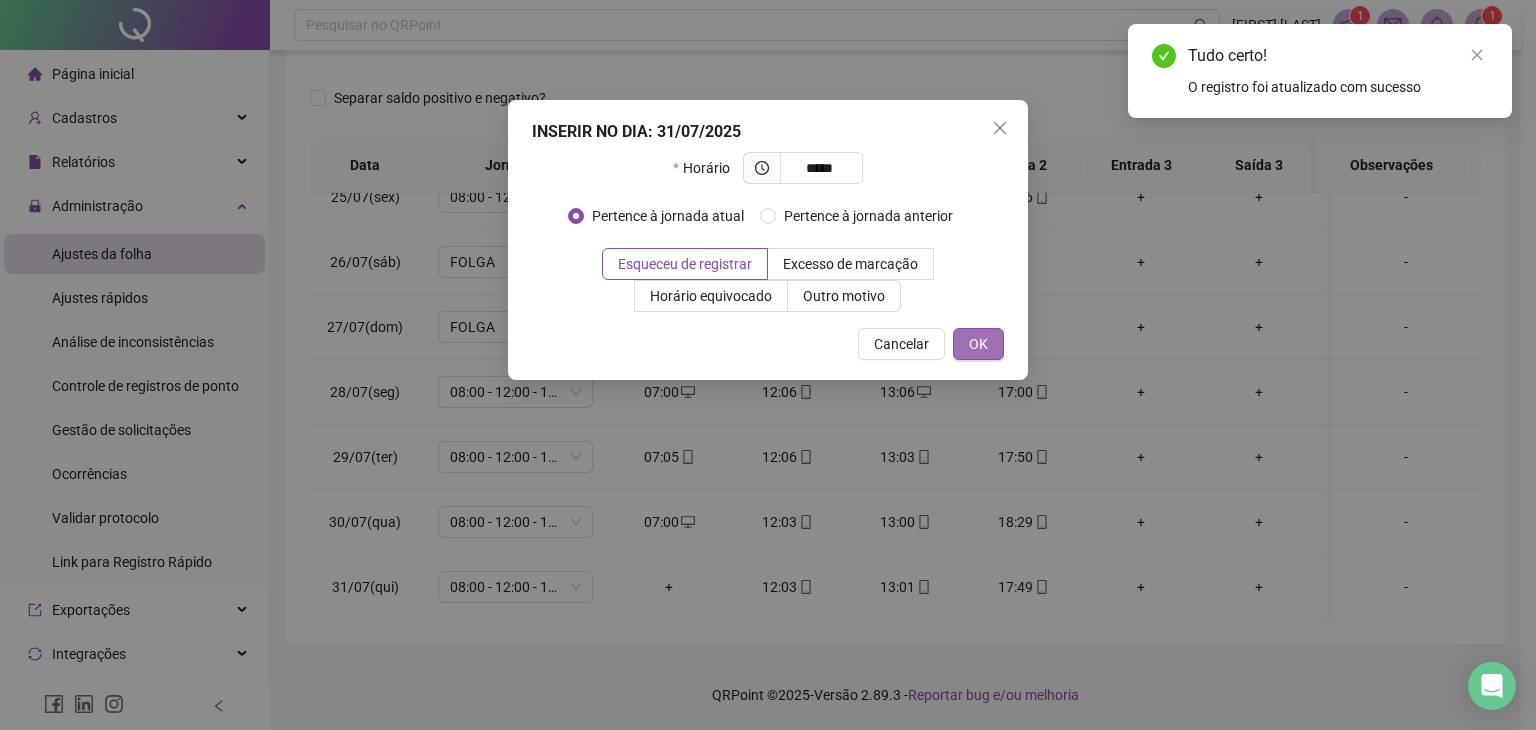 click on "OK" at bounding box center (978, 344) 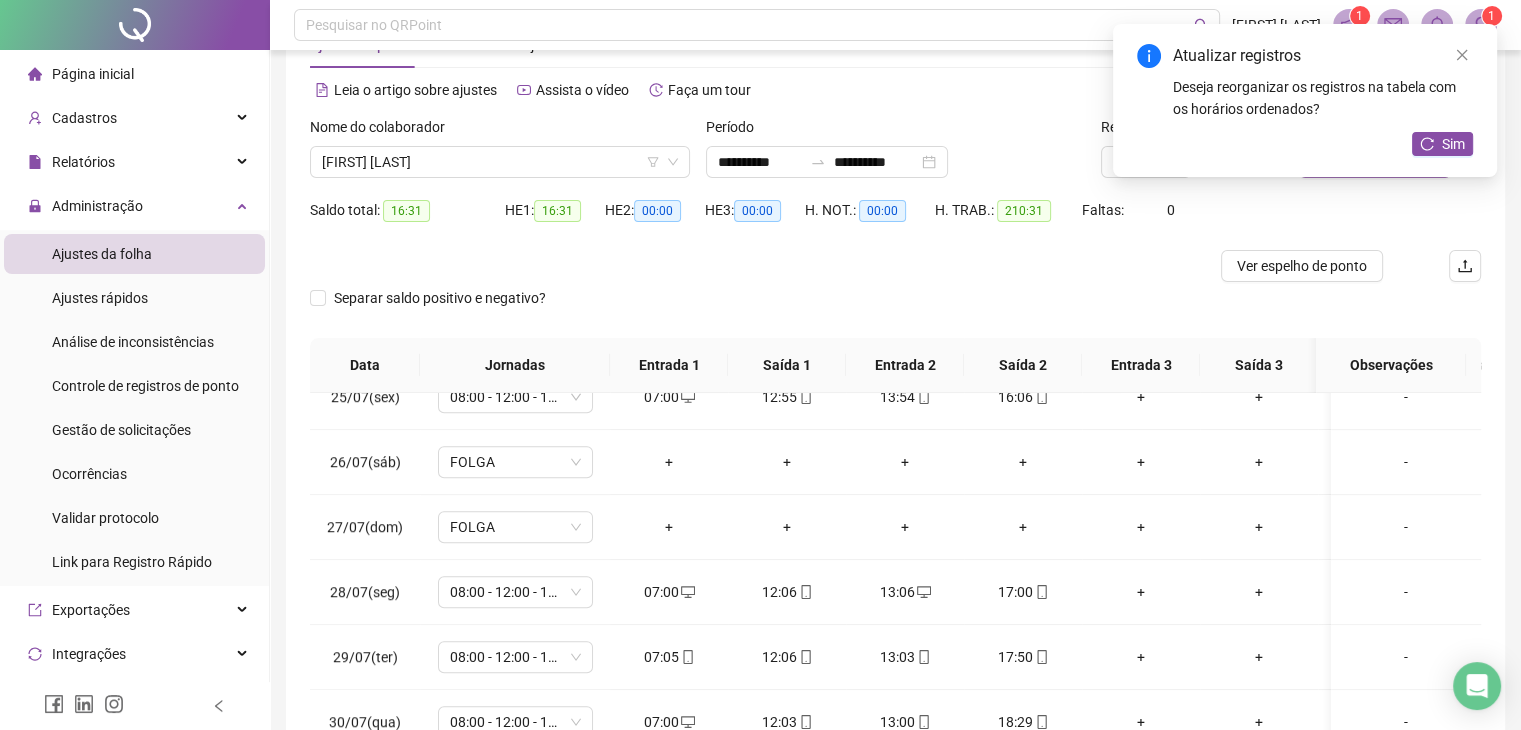 scroll, scrollTop: 0, scrollLeft: 0, axis: both 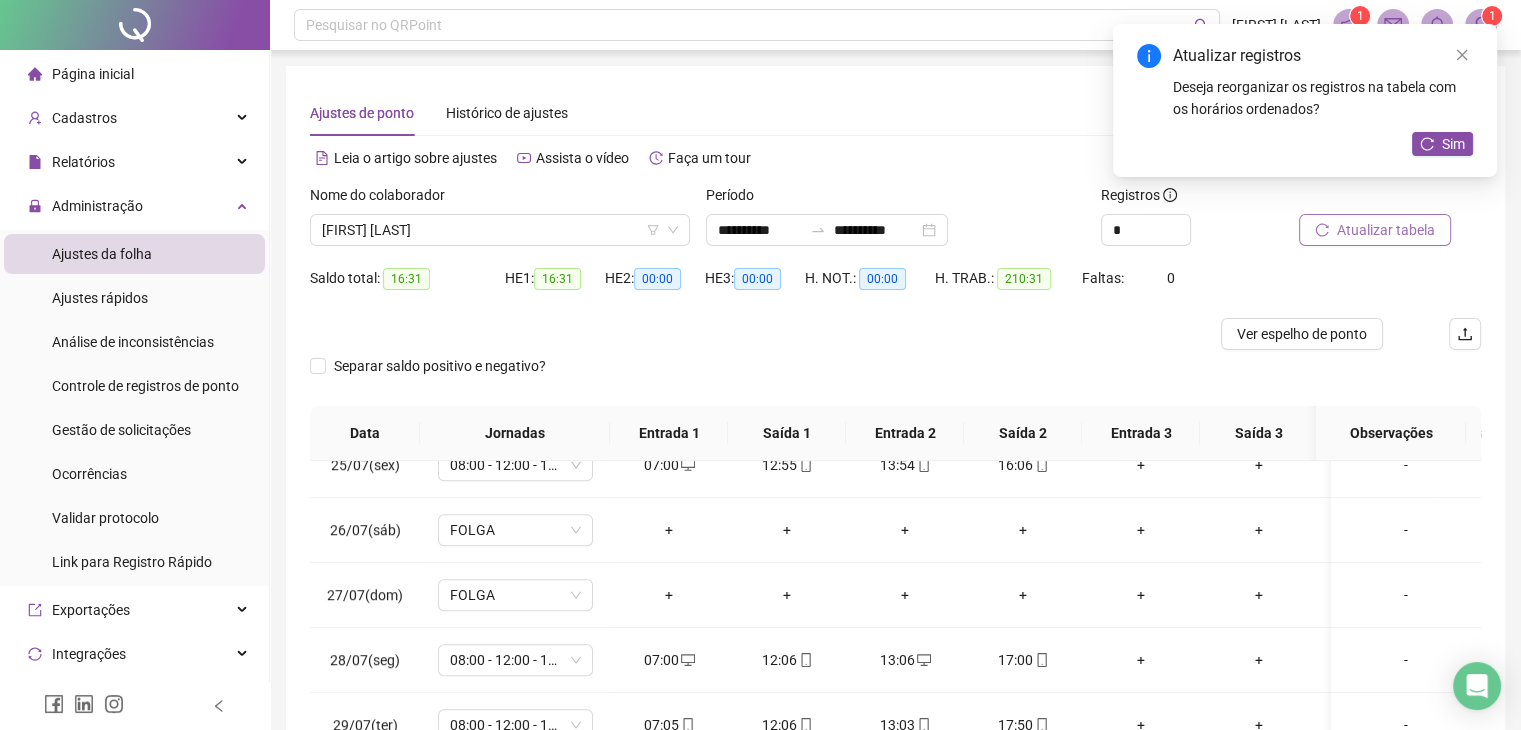 click on "Atualizar tabela" at bounding box center (1386, 230) 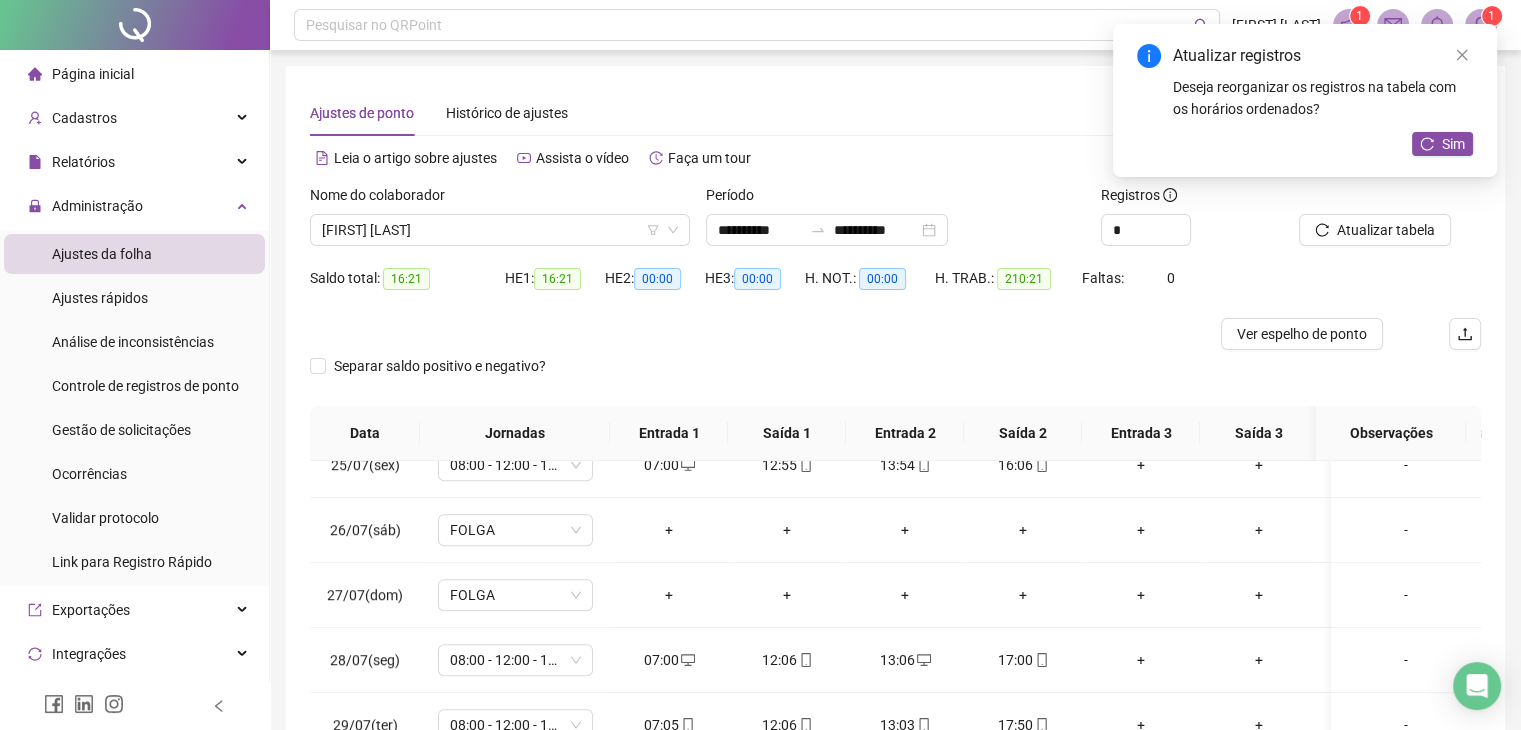 scroll, scrollTop: 268, scrollLeft: 0, axis: vertical 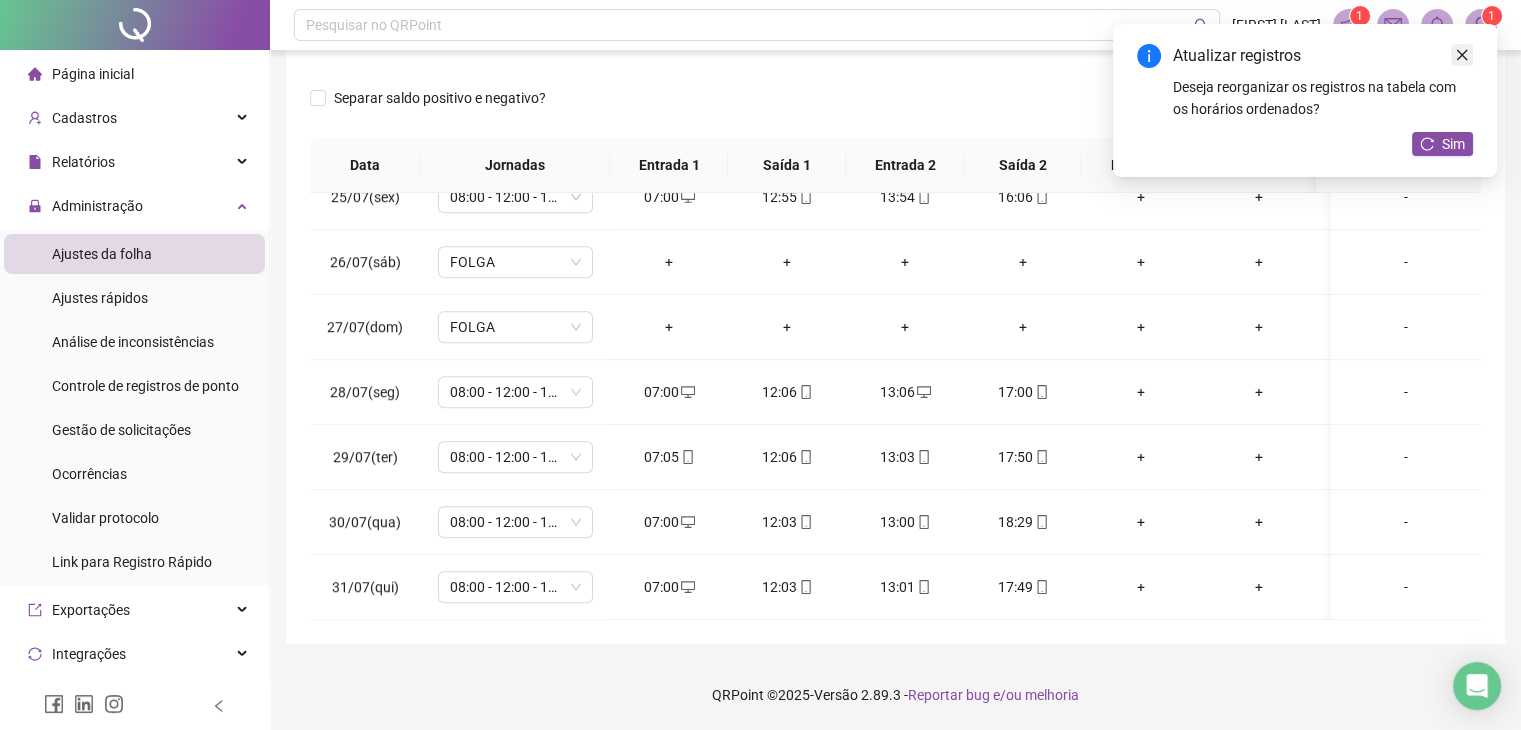 click 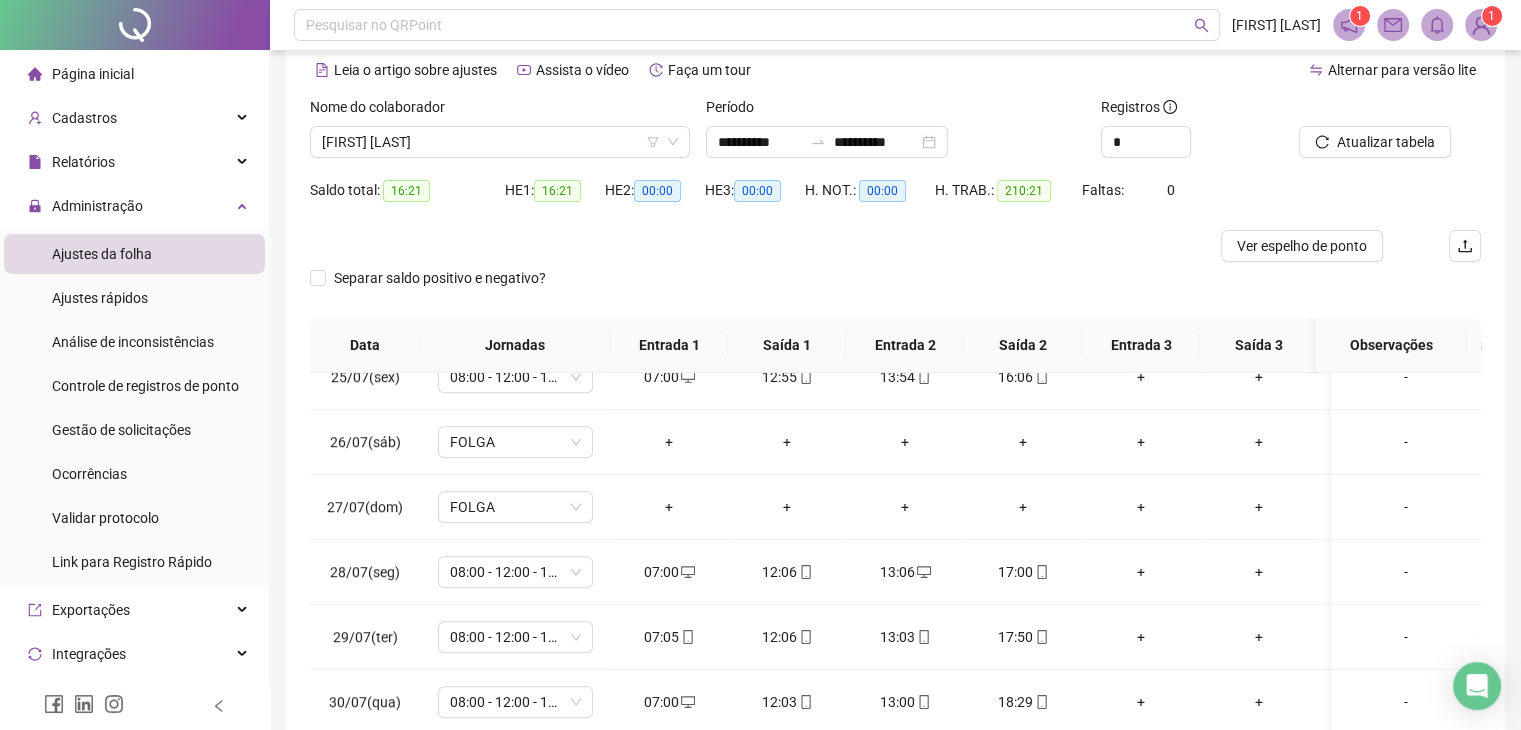 scroll, scrollTop: 68, scrollLeft: 0, axis: vertical 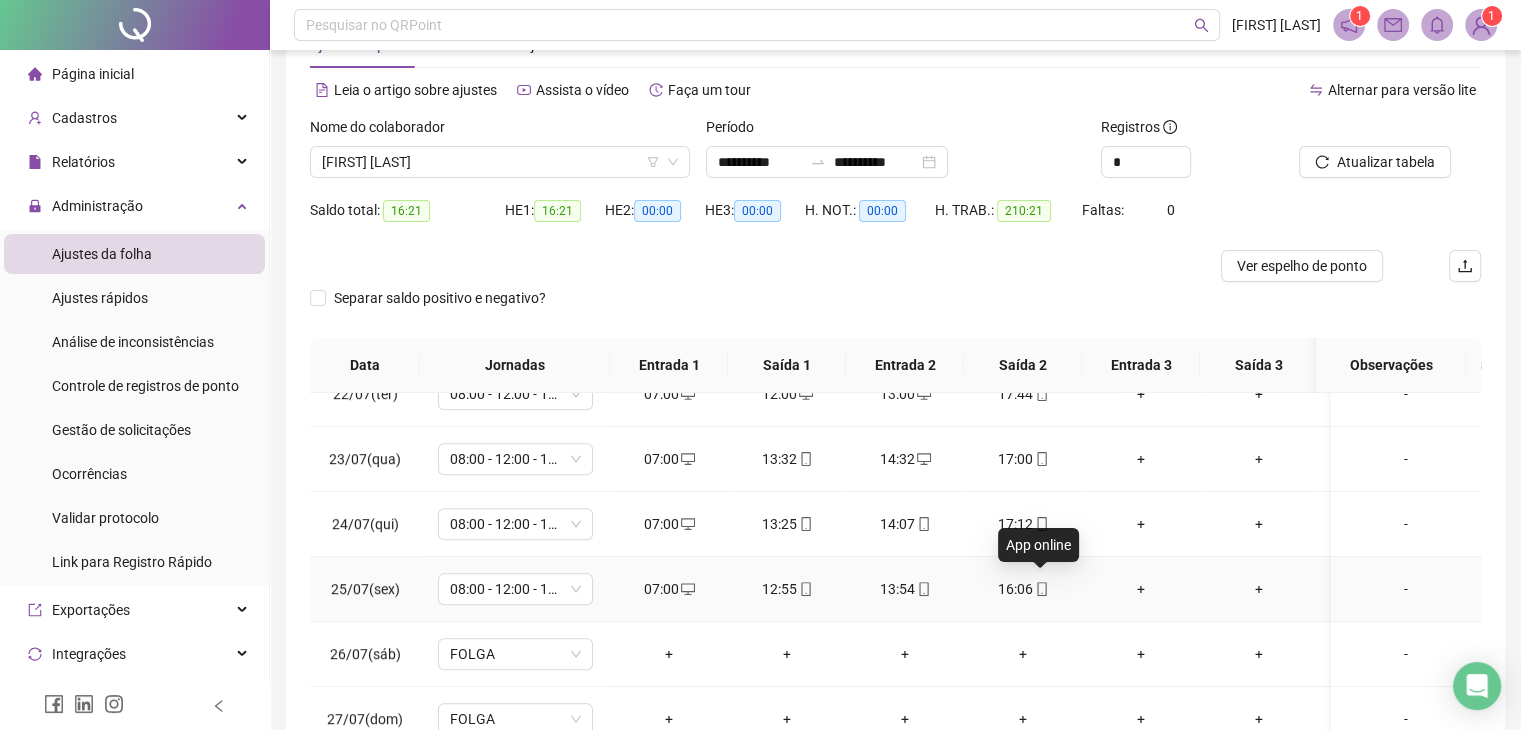 click 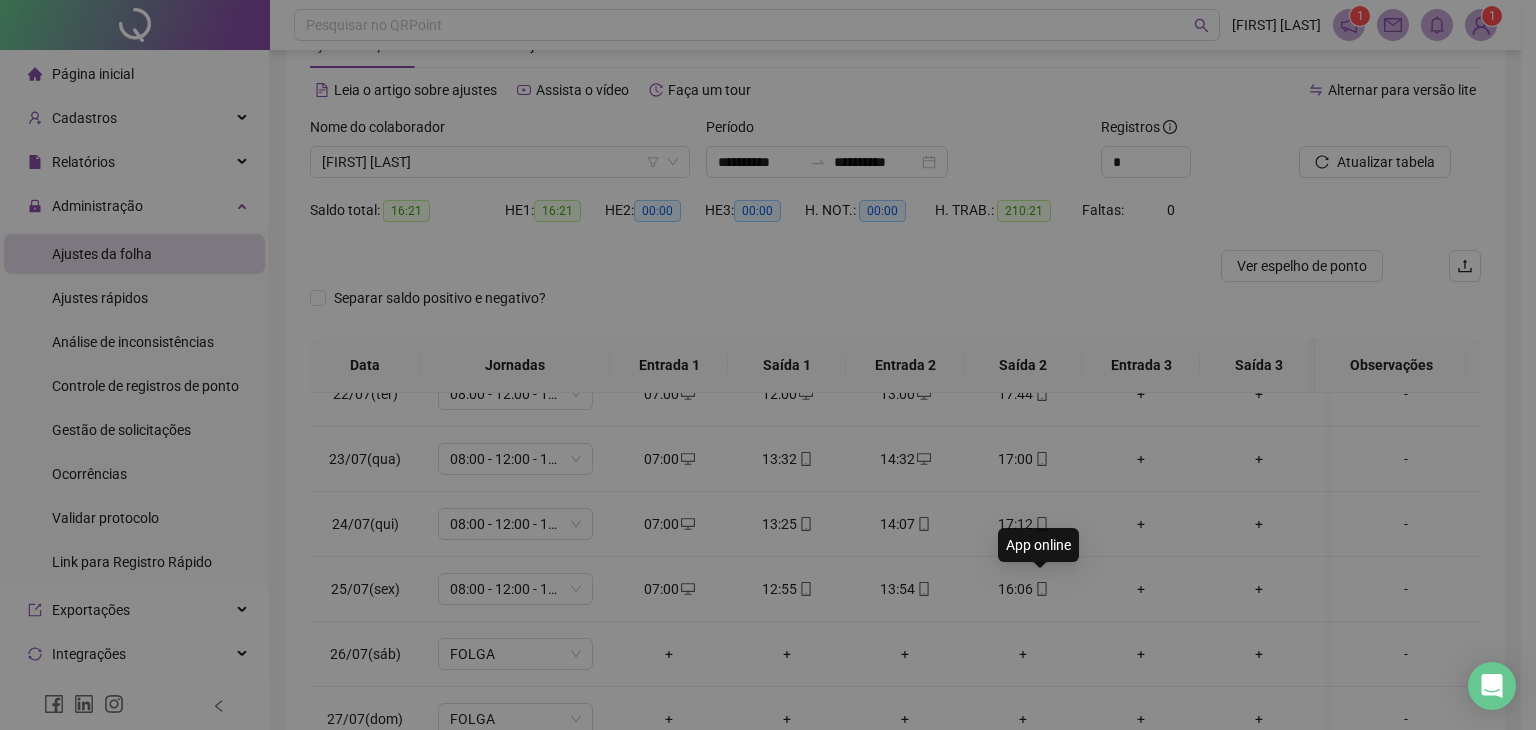 click on "Jornada iniciada no dia 31/07/2025 - Entrada 1 Colaborador [NAME] Protocolo [PROTOCOL] Data/Hora [DATETIME] Origem [ORIGIN] Visualizar foto Ver localização Desconsiderar registro Pertence ao lanche Motivo [REASON] Pertence à jornada atual Pertence à jornada anterior Cancelar OK" at bounding box center [768, 365] 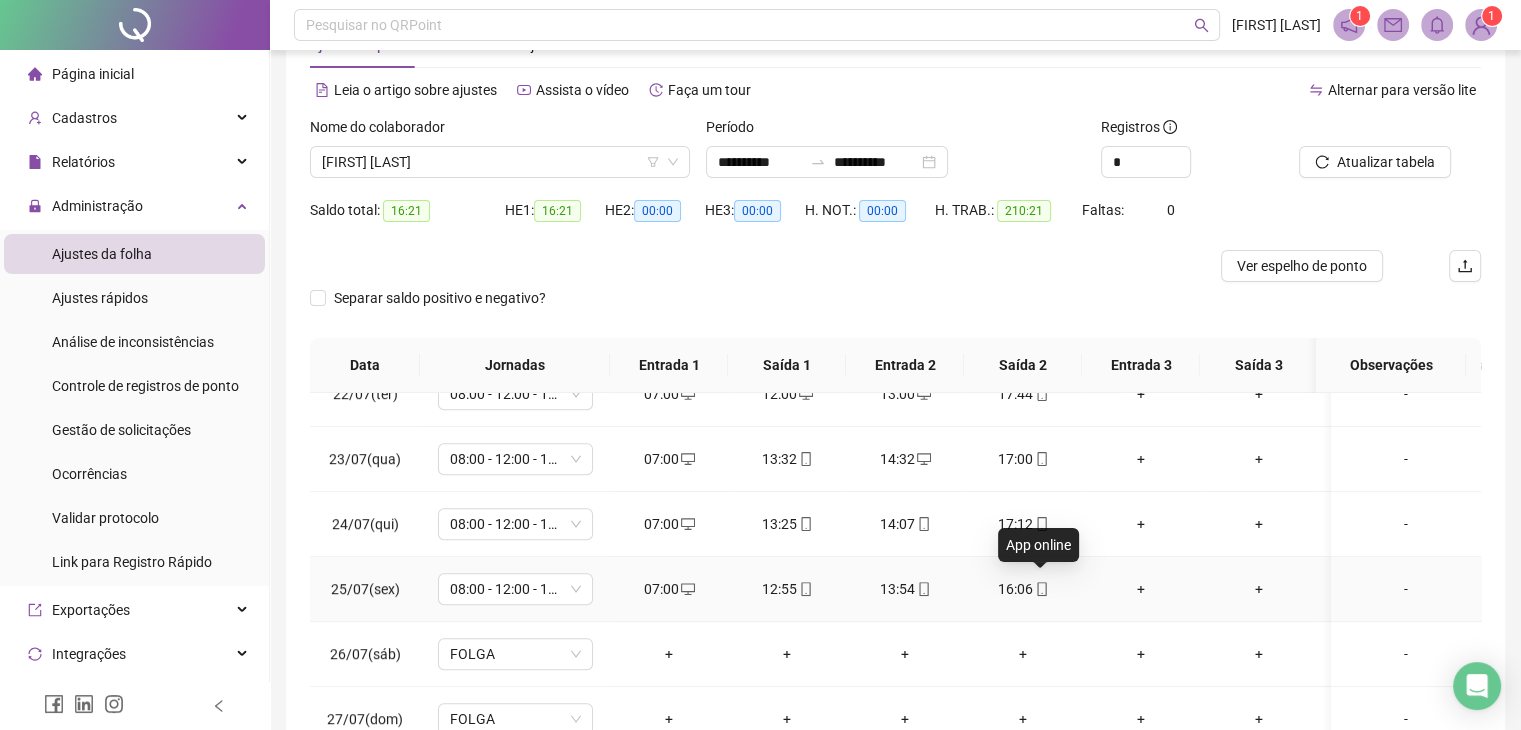 click 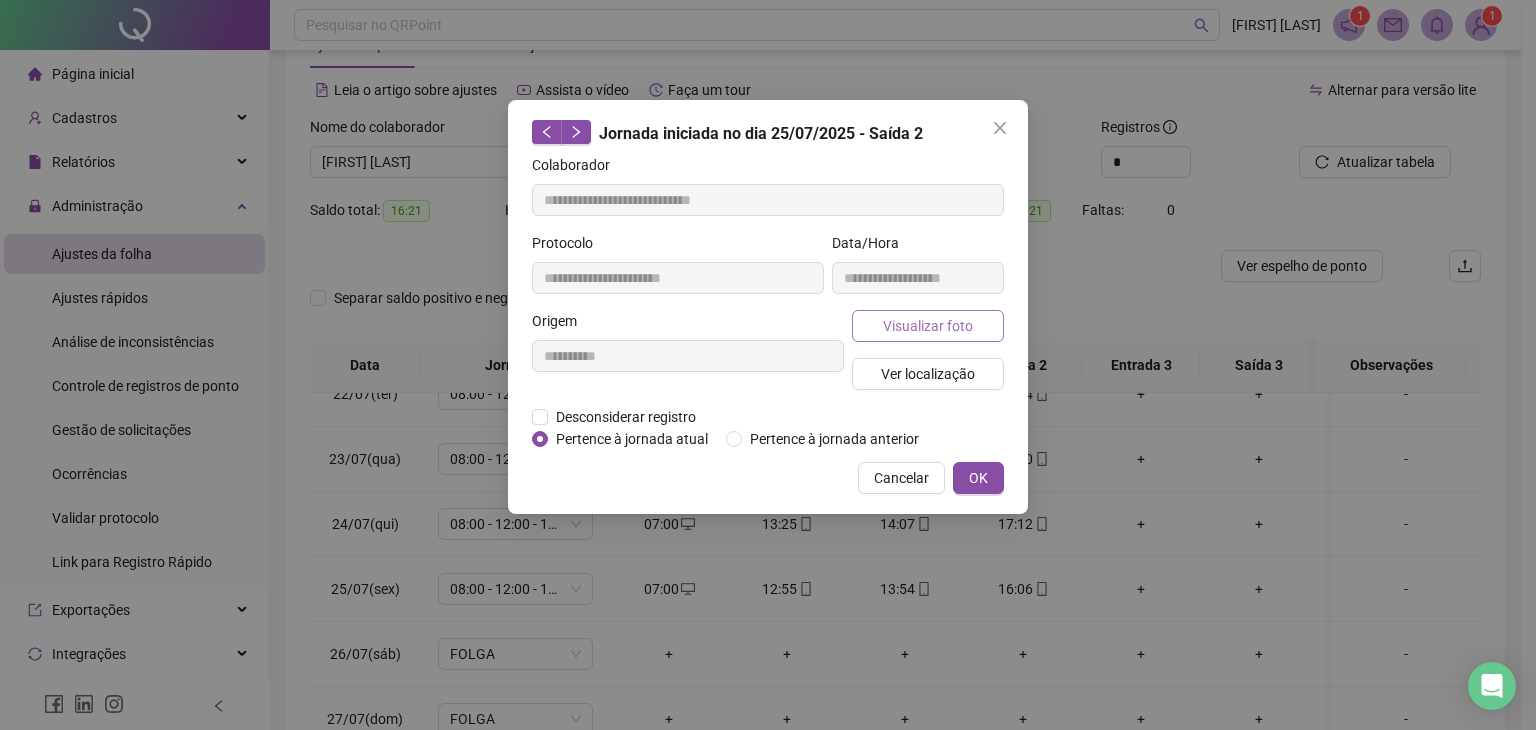 click on "Visualizar foto" at bounding box center [928, 326] 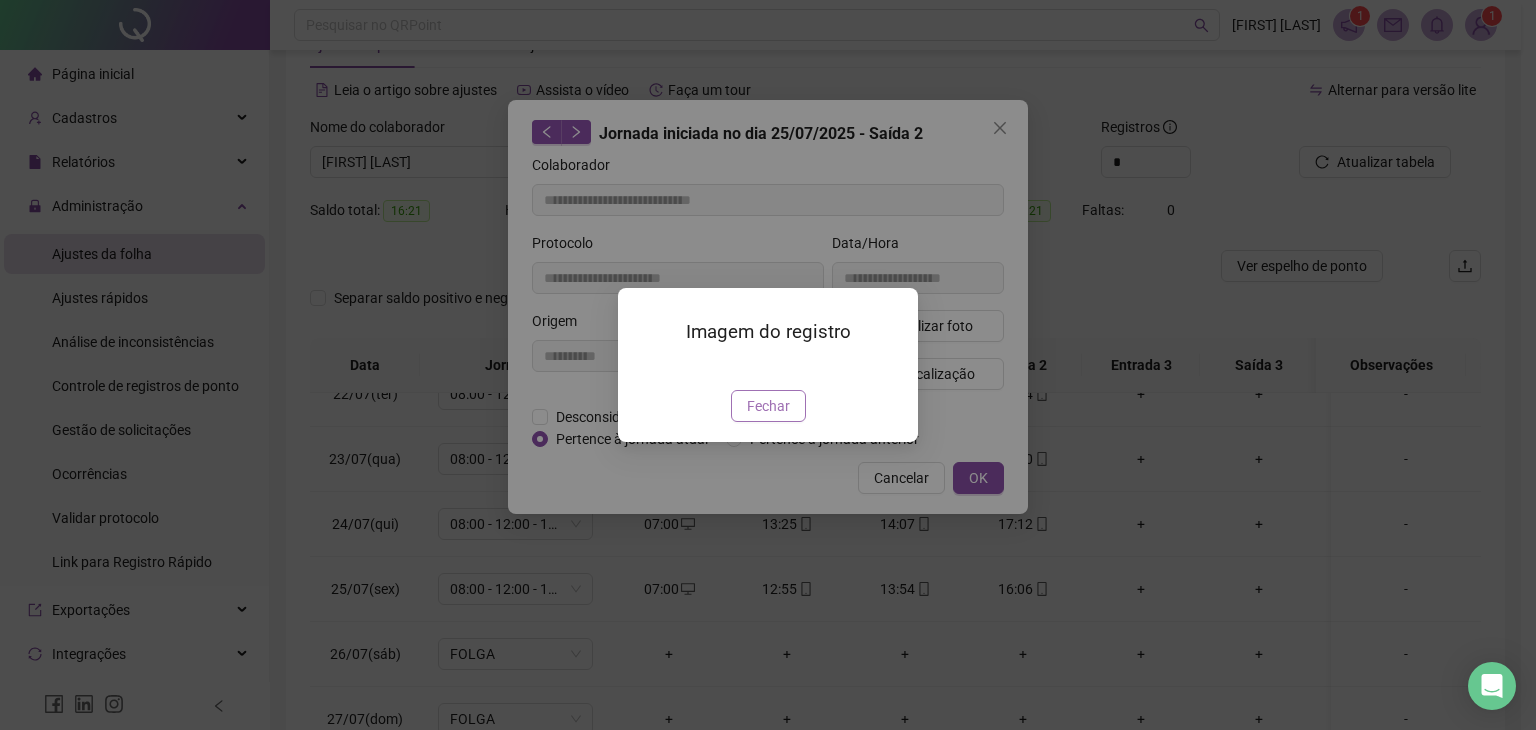 click on "Fechar" at bounding box center (768, 406) 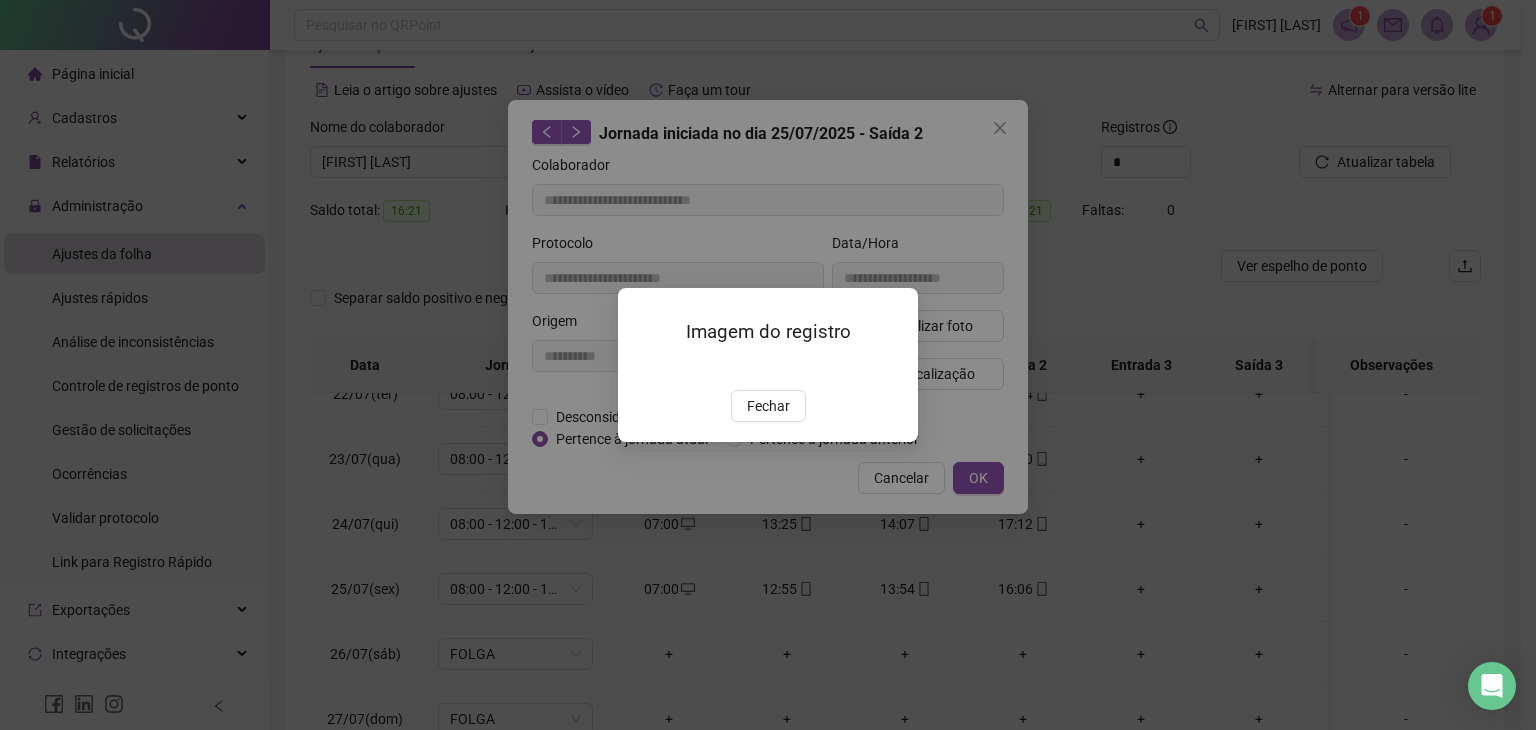 click on "Imagem do registro Fechar" at bounding box center (768, 365) 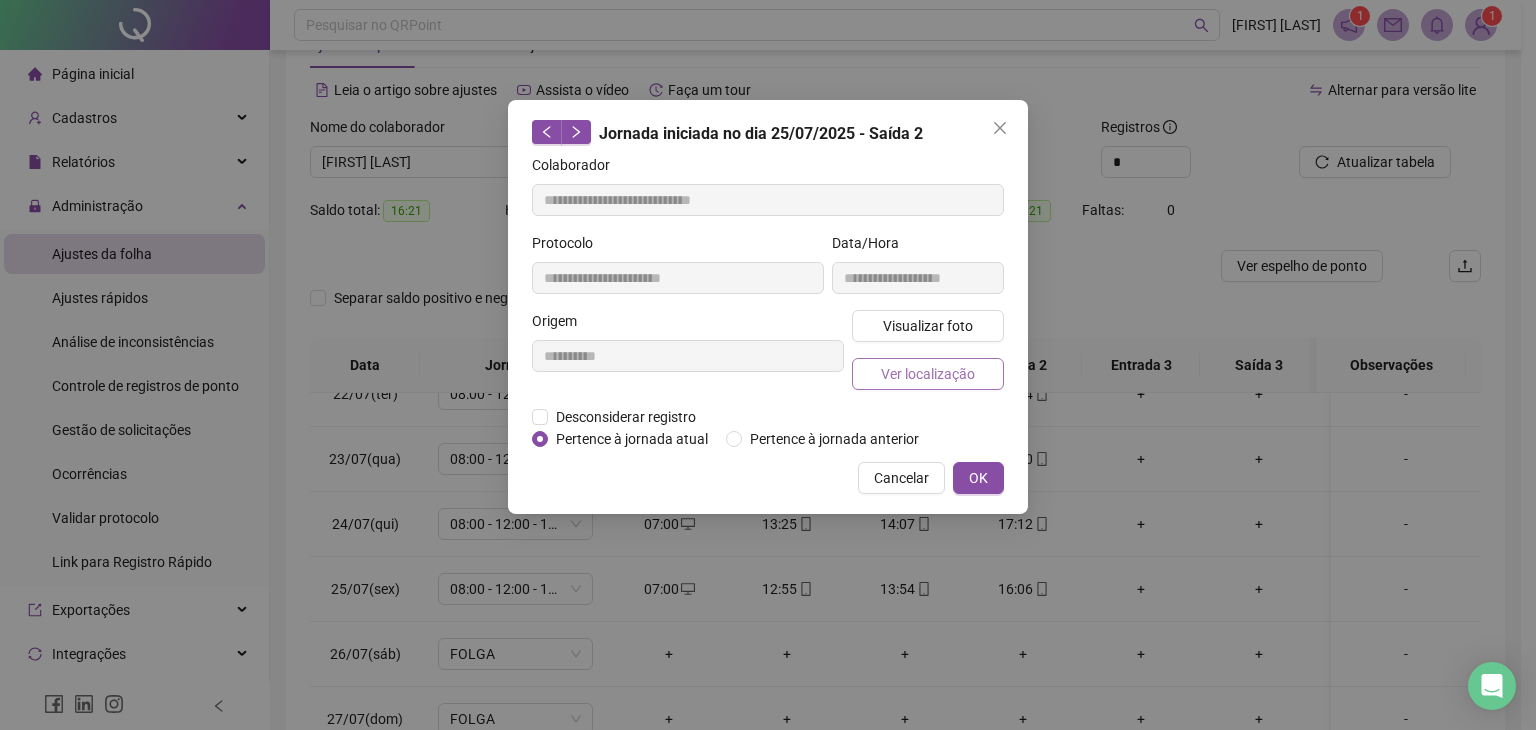 click on "Ver localização" at bounding box center [928, 374] 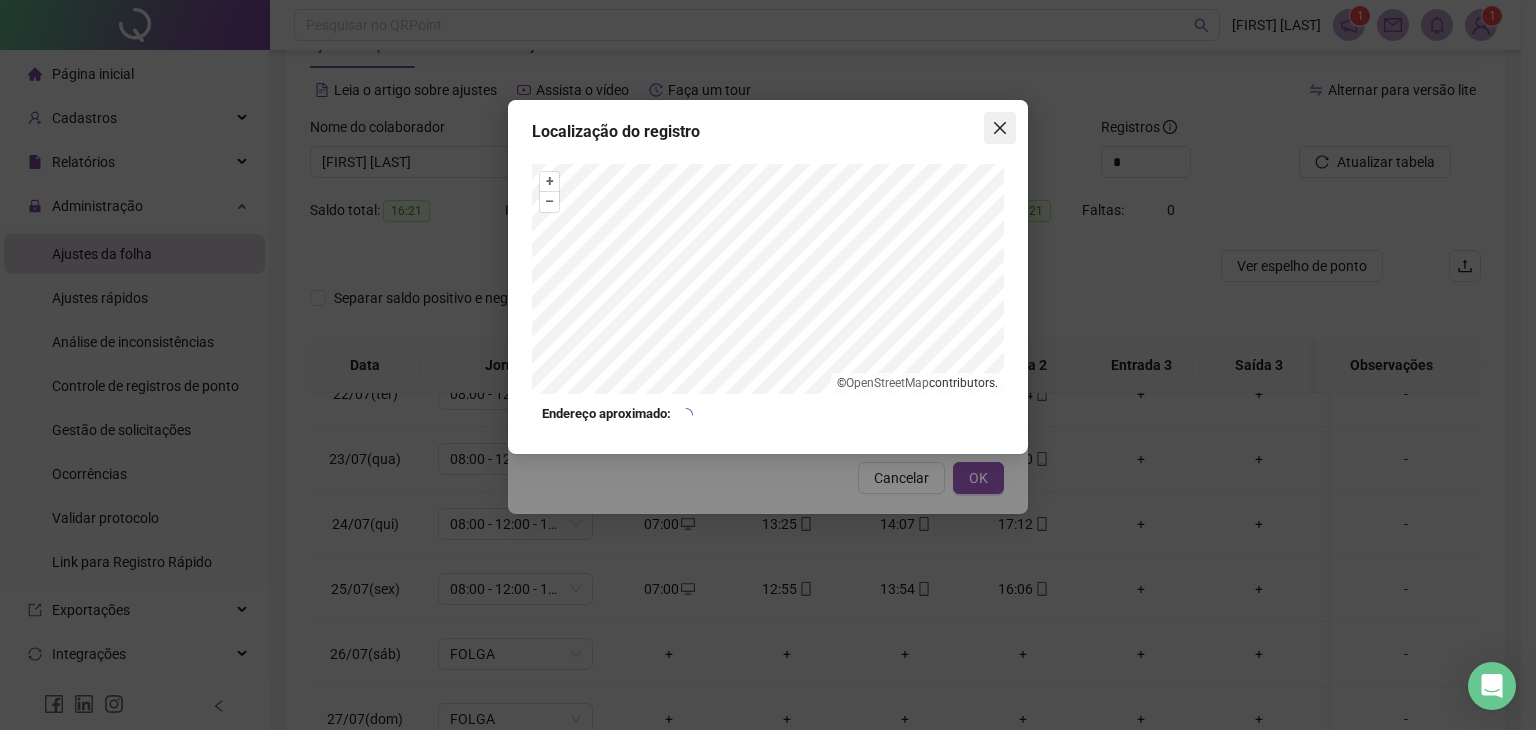 click 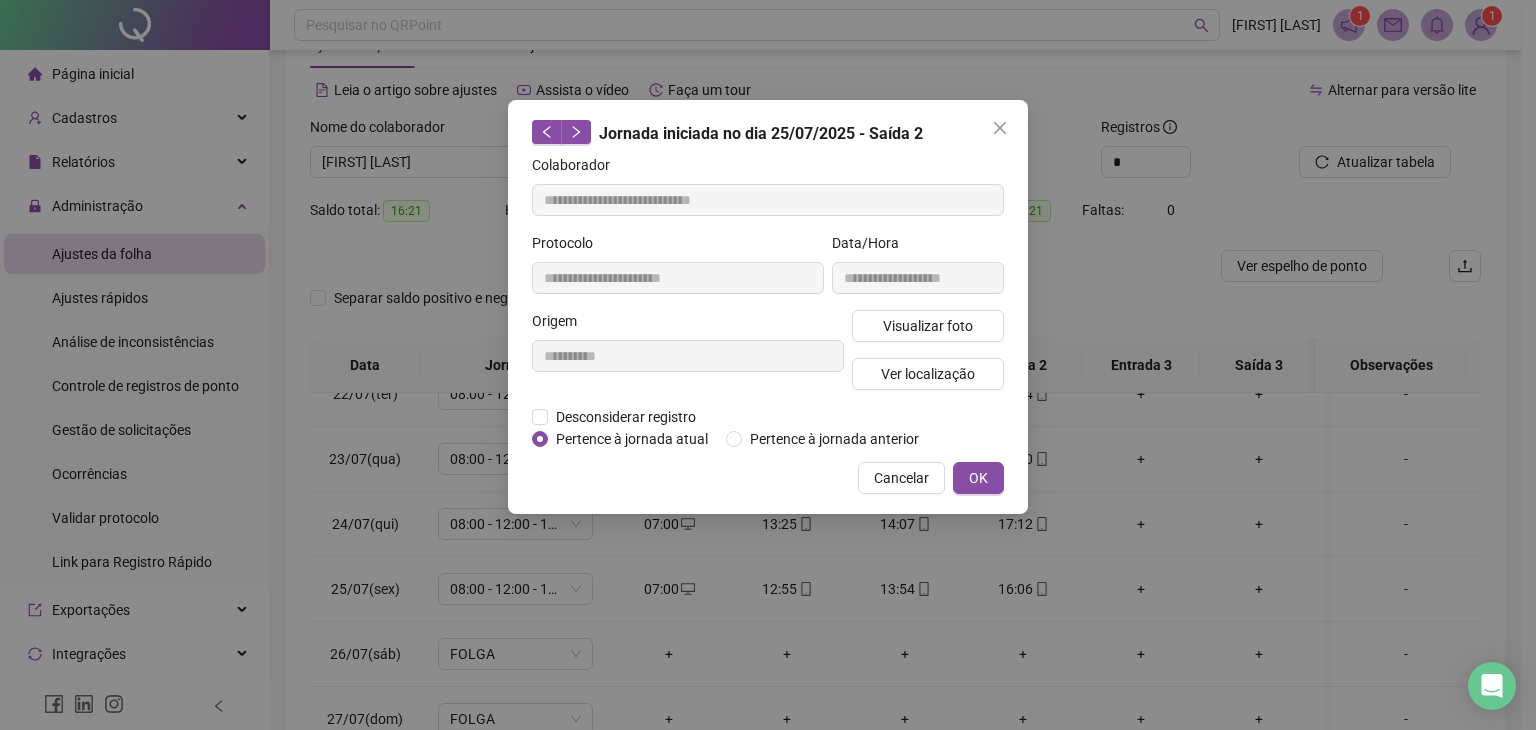 click 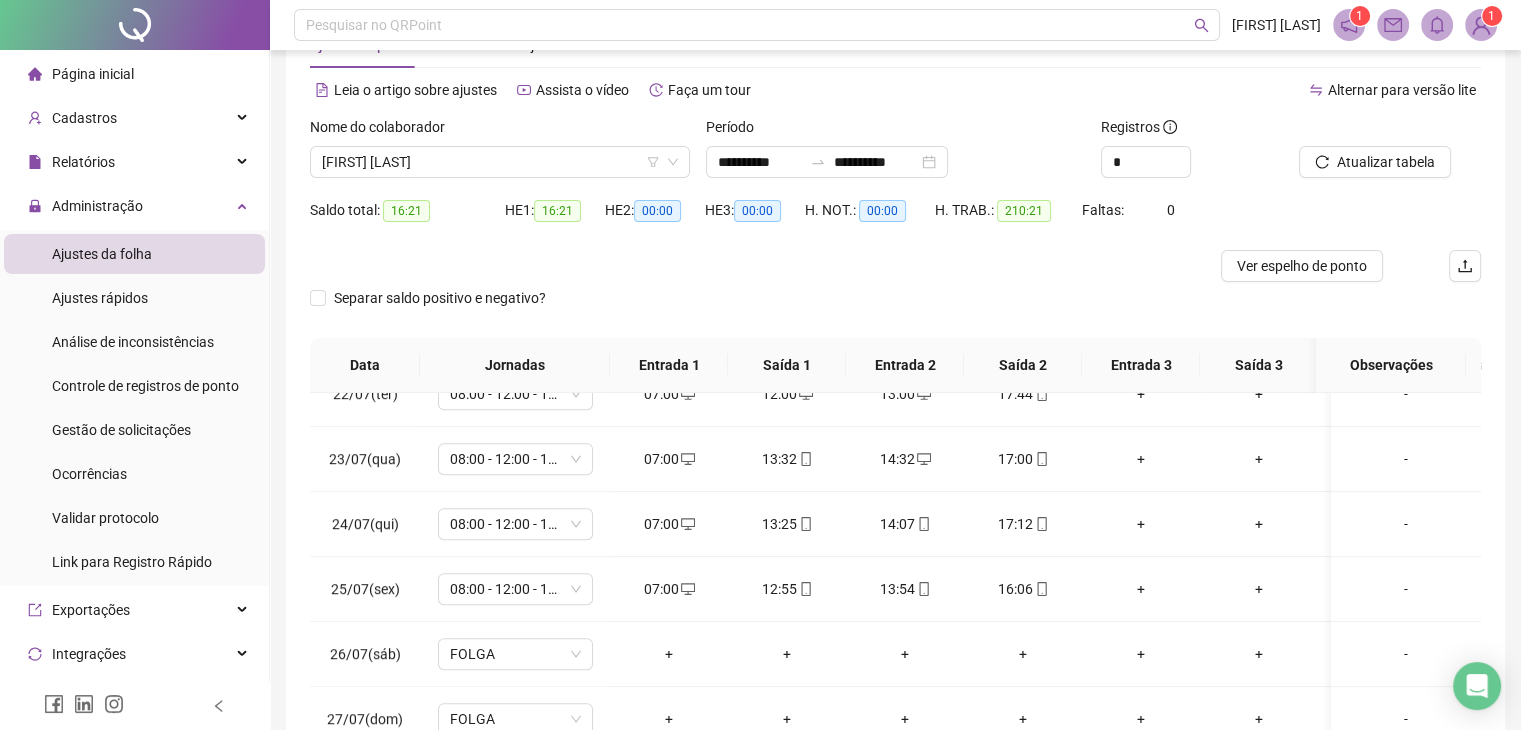 scroll, scrollTop: 0, scrollLeft: 0, axis: both 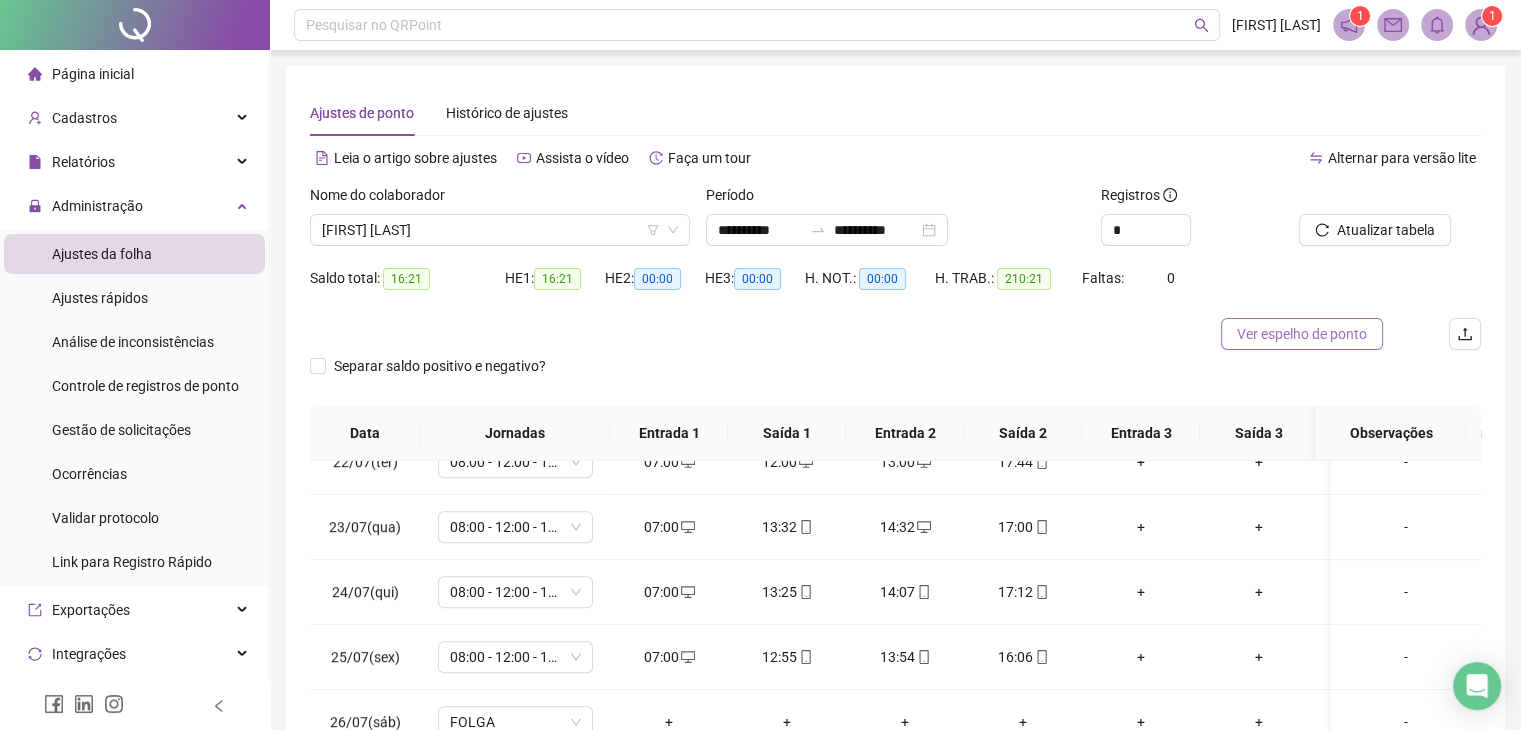 click on "Ver espelho de ponto" at bounding box center [1302, 334] 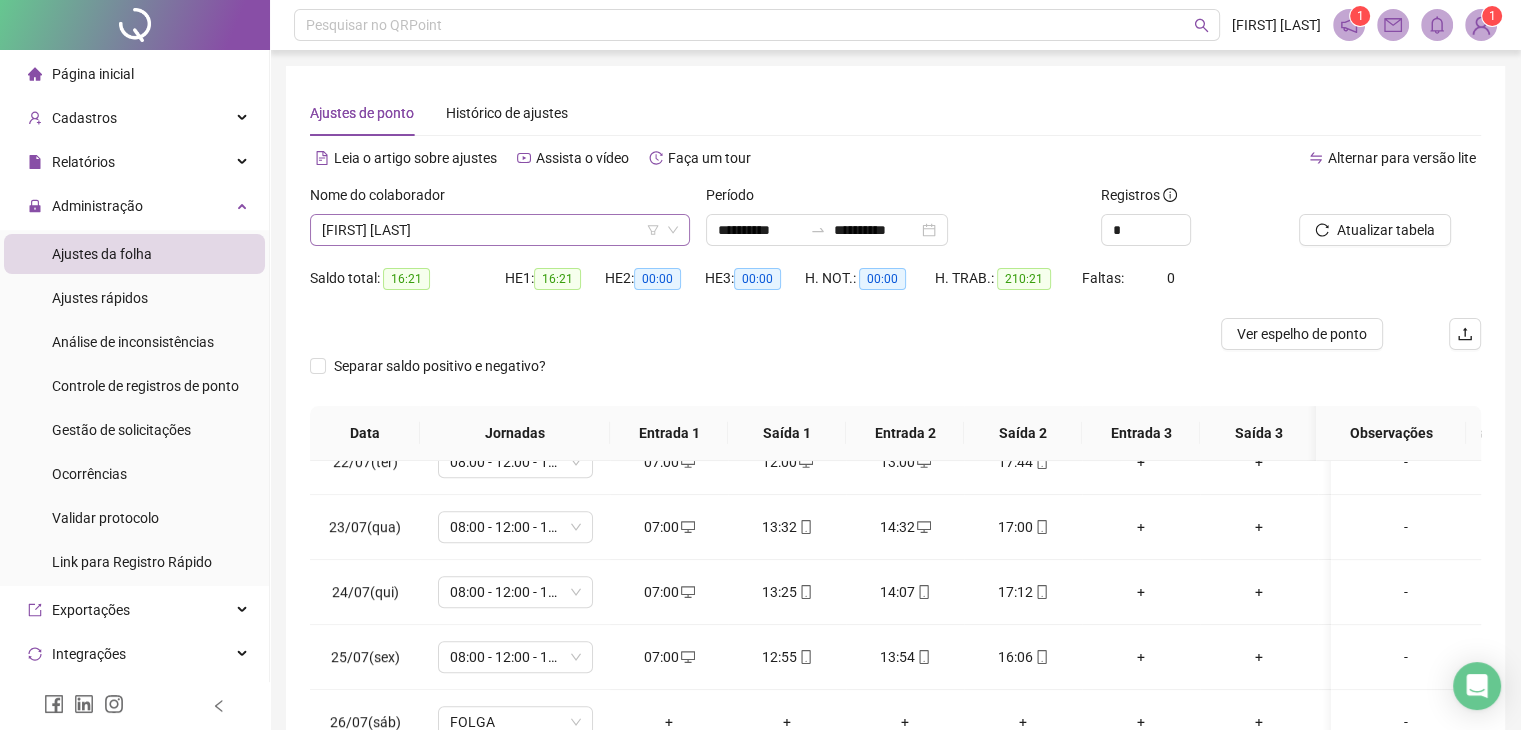 click on "[FIRST] [LAST]" at bounding box center [500, 230] 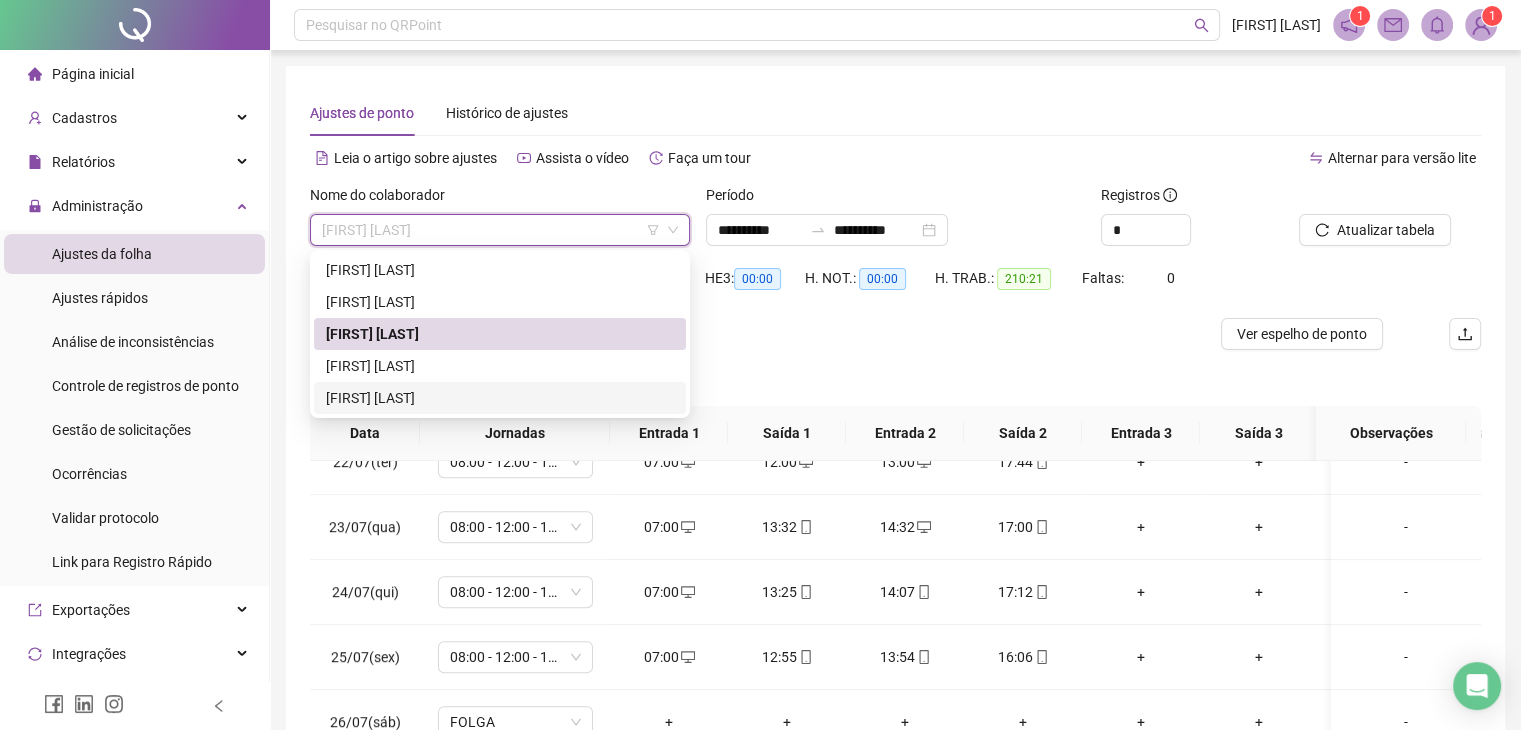 click on "[FIRST] [LAST]" at bounding box center (500, 398) 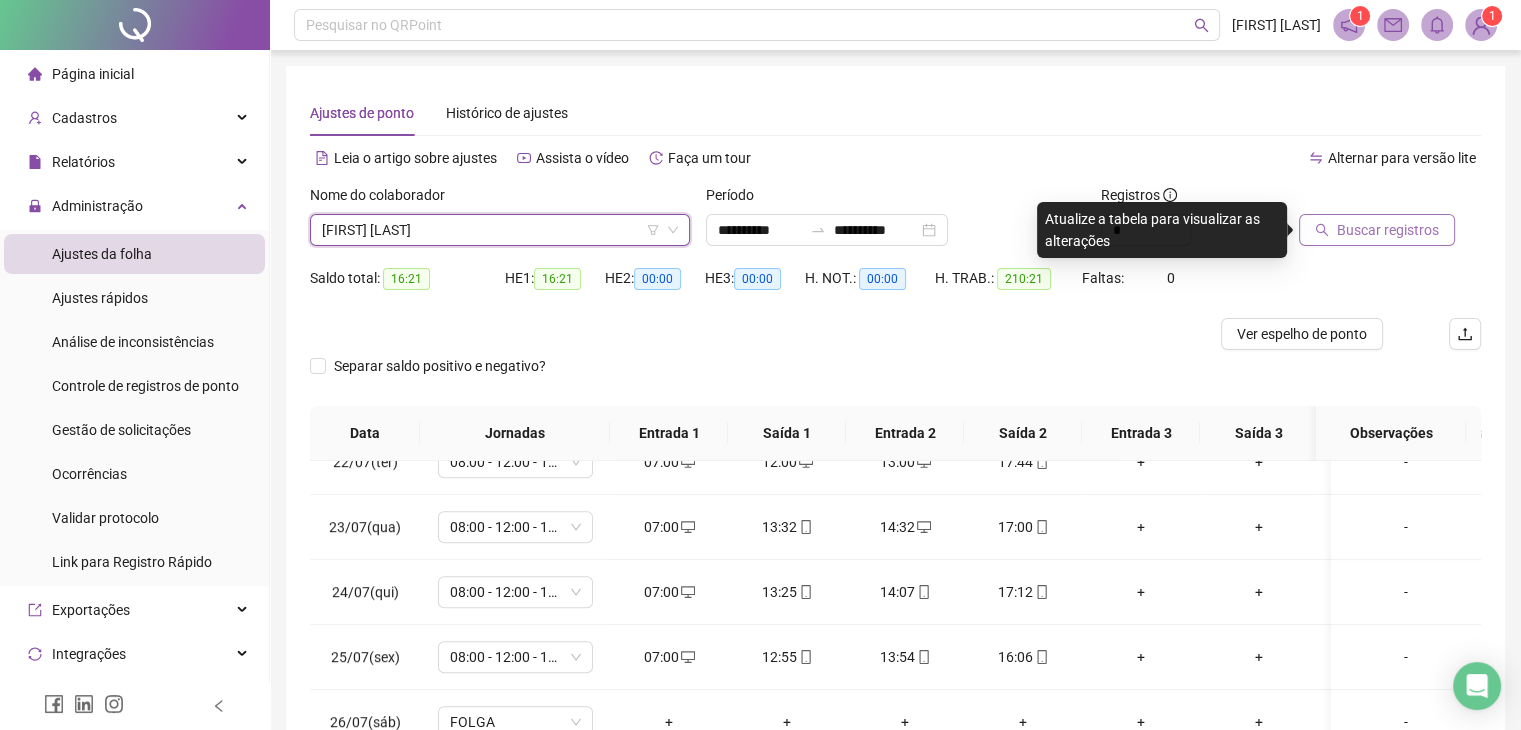 click on "Buscar registros" at bounding box center [1388, 230] 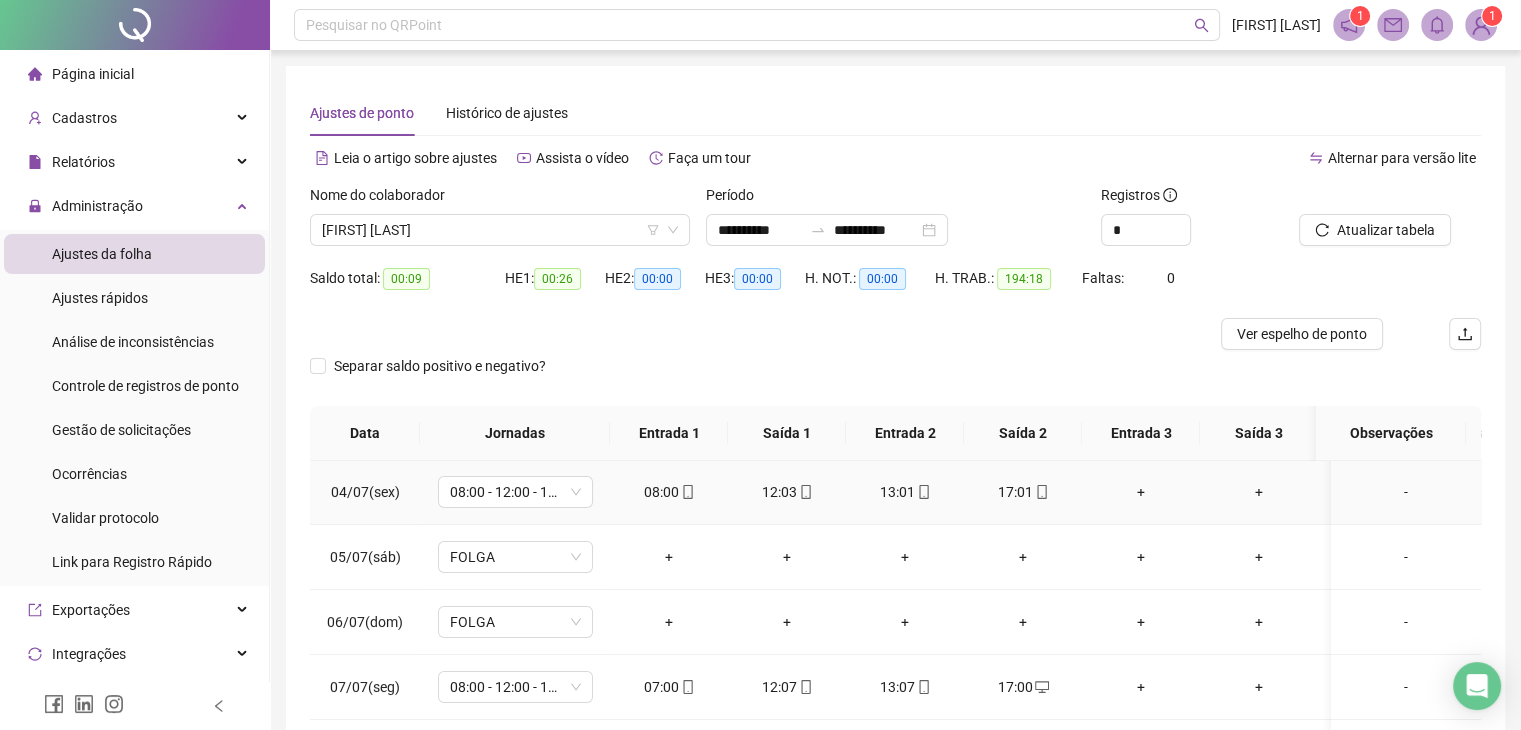 scroll, scrollTop: 0, scrollLeft: 0, axis: both 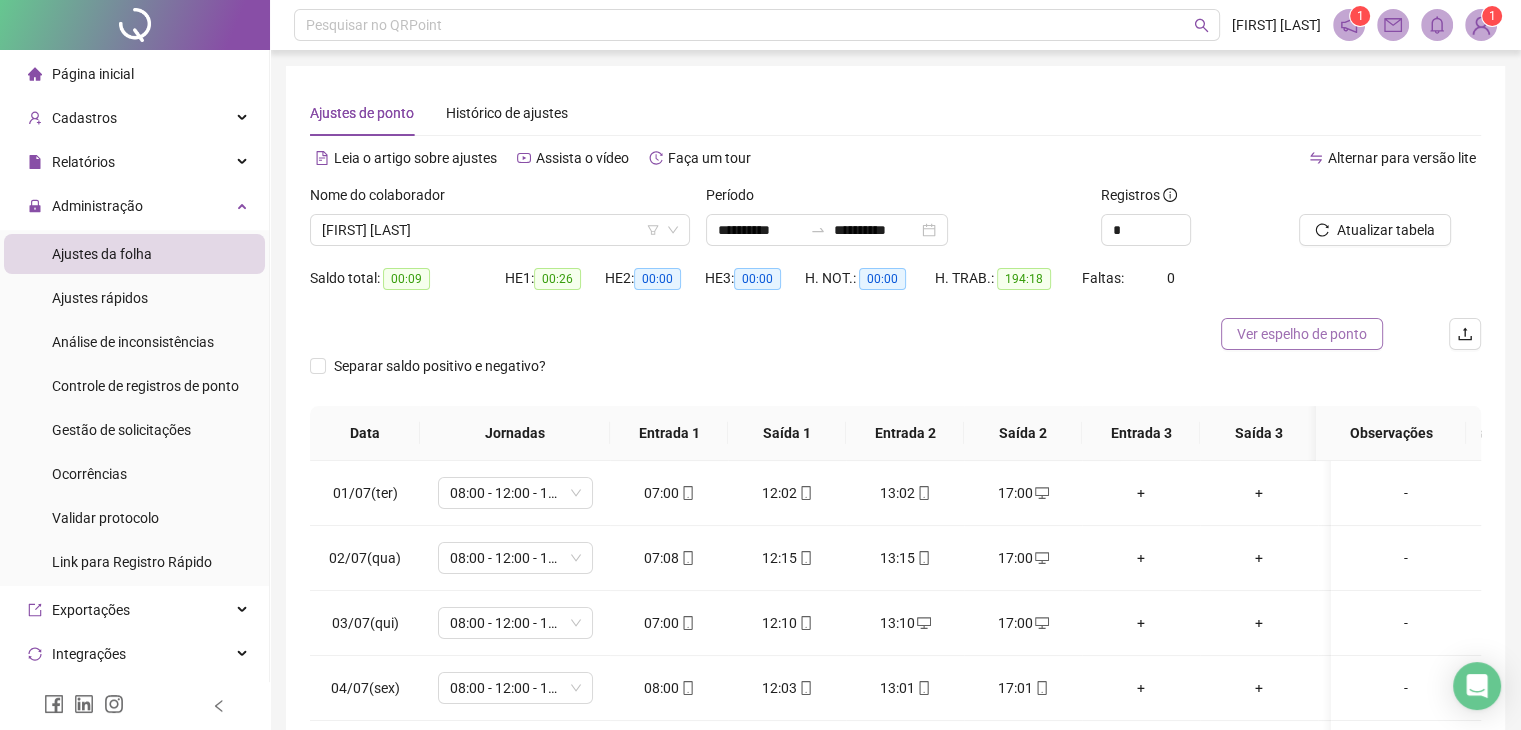 drag, startPoint x: 1335, startPoint y: 336, endPoint x: 1268, endPoint y: 348, distance: 68.06615 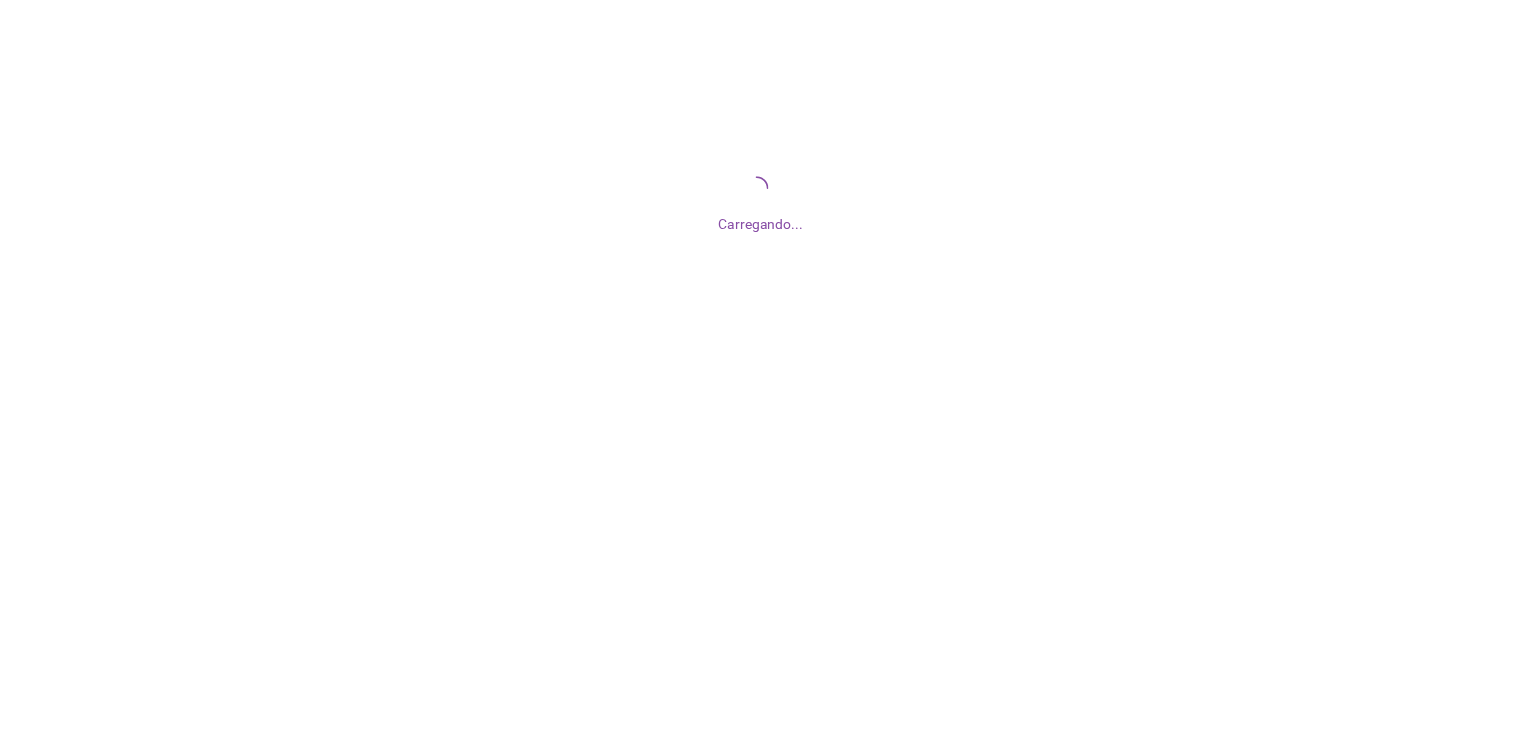 scroll, scrollTop: 0, scrollLeft: 0, axis: both 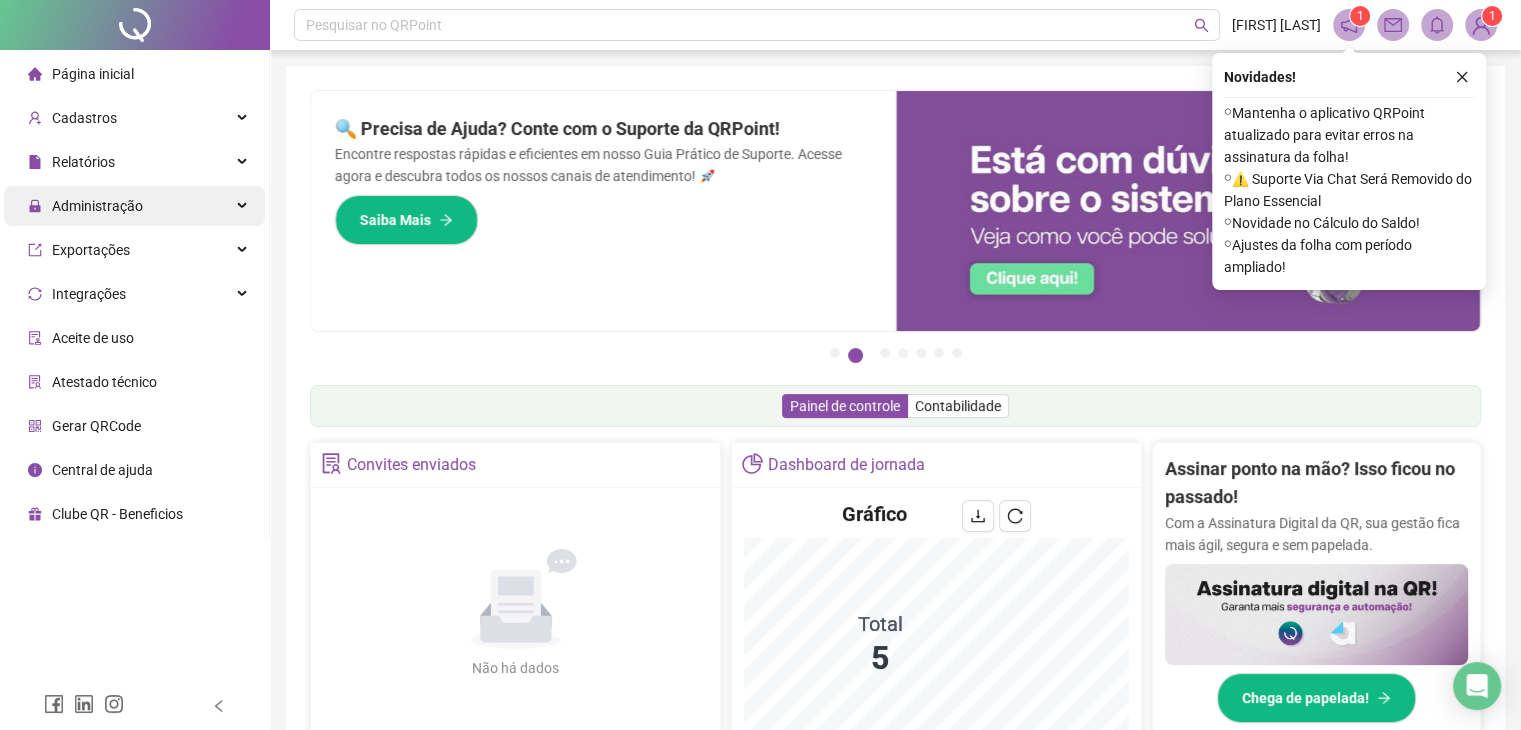 click on "Administração" at bounding box center (97, 206) 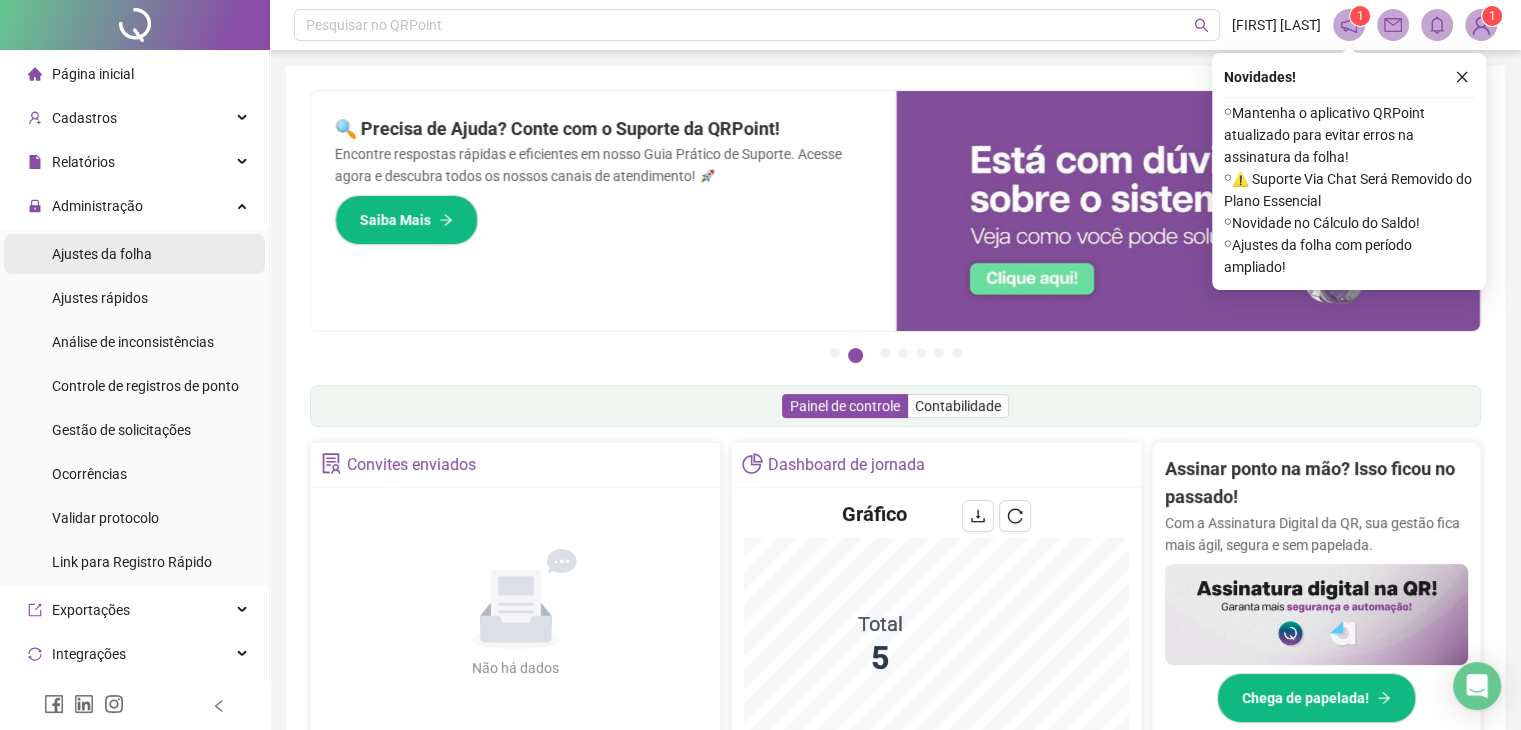 click on "Ajustes da folha" at bounding box center (102, 254) 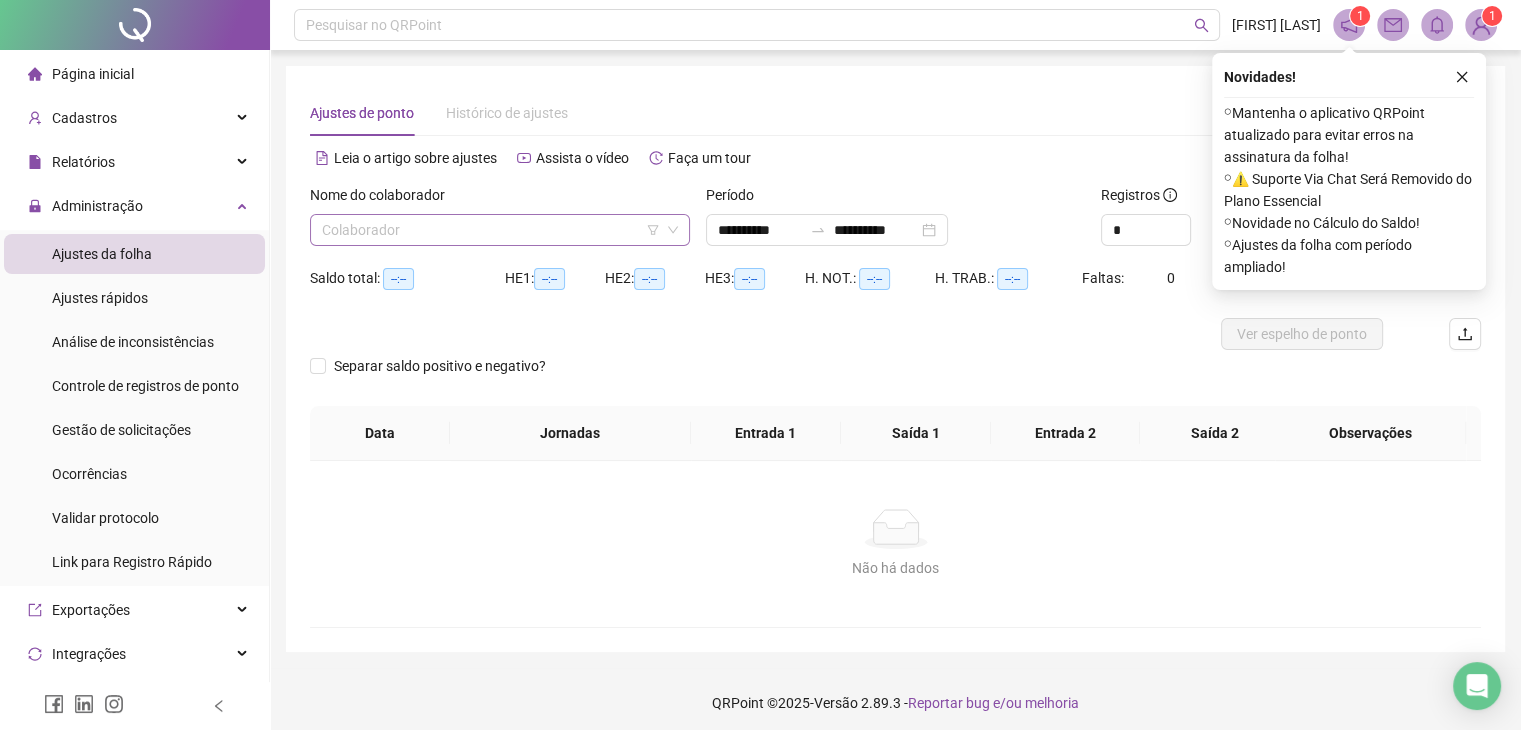 click at bounding box center [491, 230] 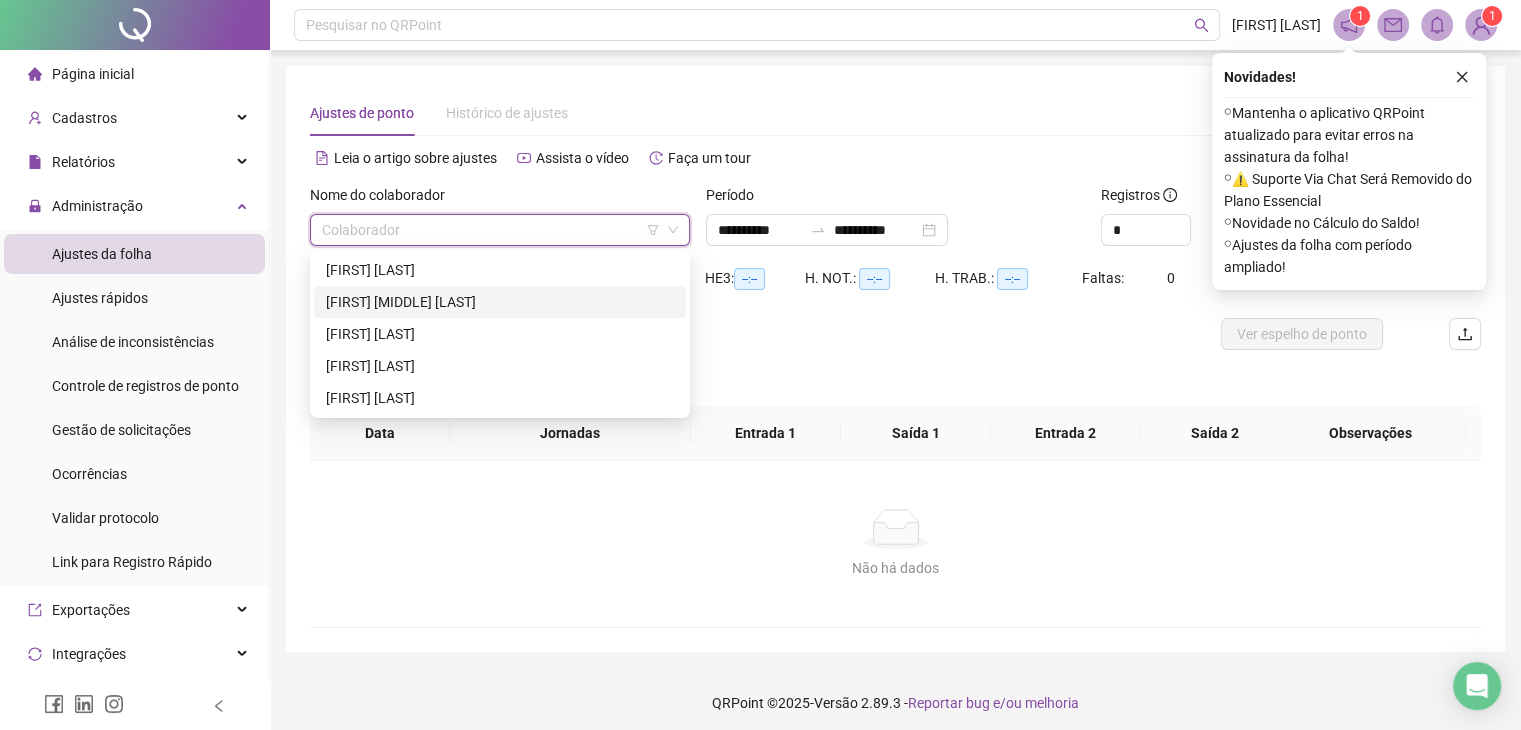 click on "[FIRST] [LAST]" at bounding box center (500, 302) 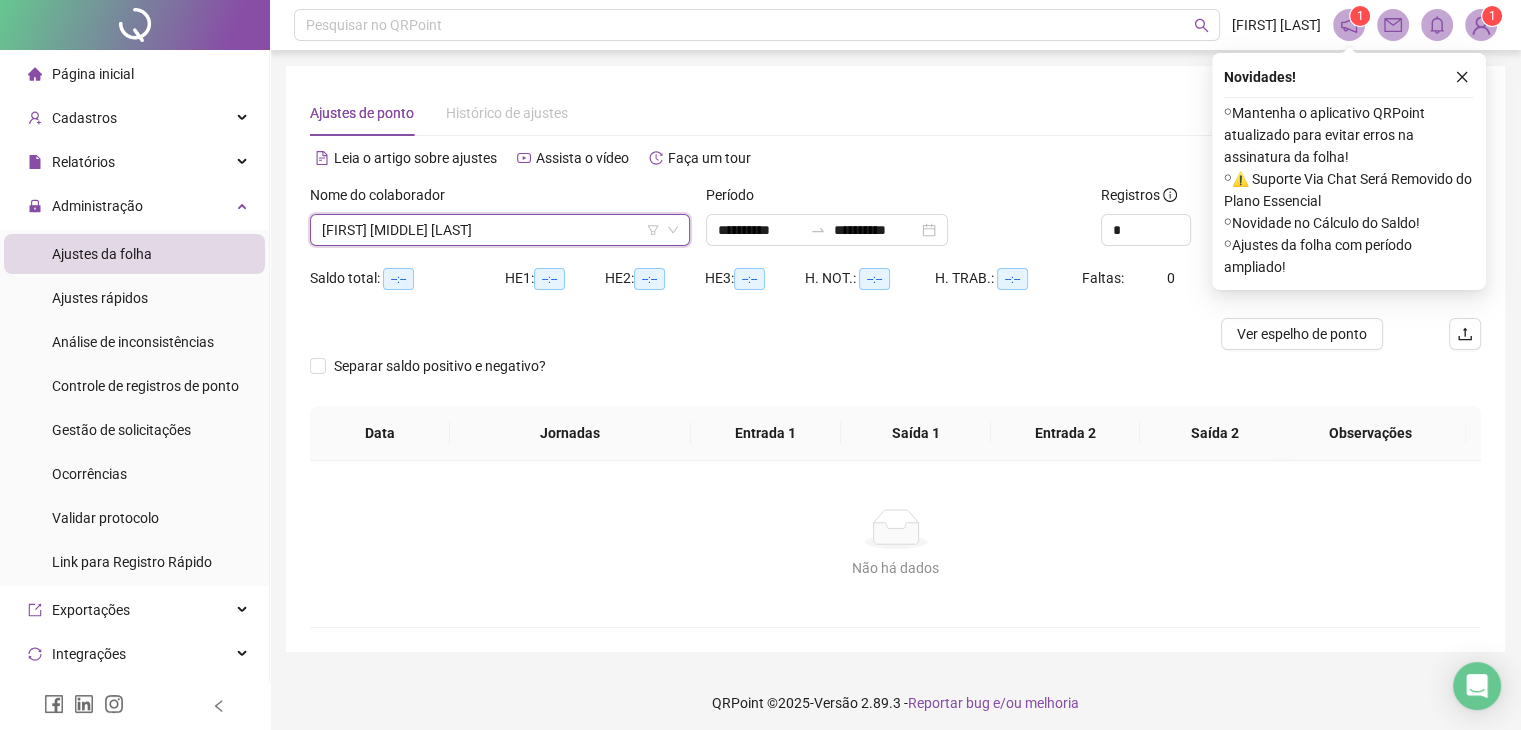 click at bounding box center (1462, 77) 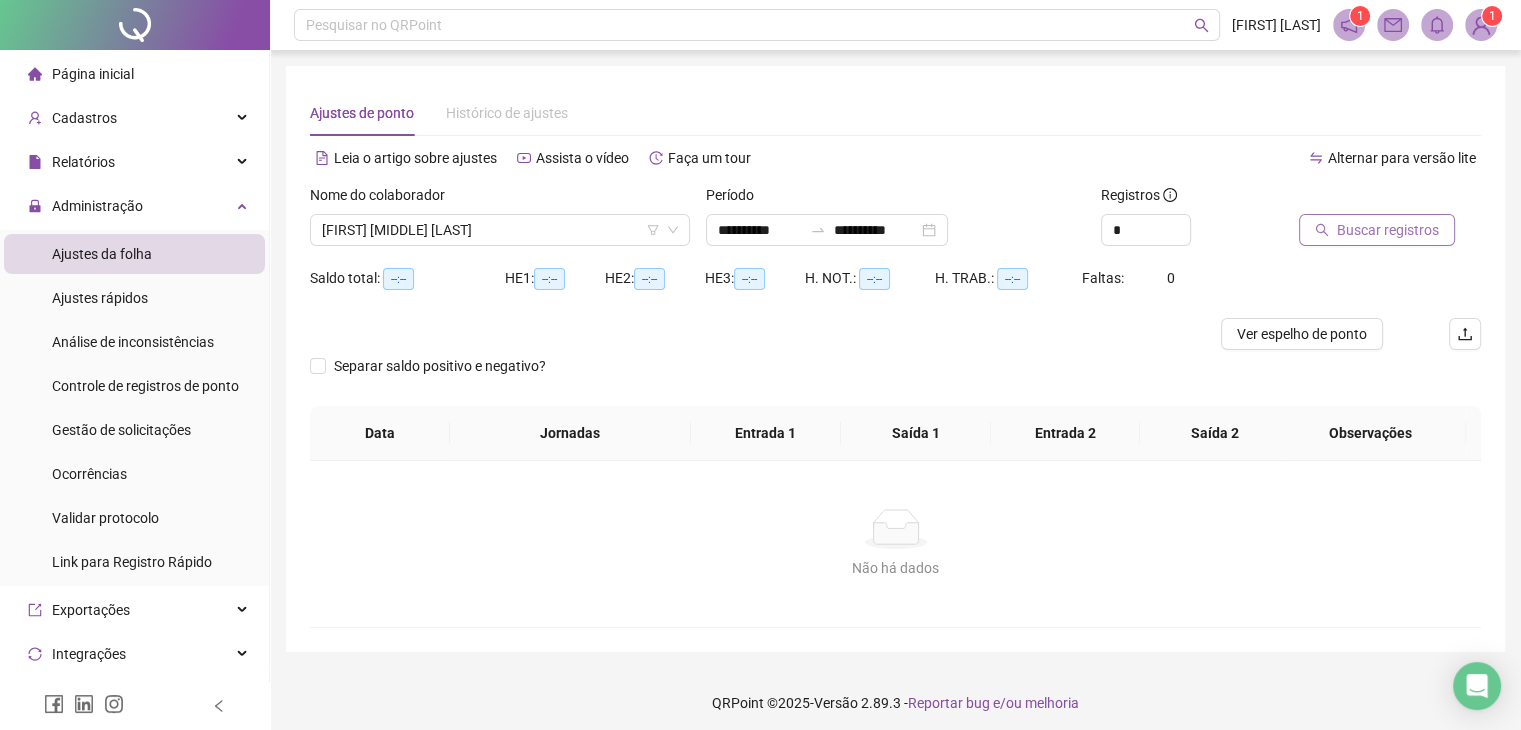 click on "Buscar registros" at bounding box center (1388, 230) 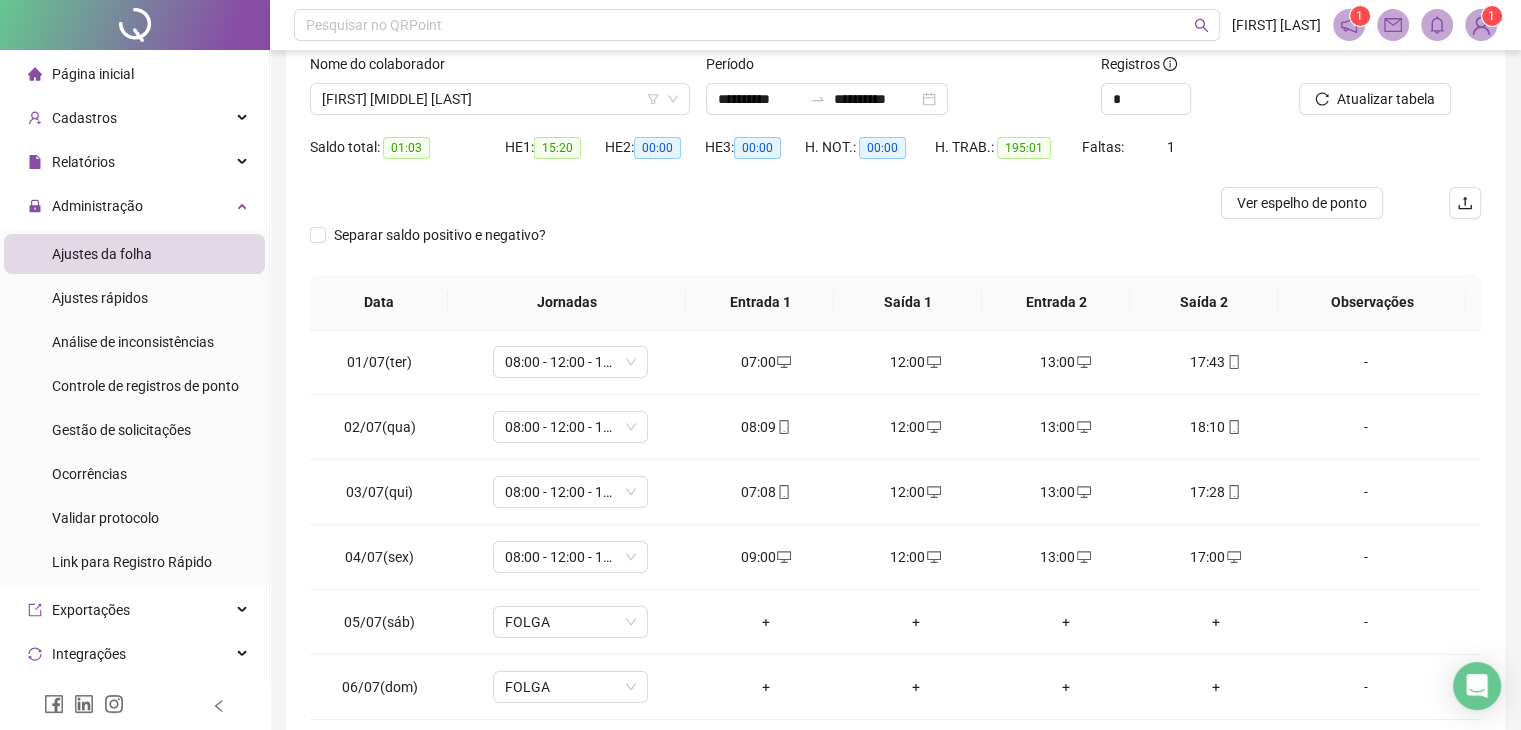 scroll, scrollTop: 268, scrollLeft: 0, axis: vertical 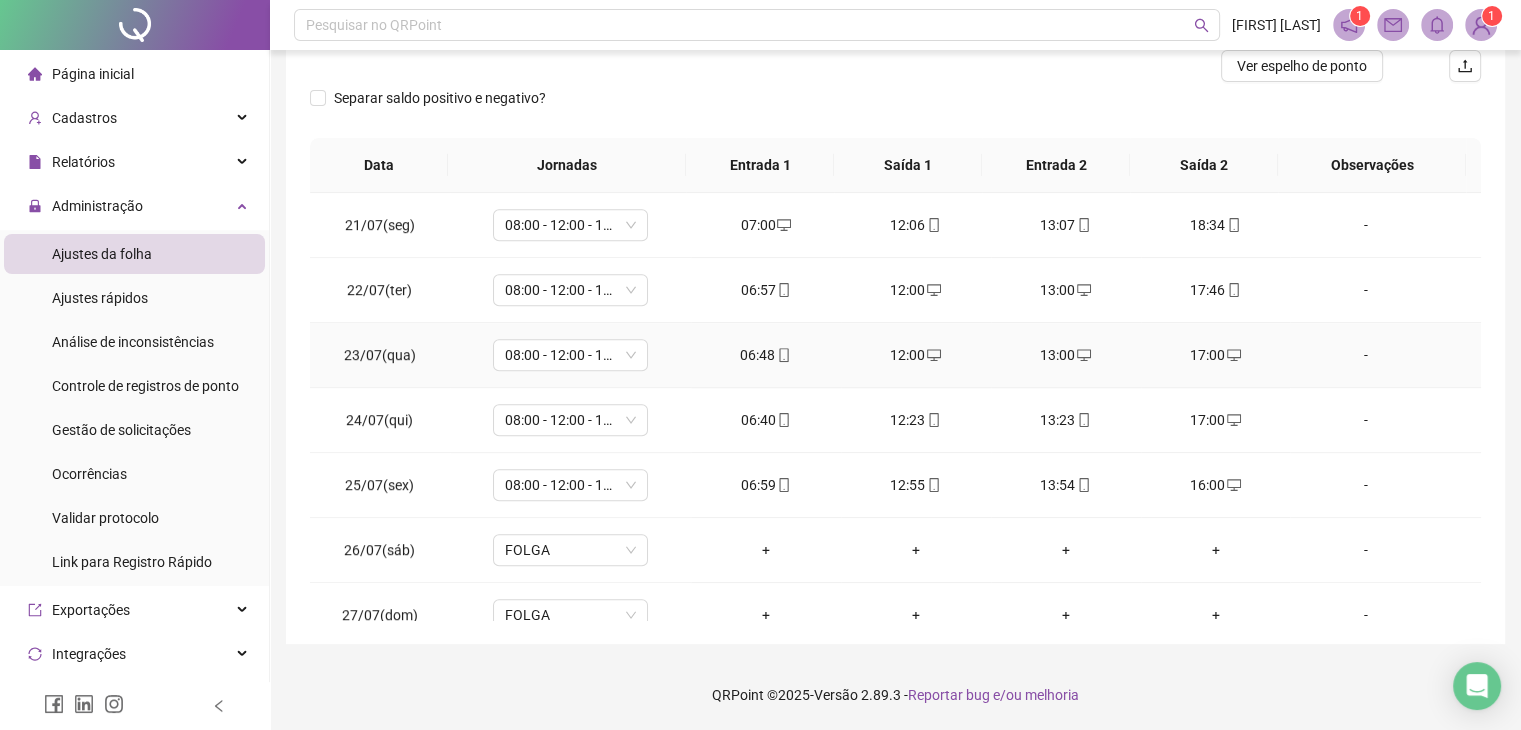 click 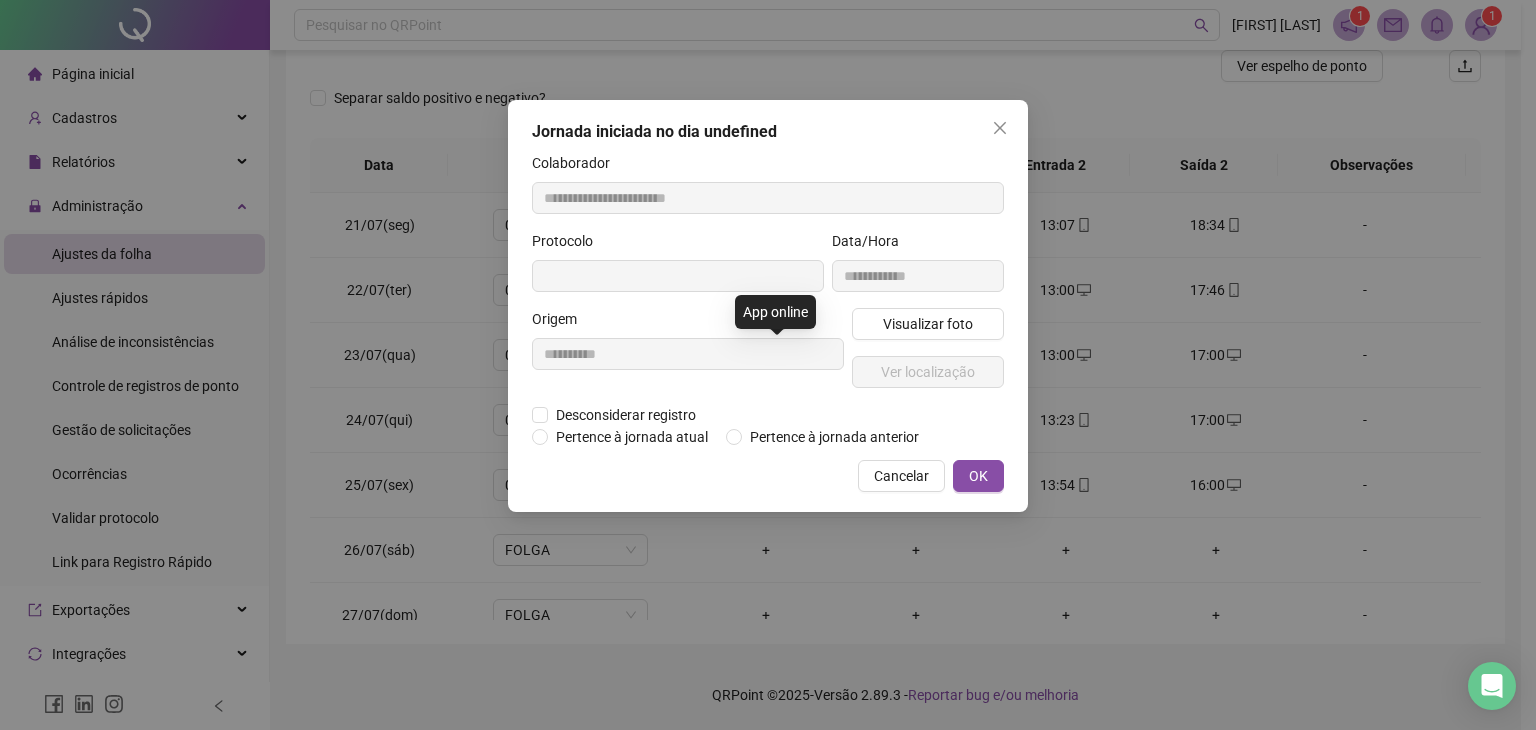 type on "**********" 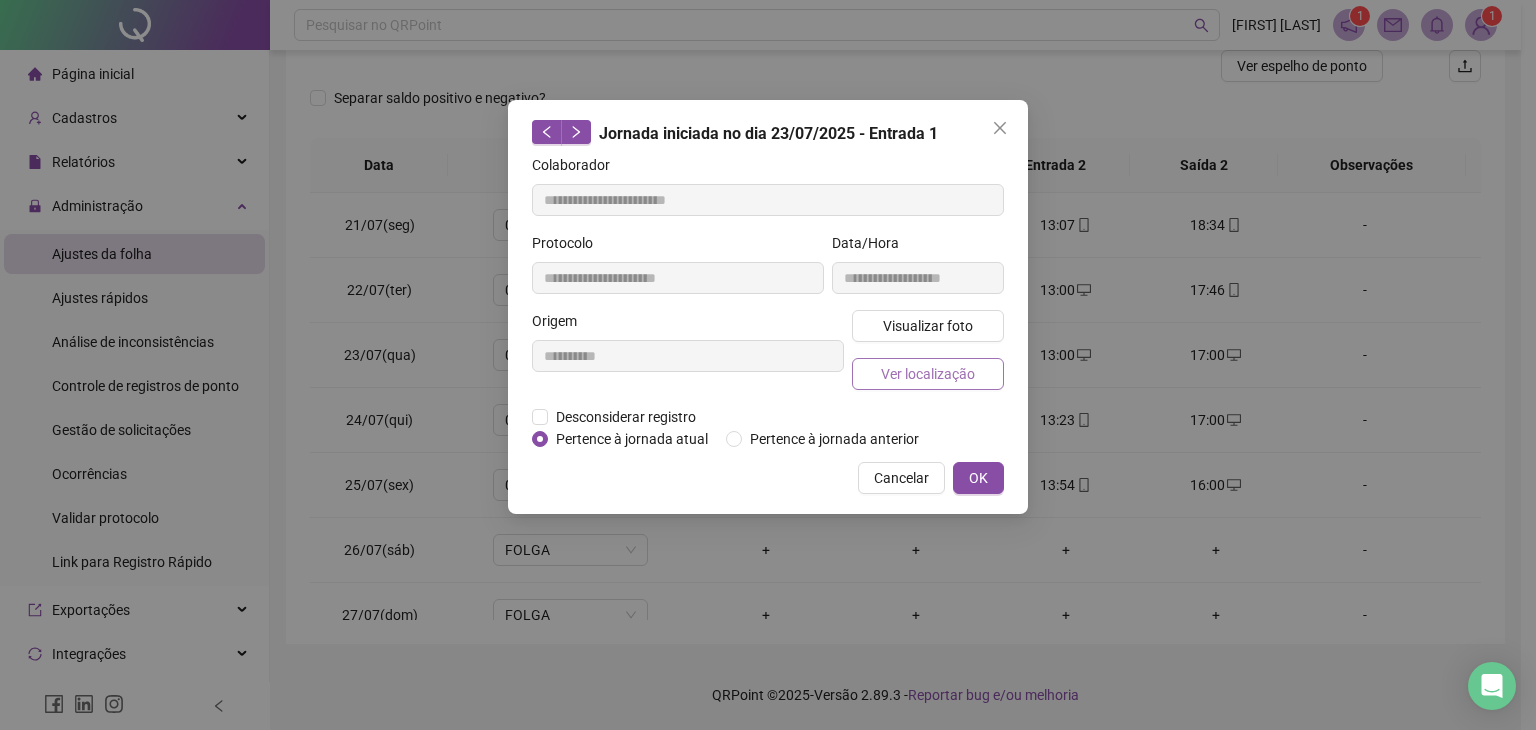 click on "Ver localização" at bounding box center [928, 374] 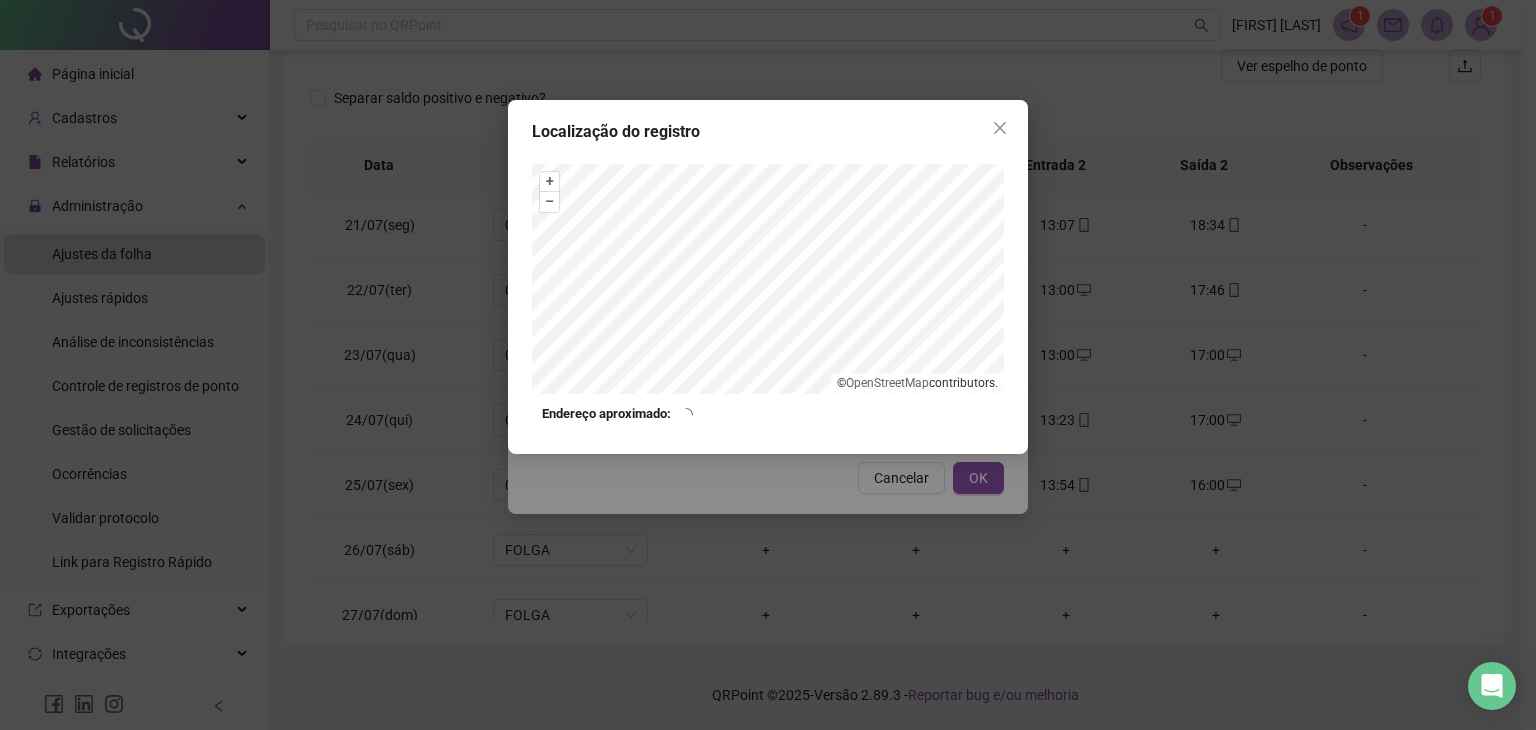 click on "OpenStreetMap" at bounding box center [887, 383] 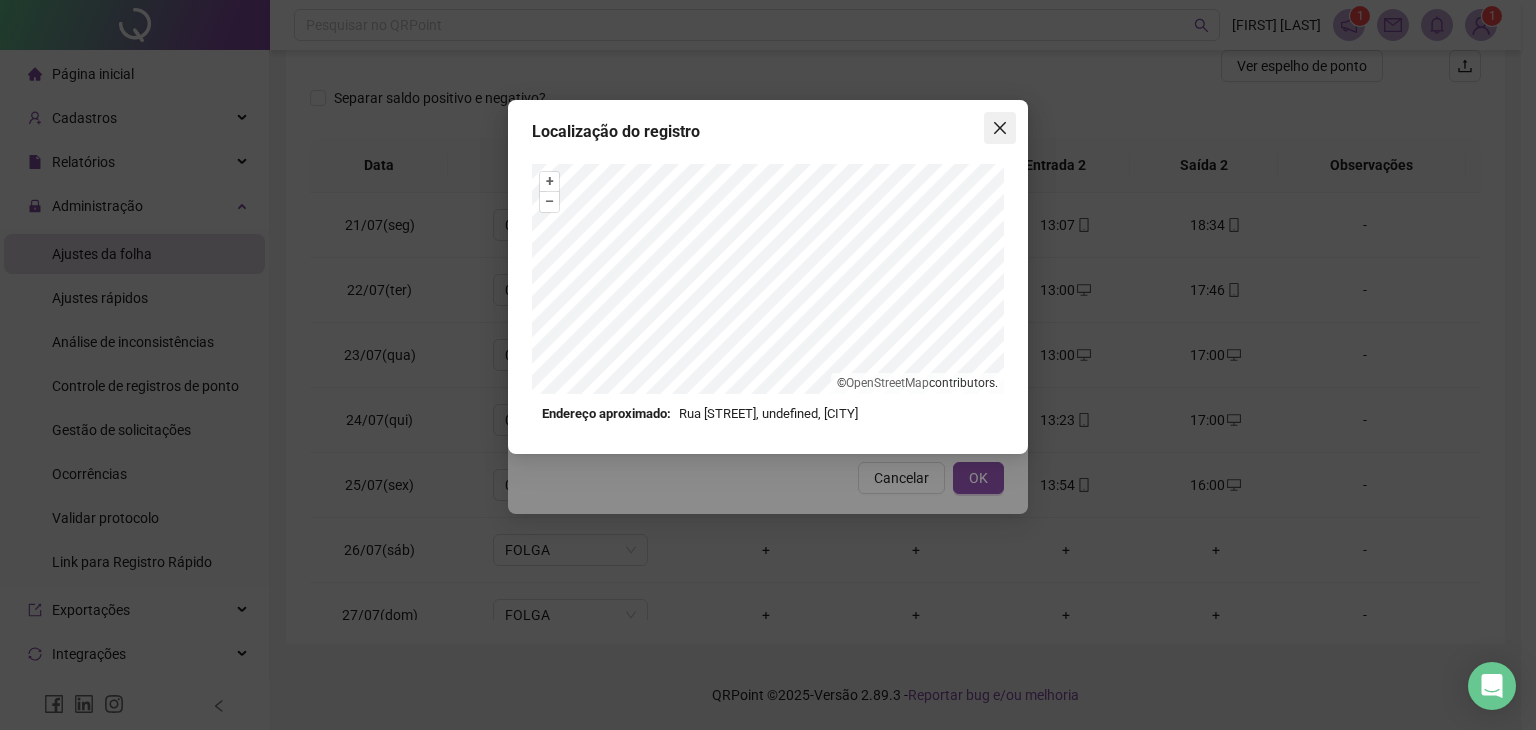 click at bounding box center [1000, 128] 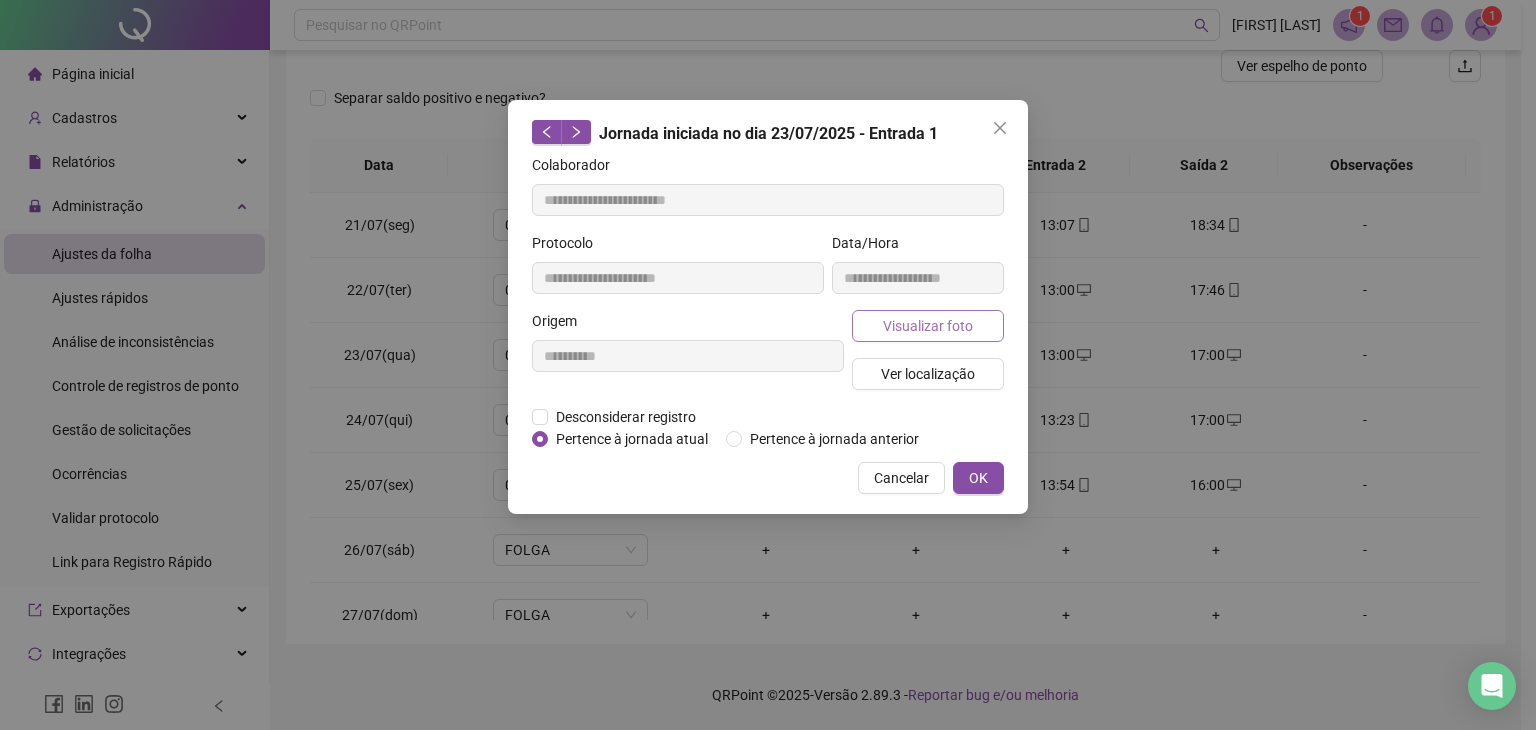 click on "Visualizar foto" at bounding box center [928, 326] 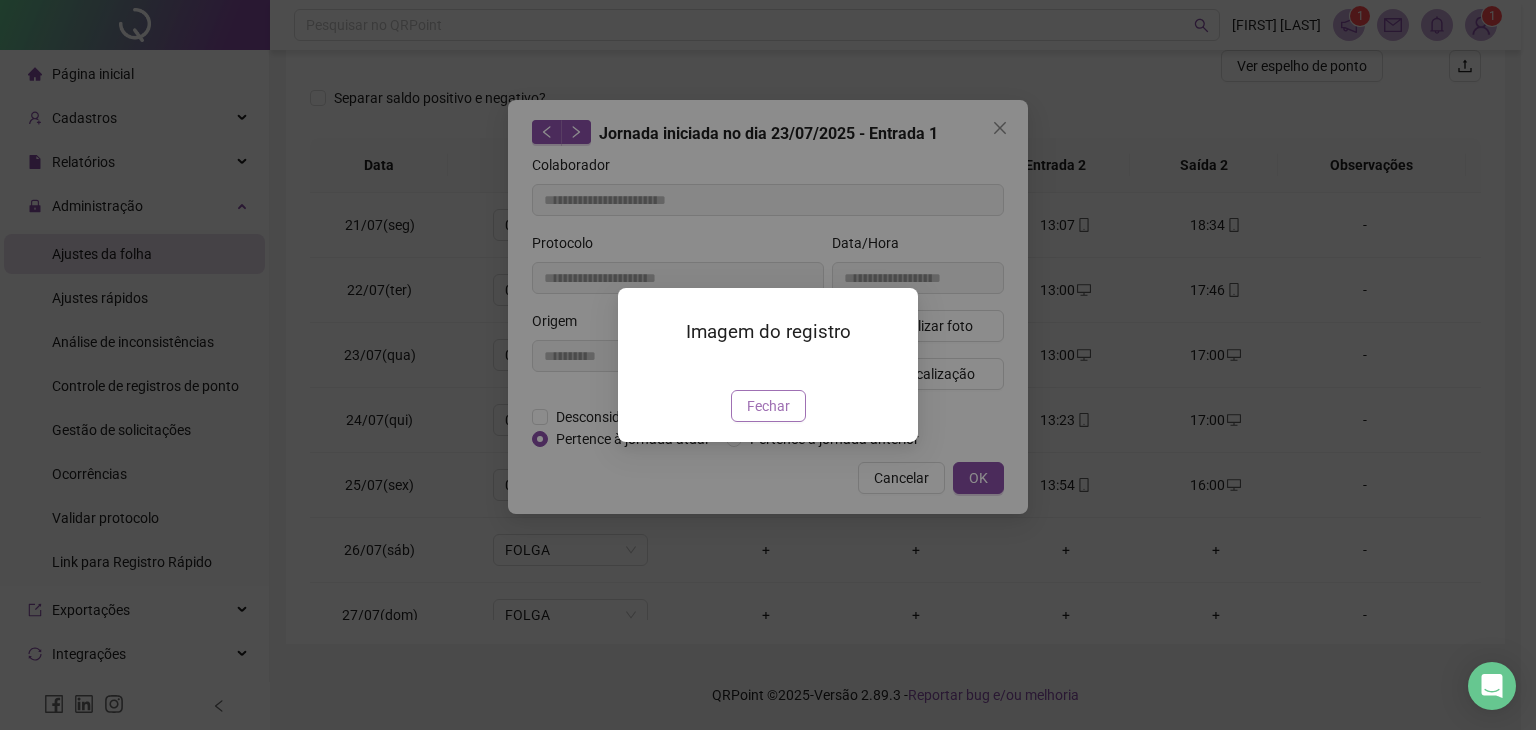 click on "Fechar" at bounding box center [768, 406] 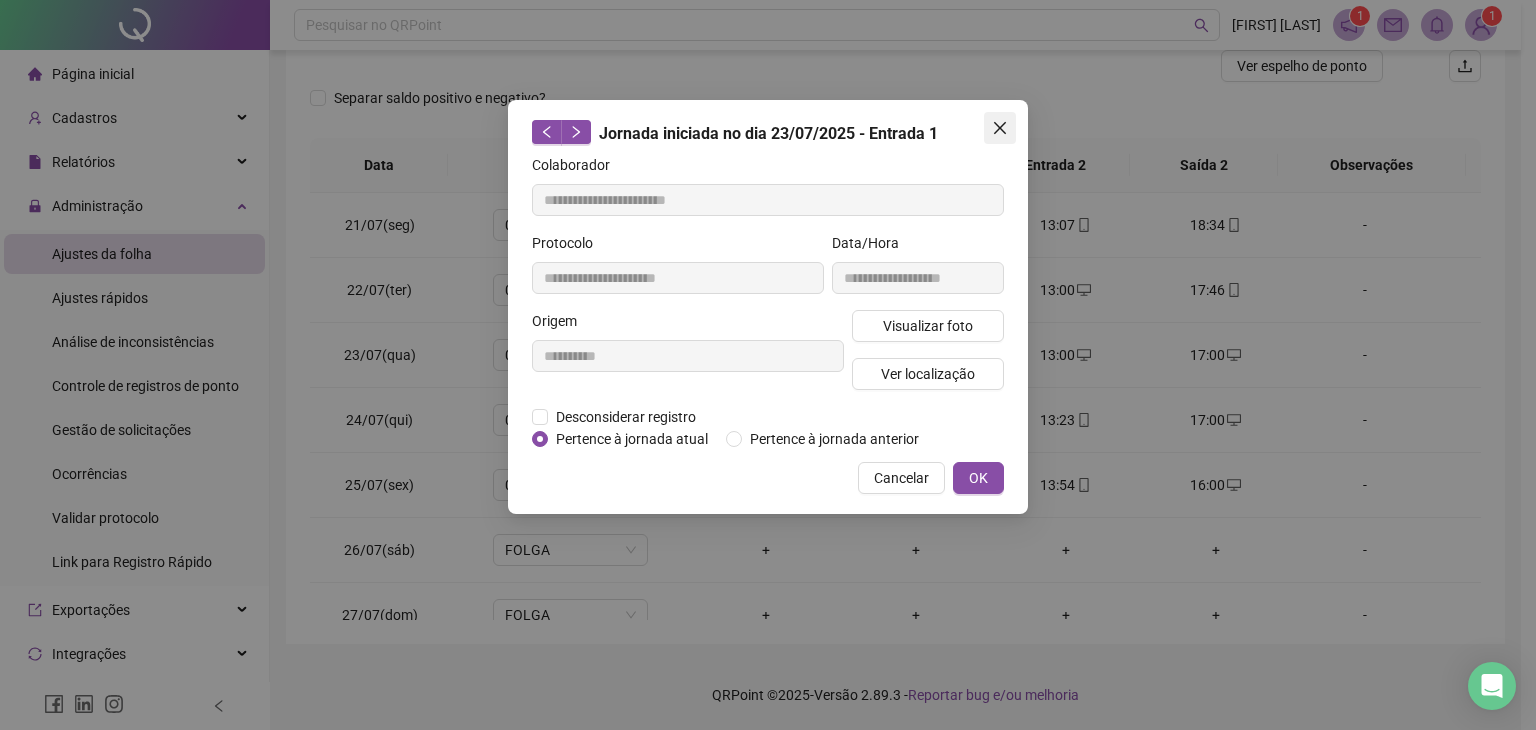 click at bounding box center (1000, 128) 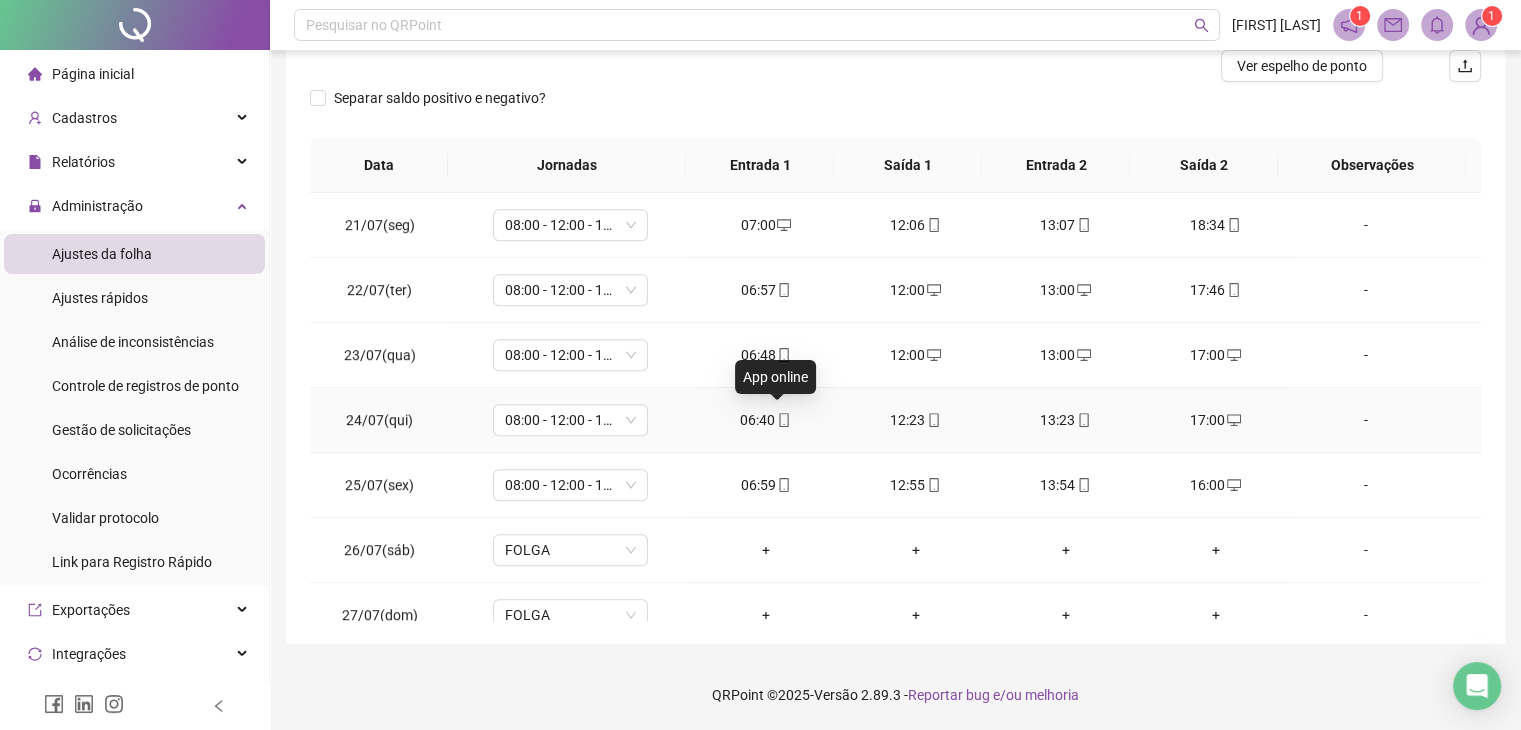 click 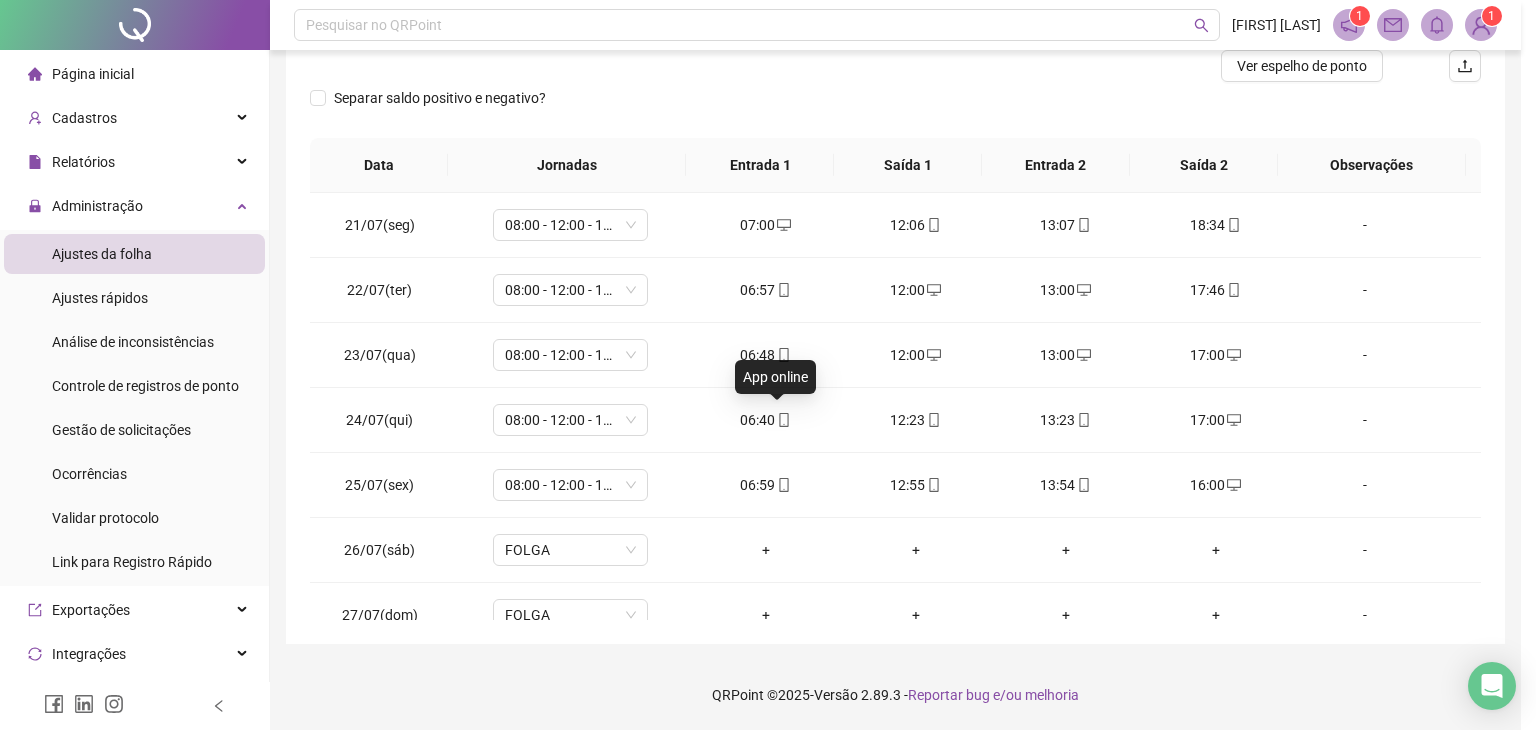 type on "**********" 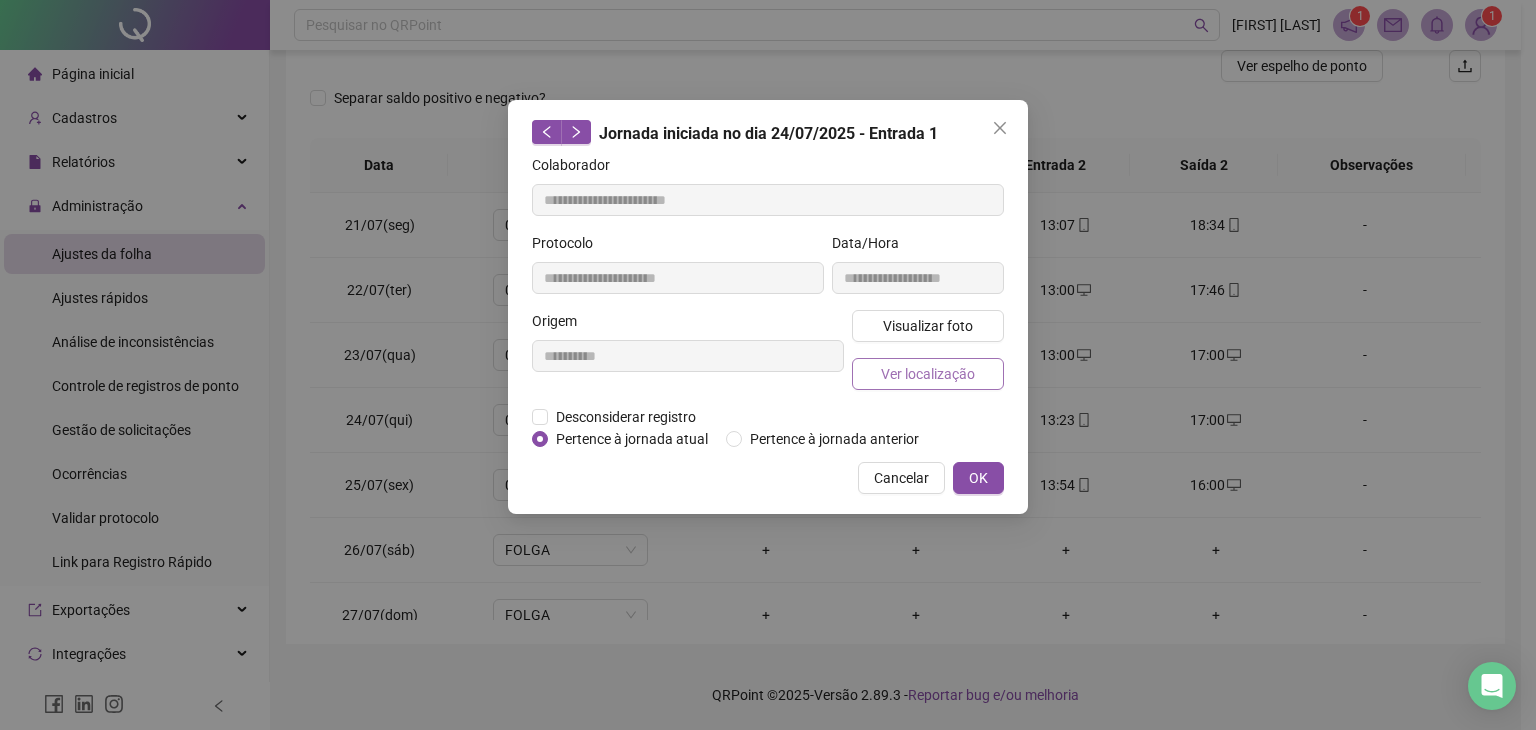 click on "Ver localização" at bounding box center [928, 374] 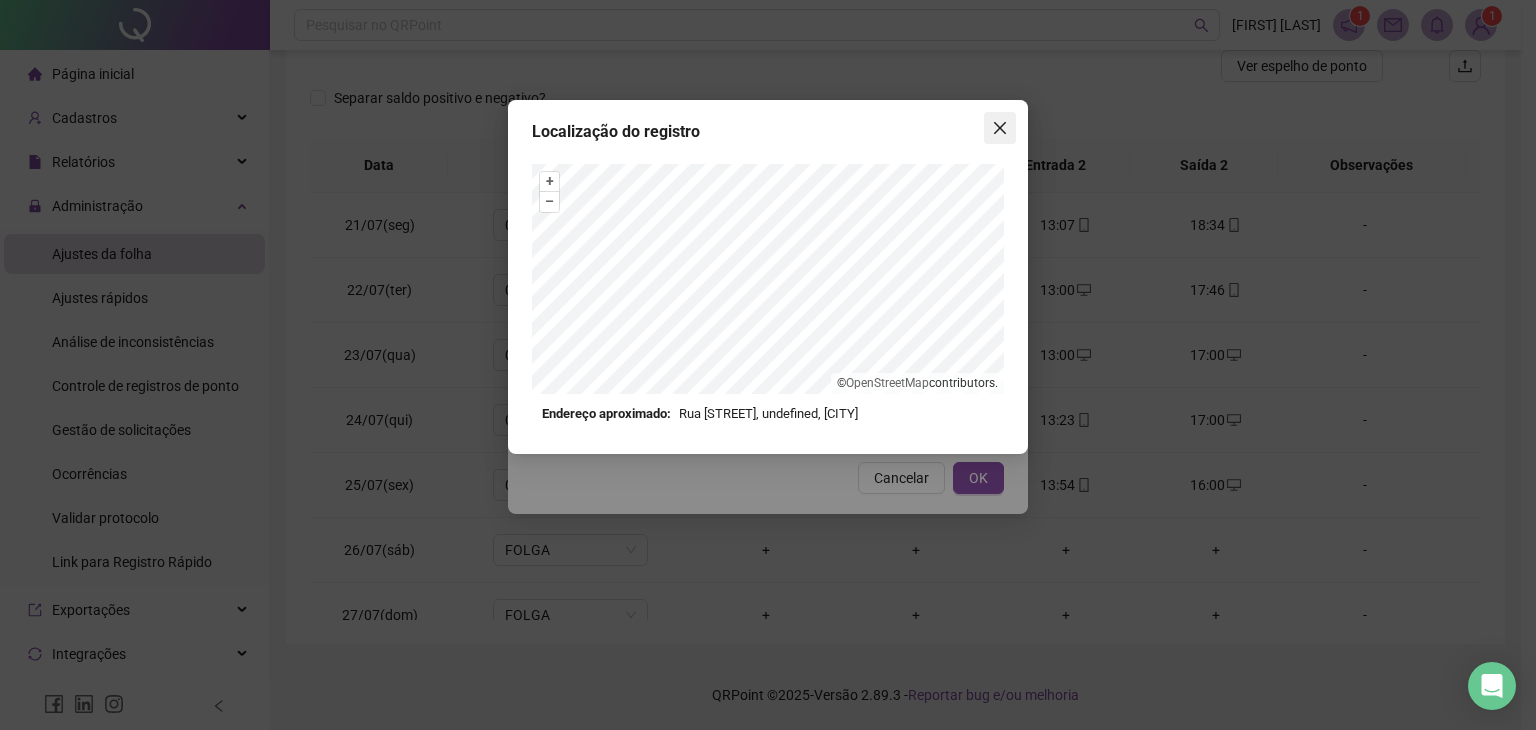 click 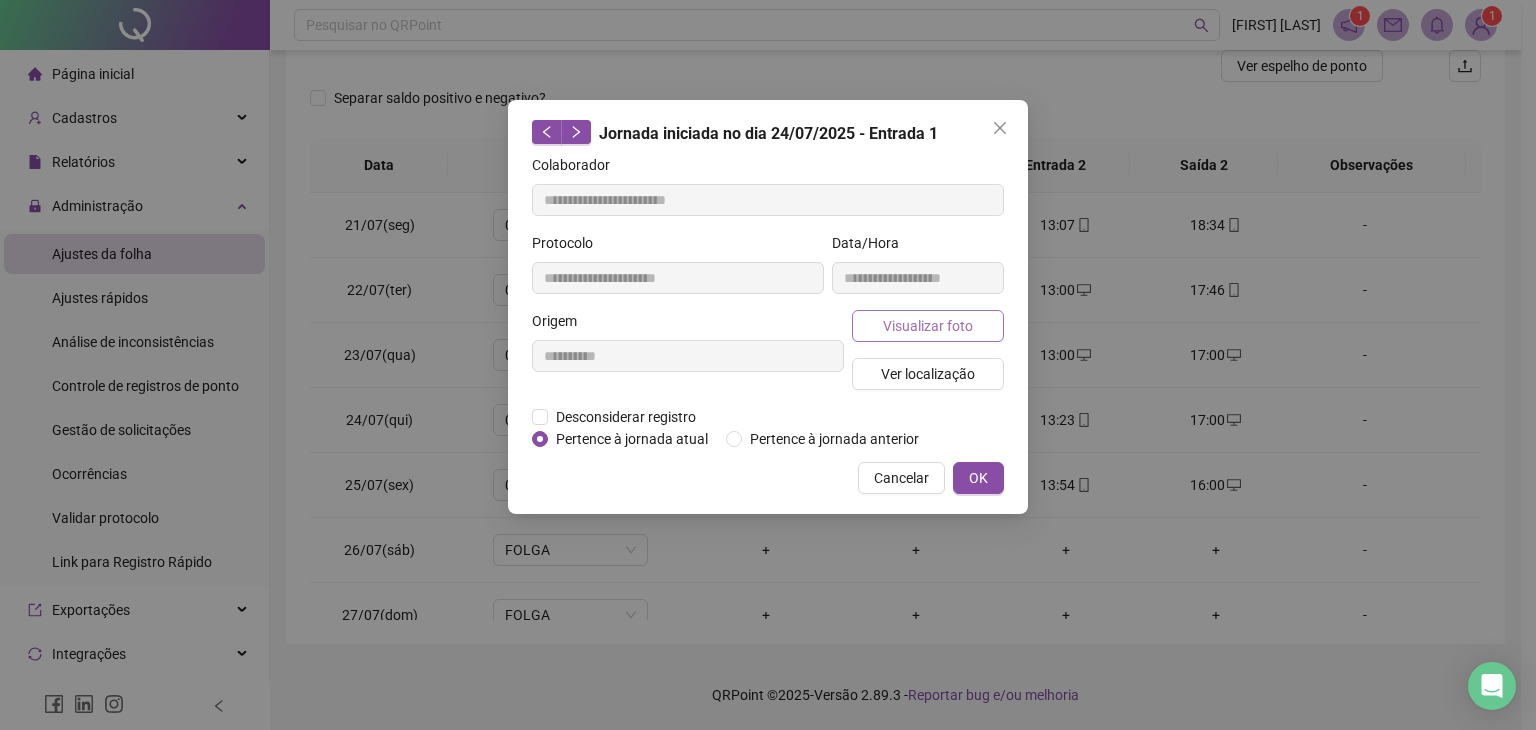 click on "Visualizar foto" at bounding box center (928, 326) 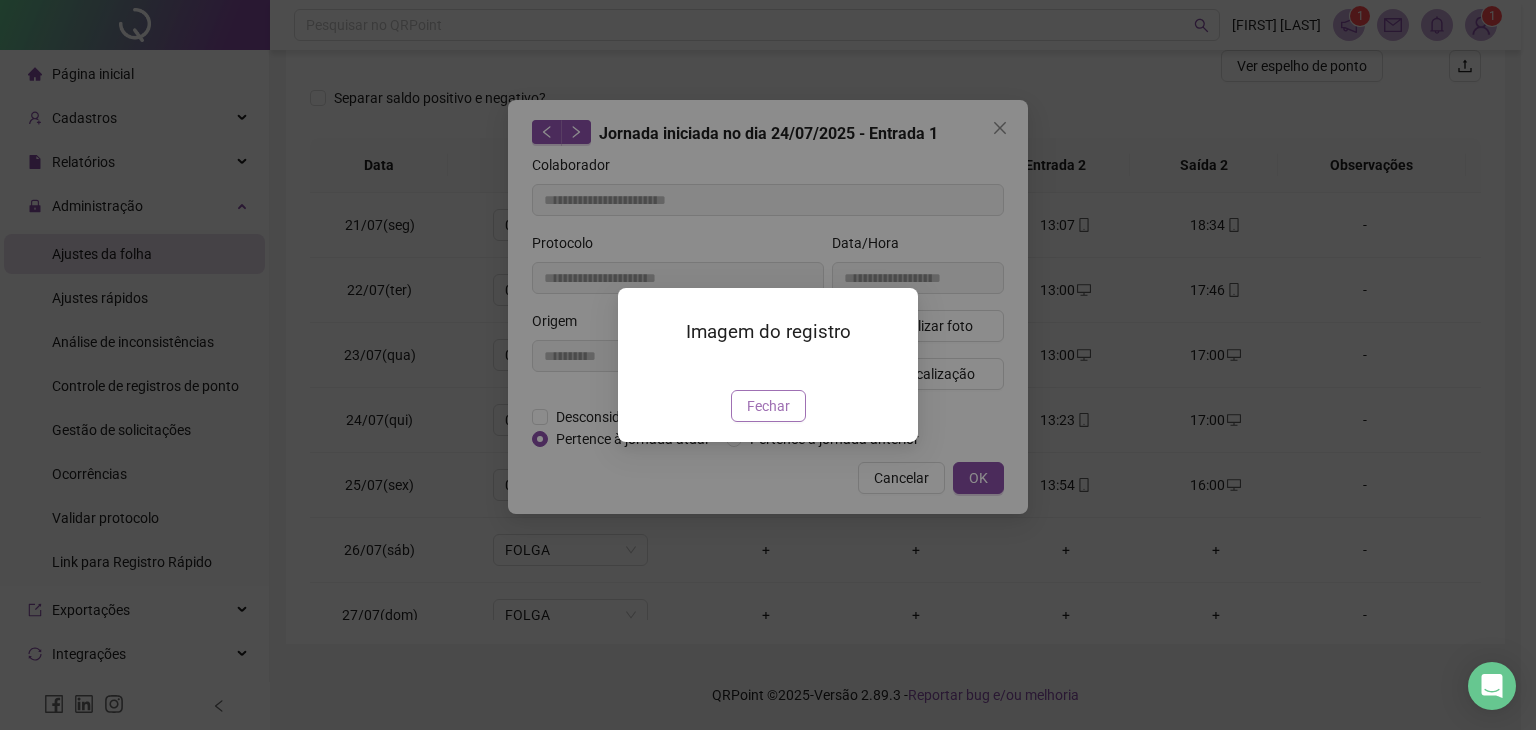 click on "Fechar" at bounding box center [768, 406] 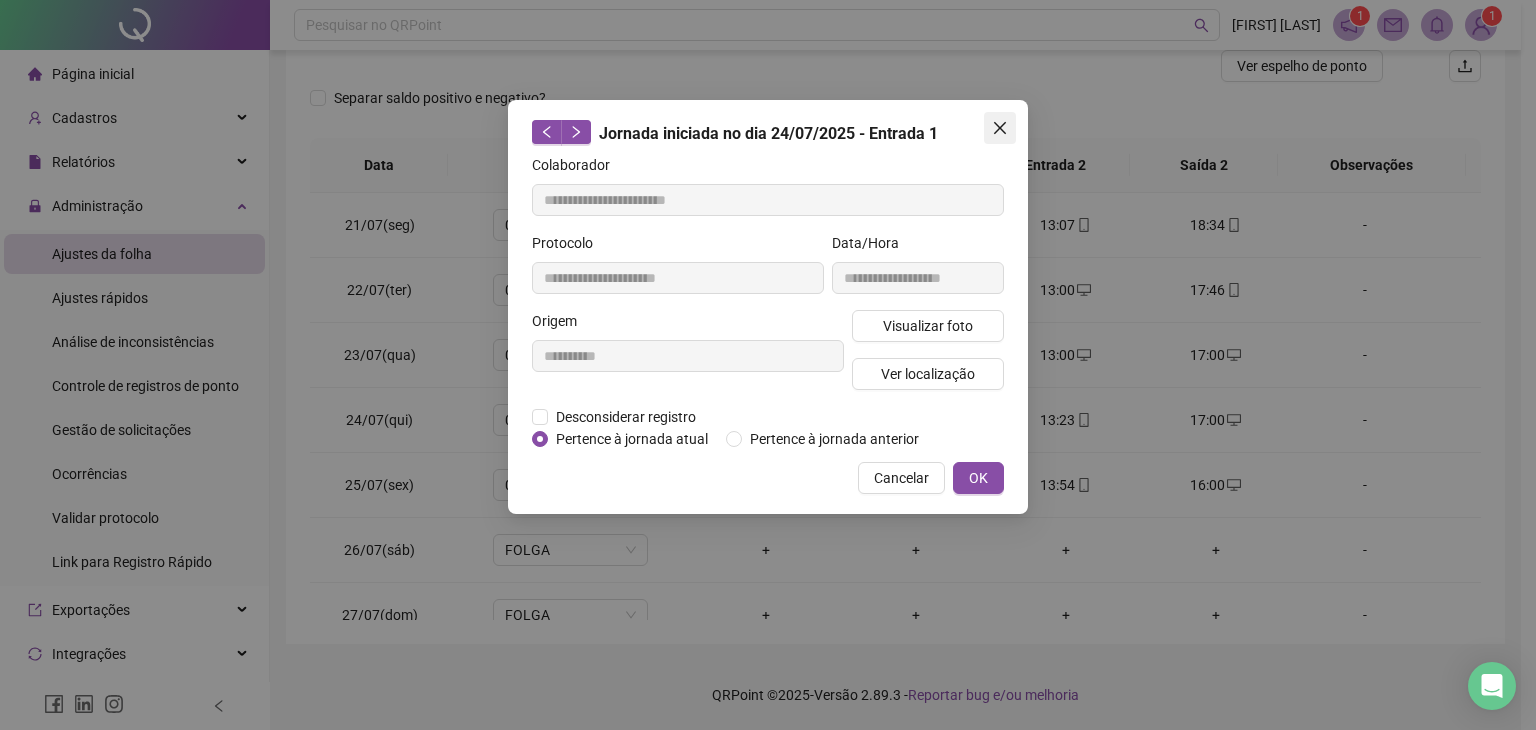 click 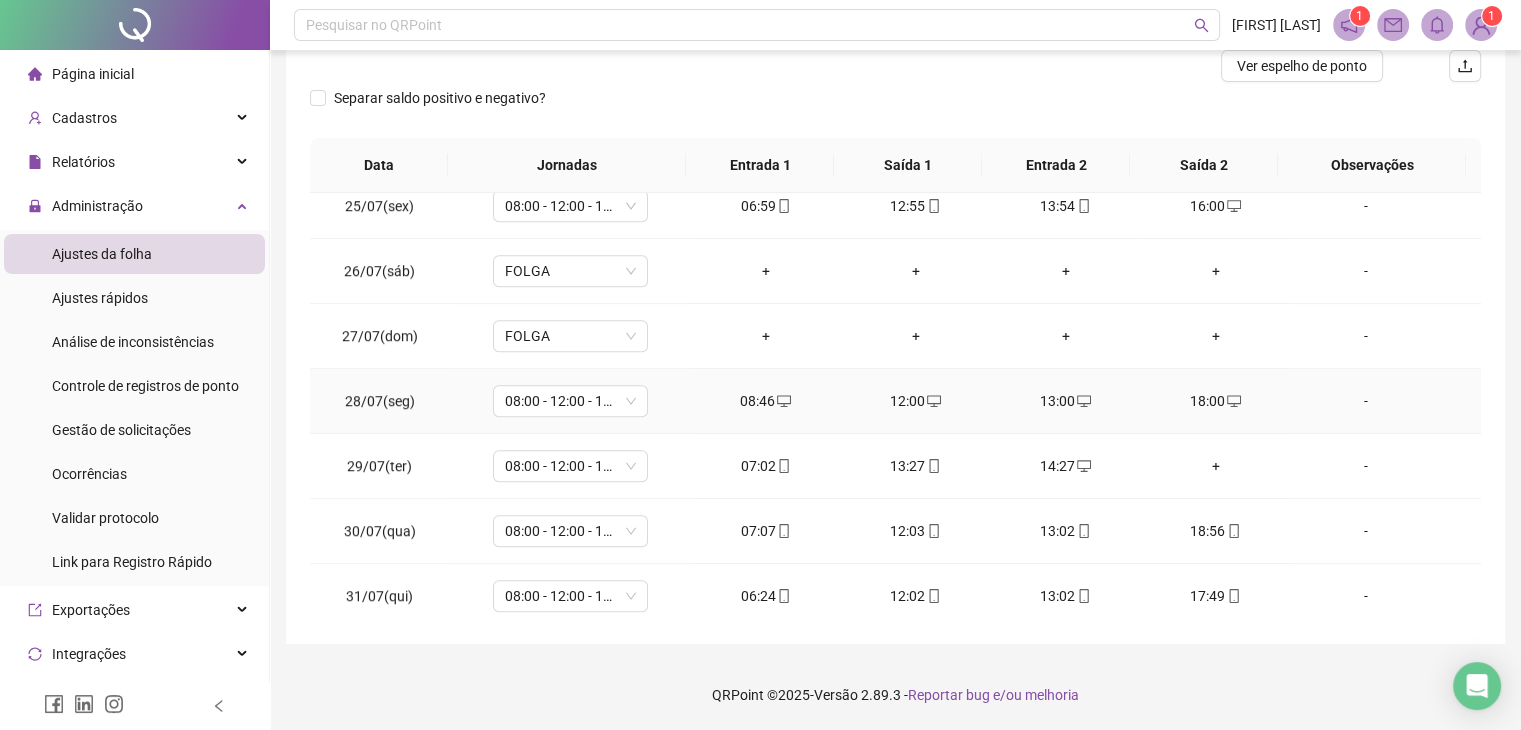 scroll, scrollTop: 1581, scrollLeft: 0, axis: vertical 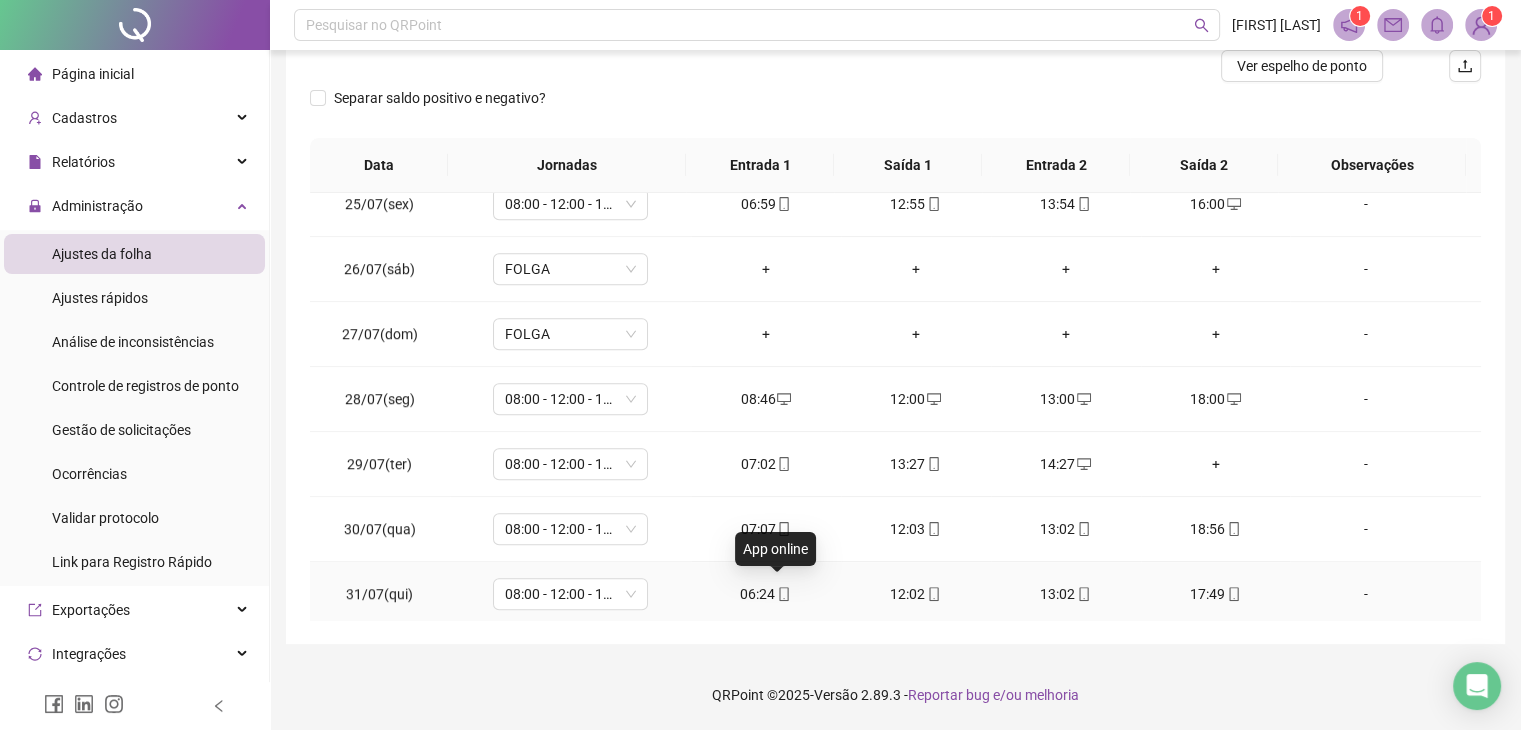 click 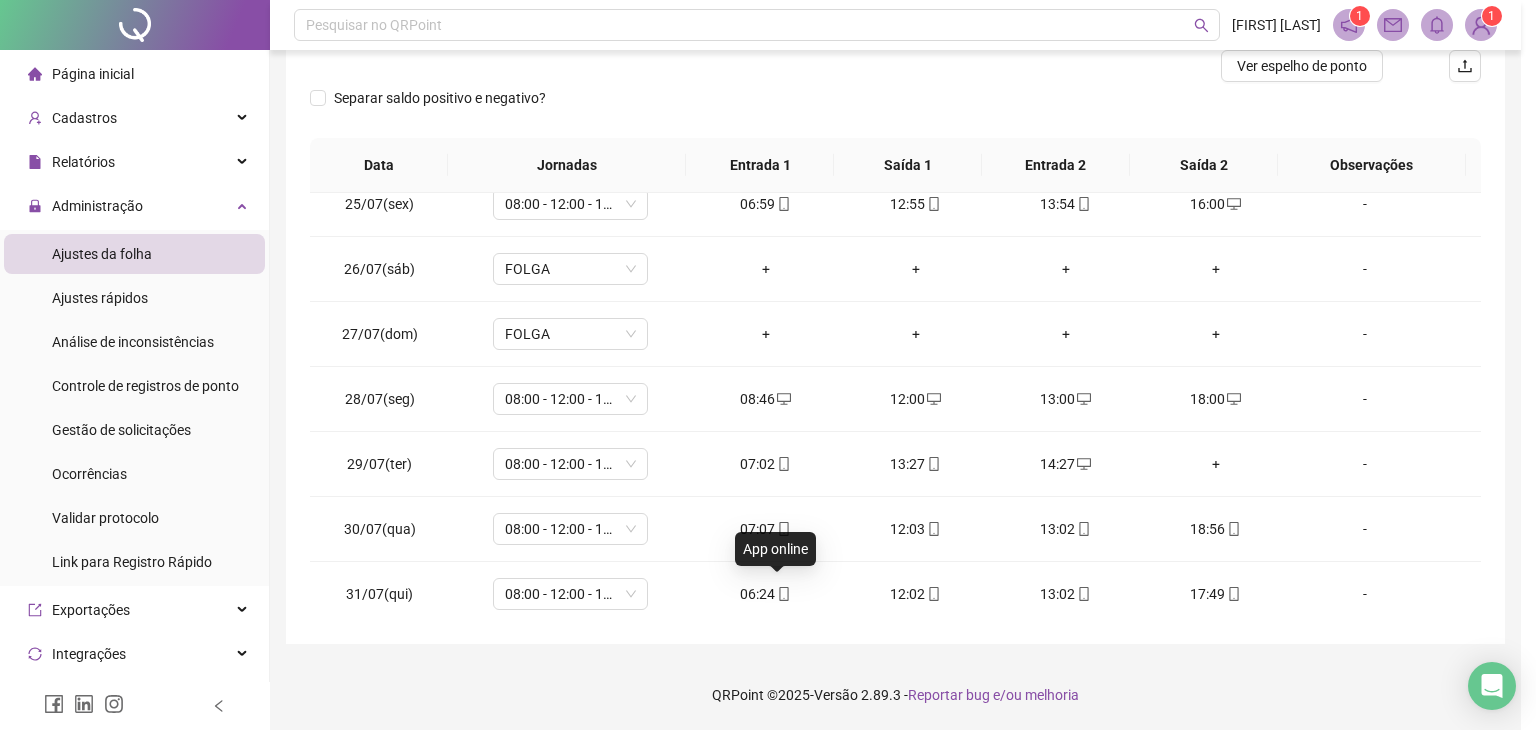 type on "**********" 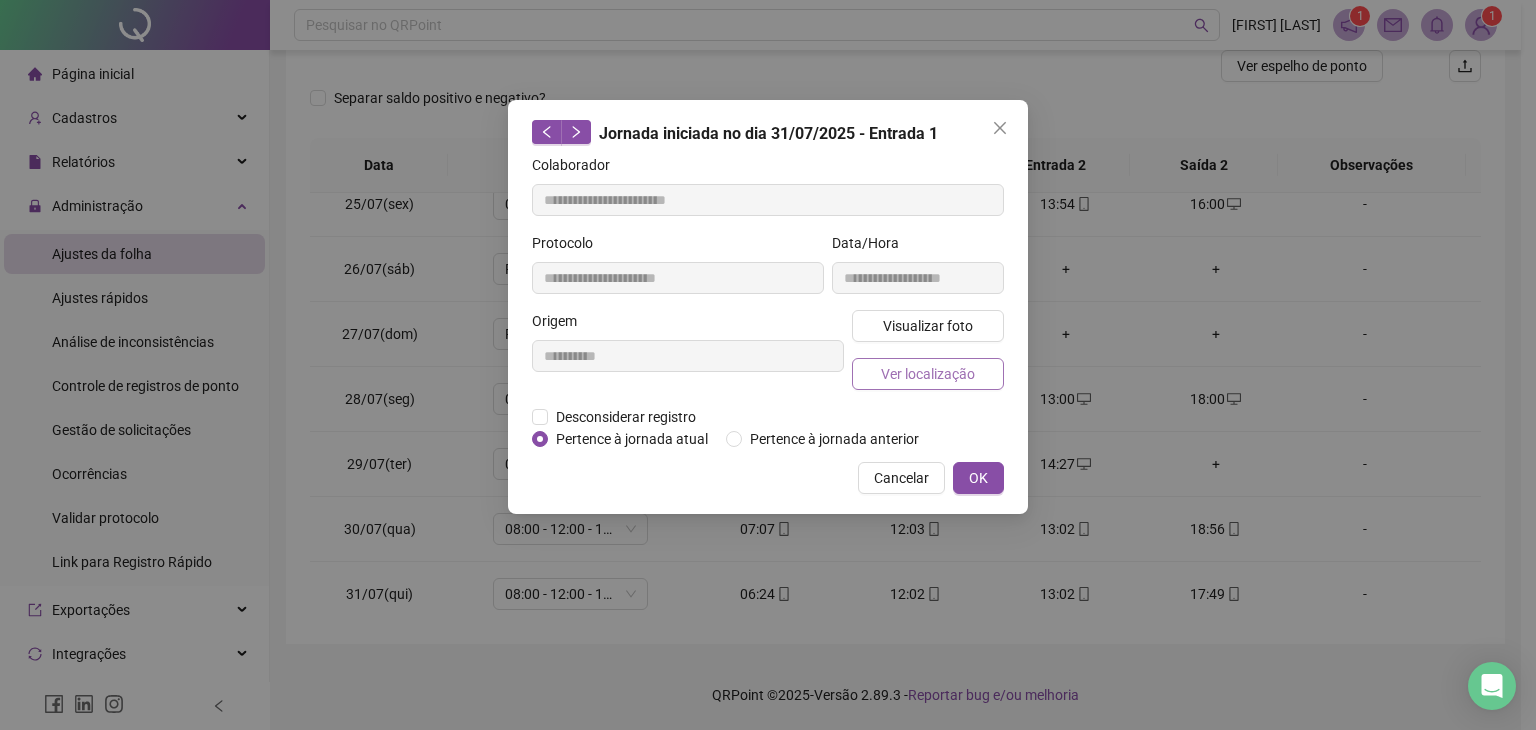 click on "Ver localização" at bounding box center [928, 374] 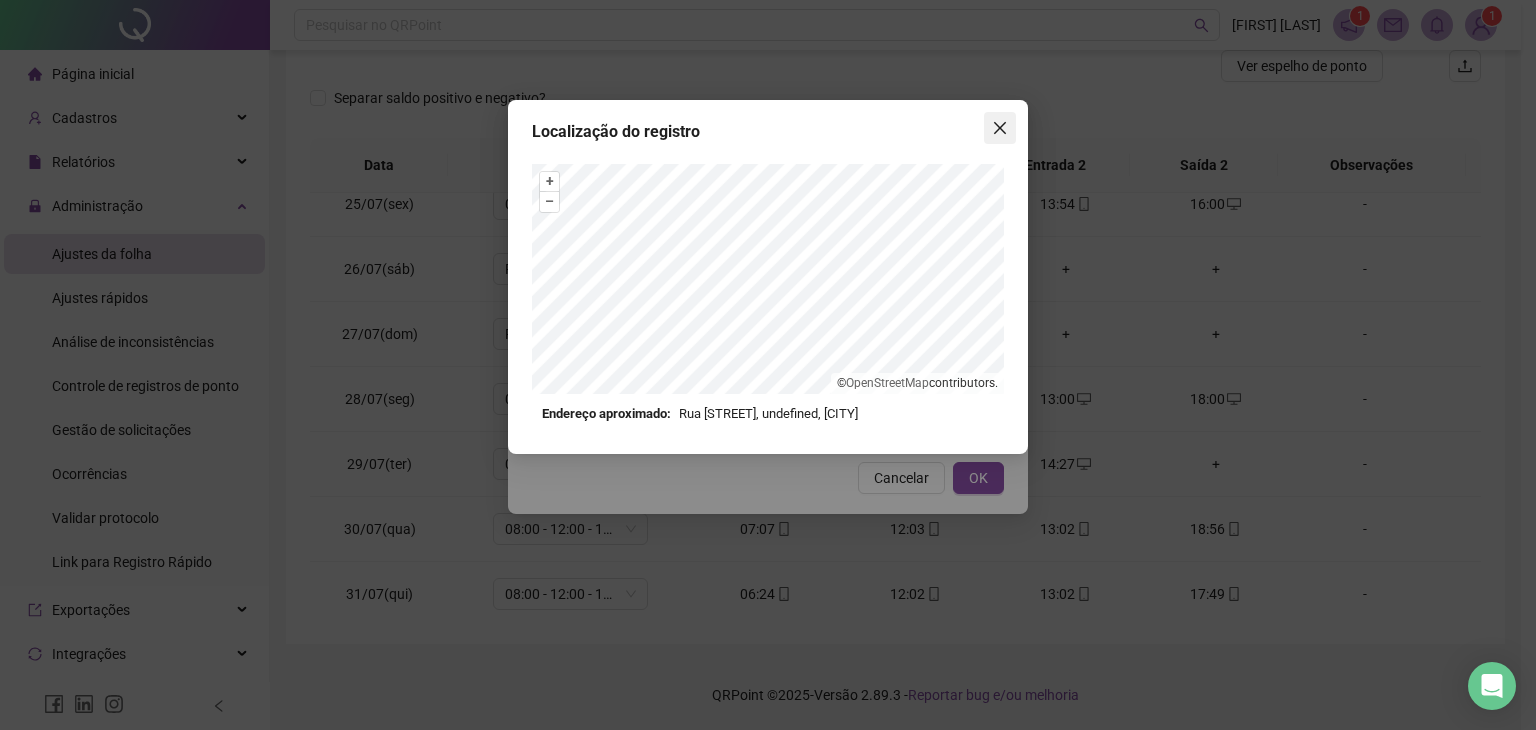 click 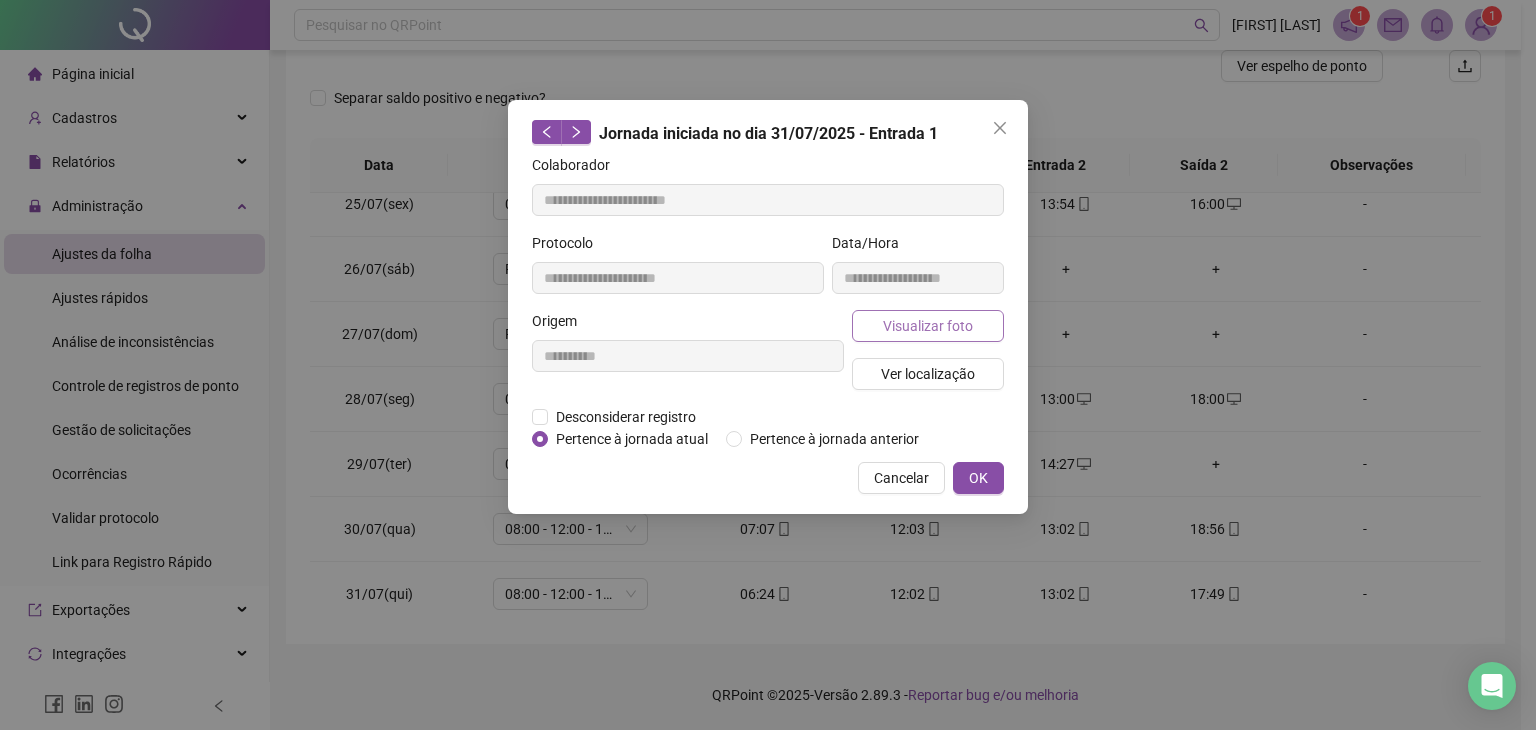 click on "Visualizar foto" at bounding box center [928, 326] 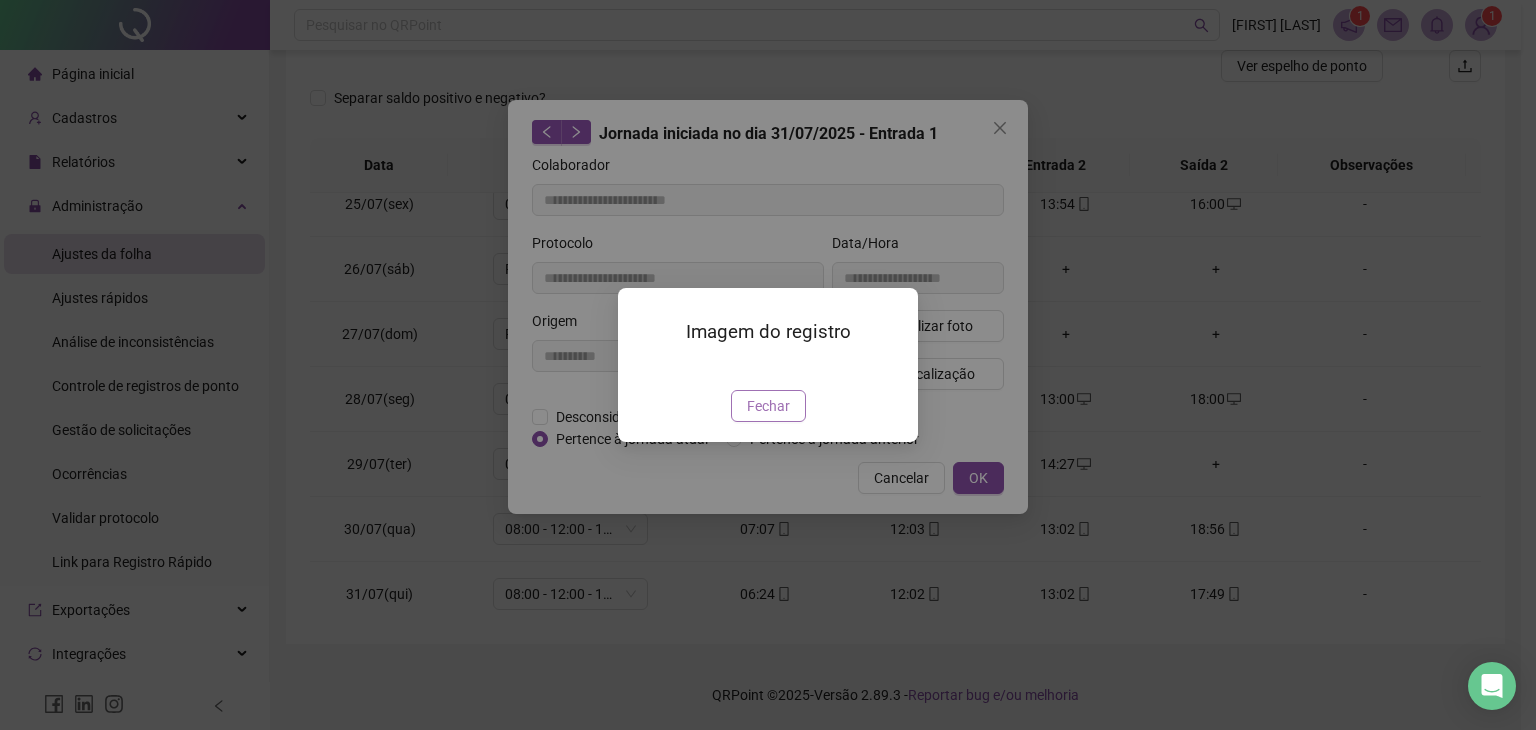 click on "Fechar" at bounding box center (768, 406) 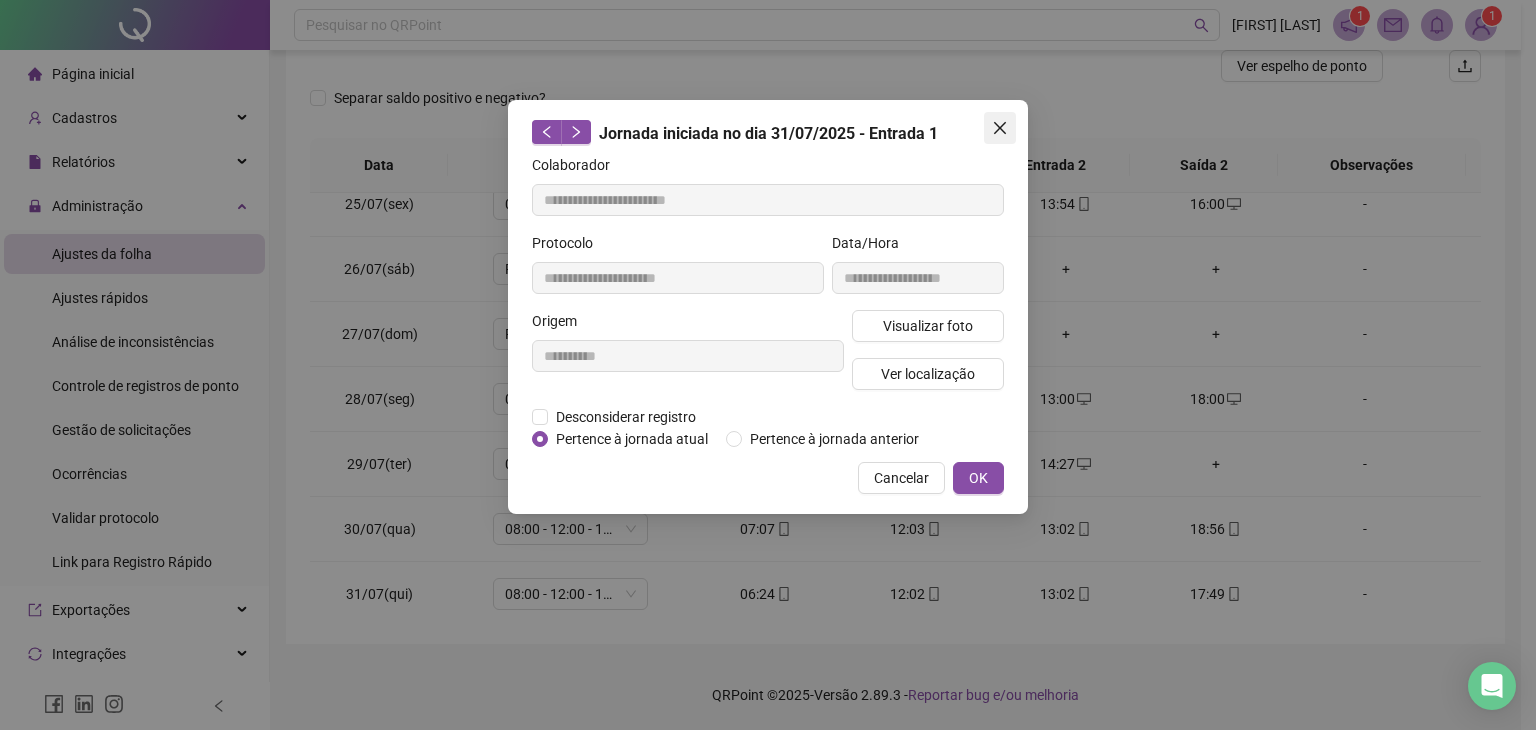 click at bounding box center [1000, 128] 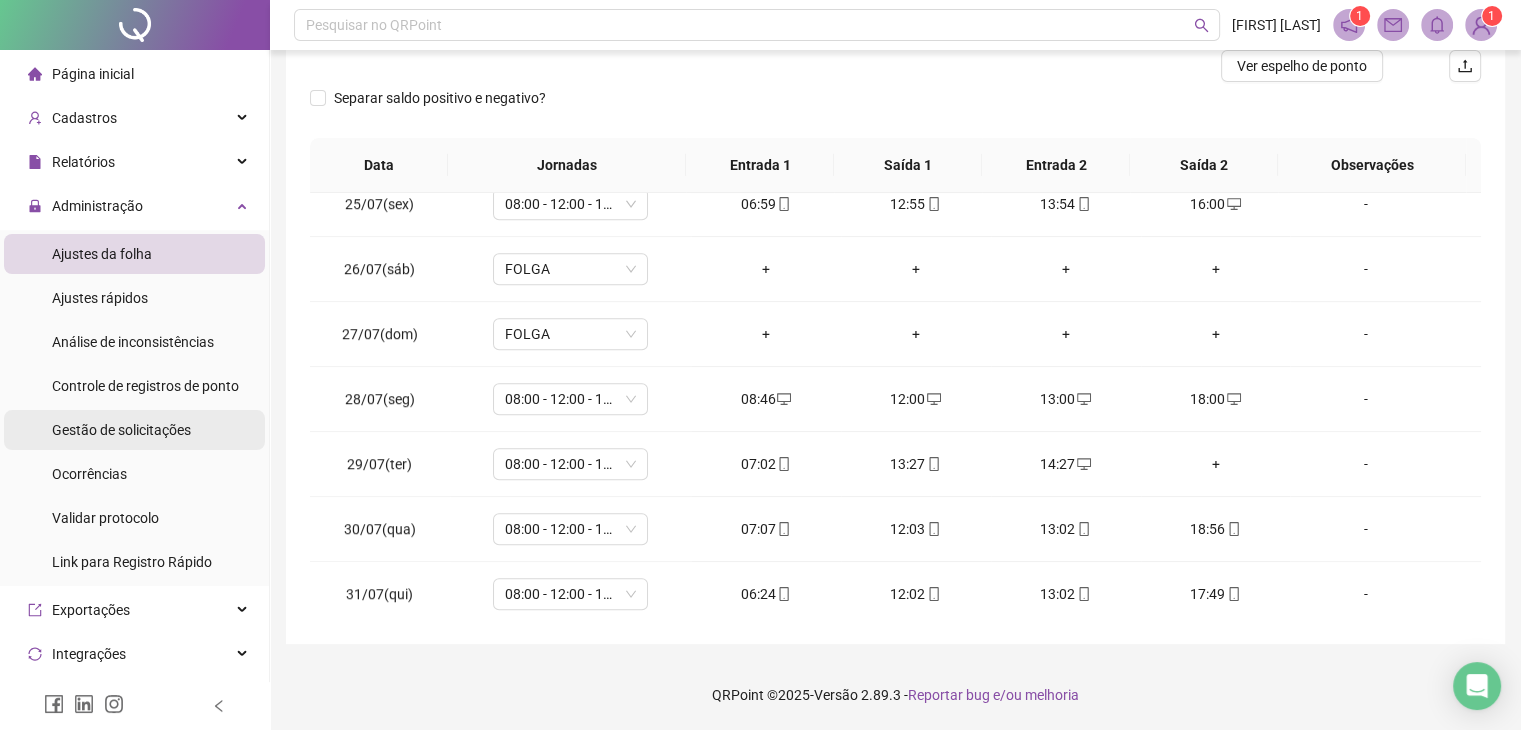 click on "Gestão de solicitações" at bounding box center [121, 430] 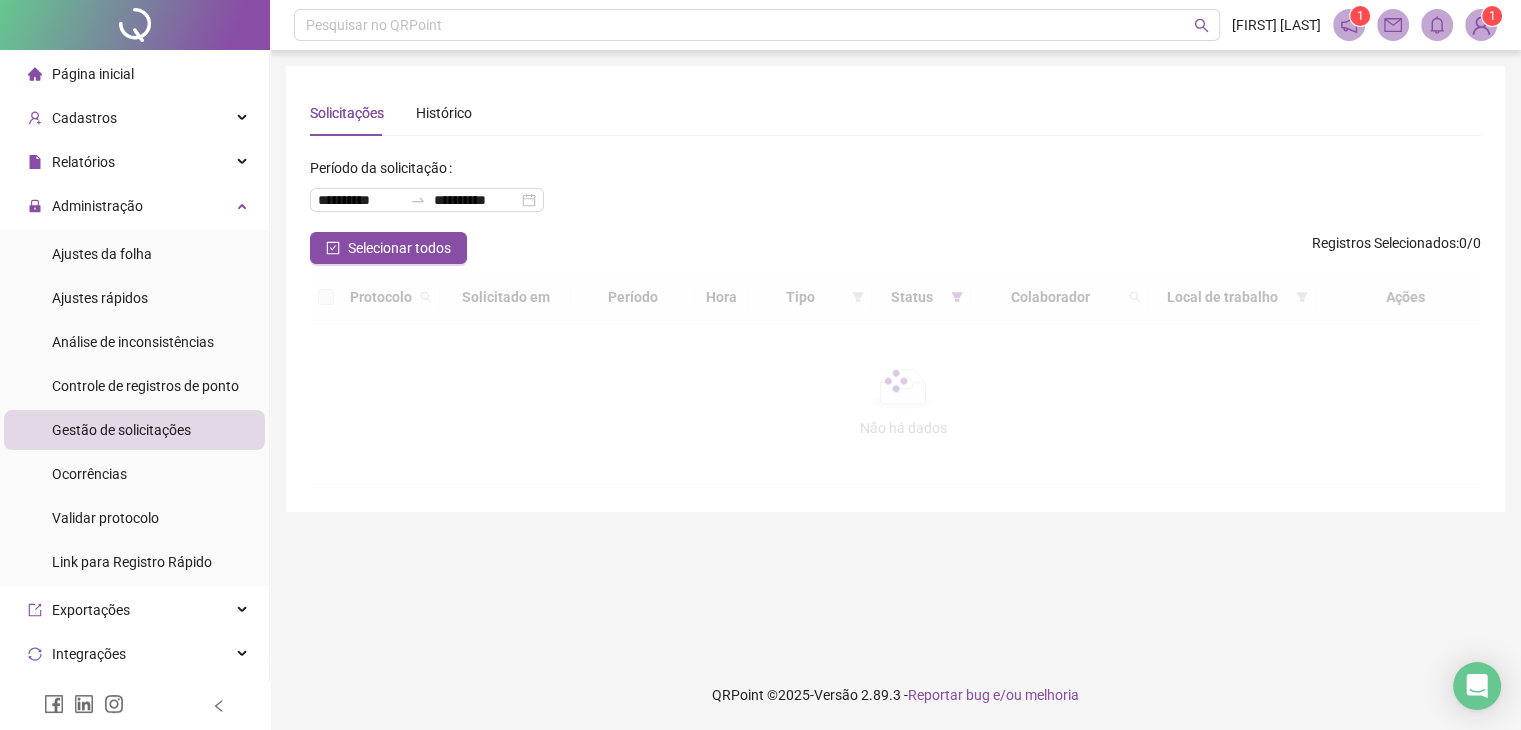 scroll, scrollTop: 0, scrollLeft: 0, axis: both 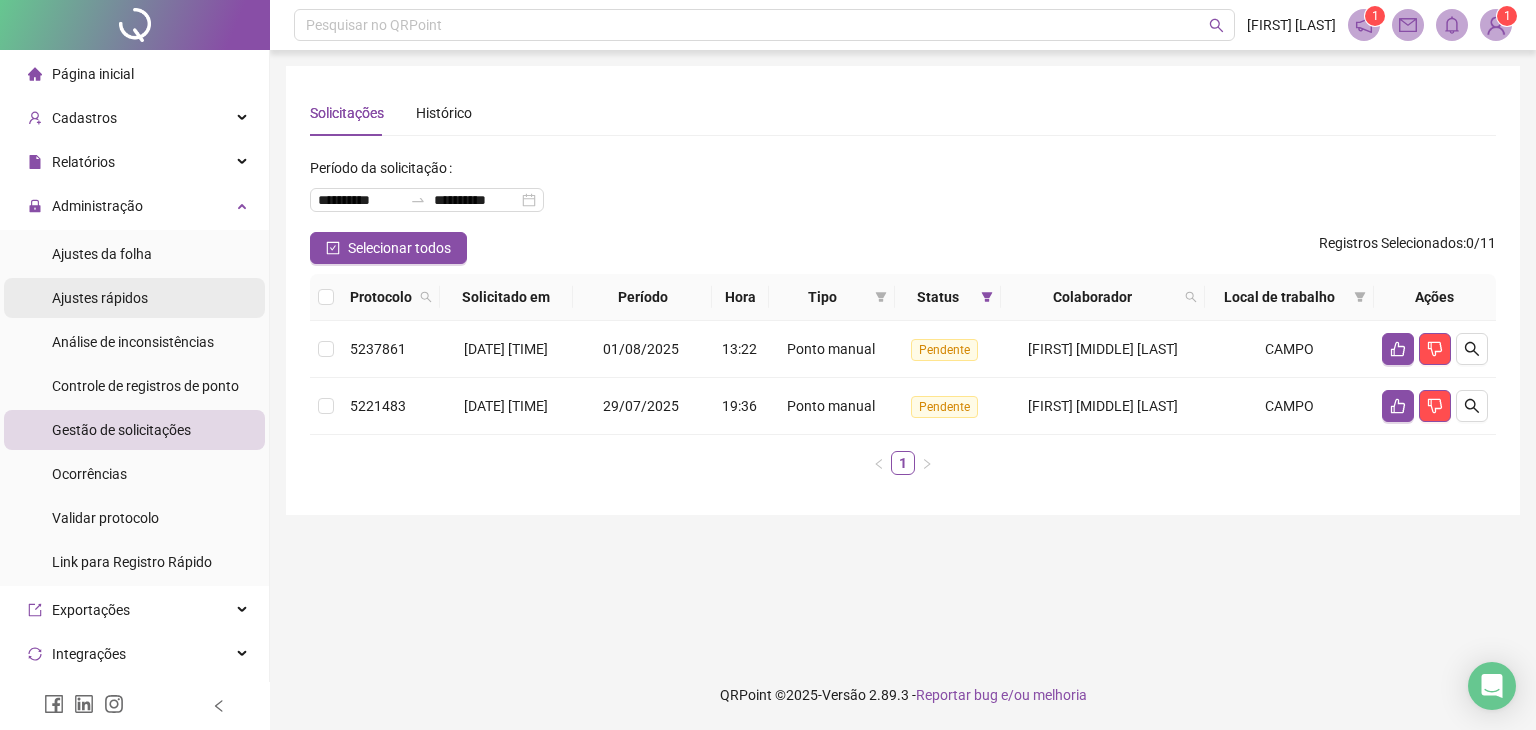 click on "Ajustes rápidos" at bounding box center (100, 298) 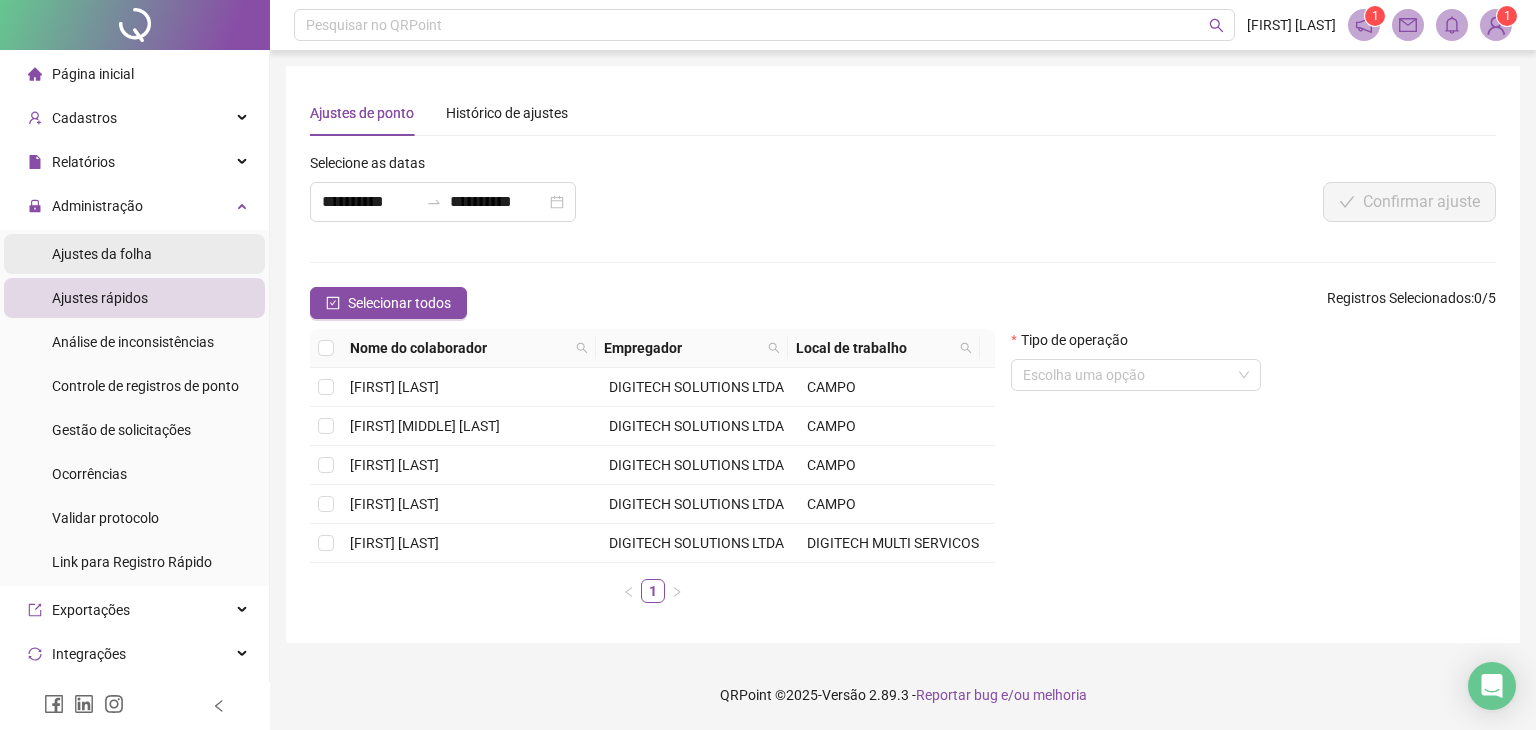 click on "Ajustes da folha" at bounding box center [102, 254] 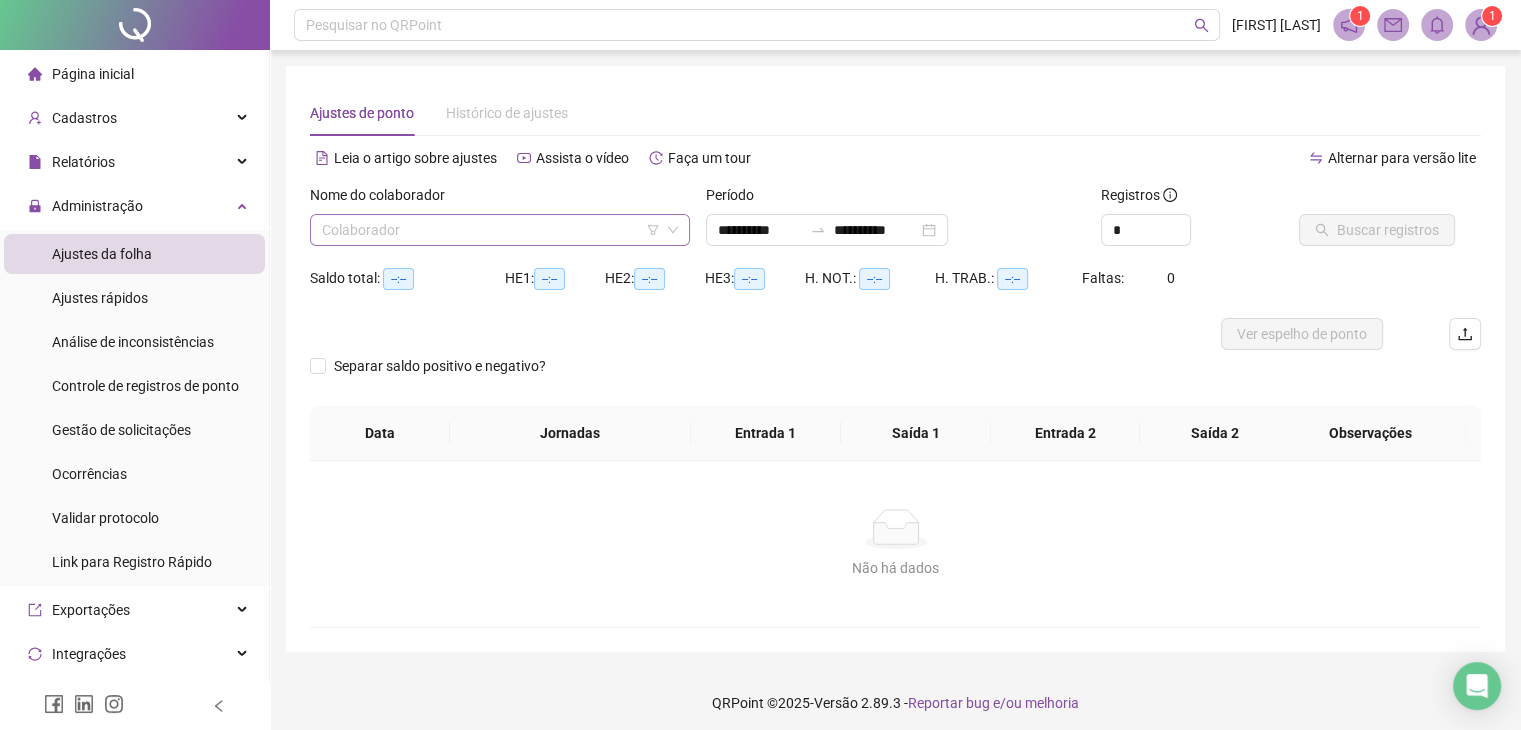 drag, startPoint x: 505, startPoint y: 220, endPoint x: 477, endPoint y: 237, distance: 32.75668 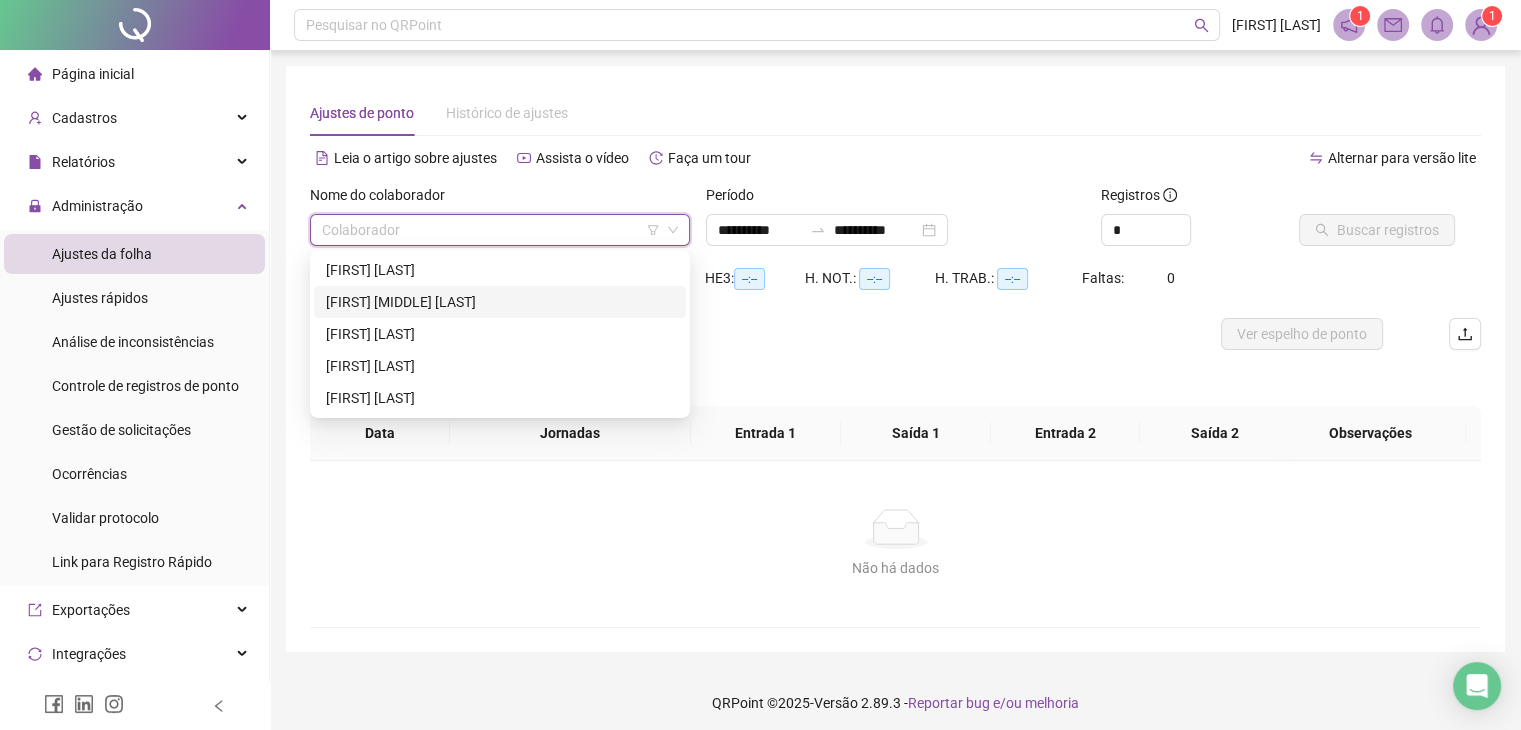drag, startPoint x: 450, startPoint y: 307, endPoint x: 459, endPoint y: 300, distance: 11.401754 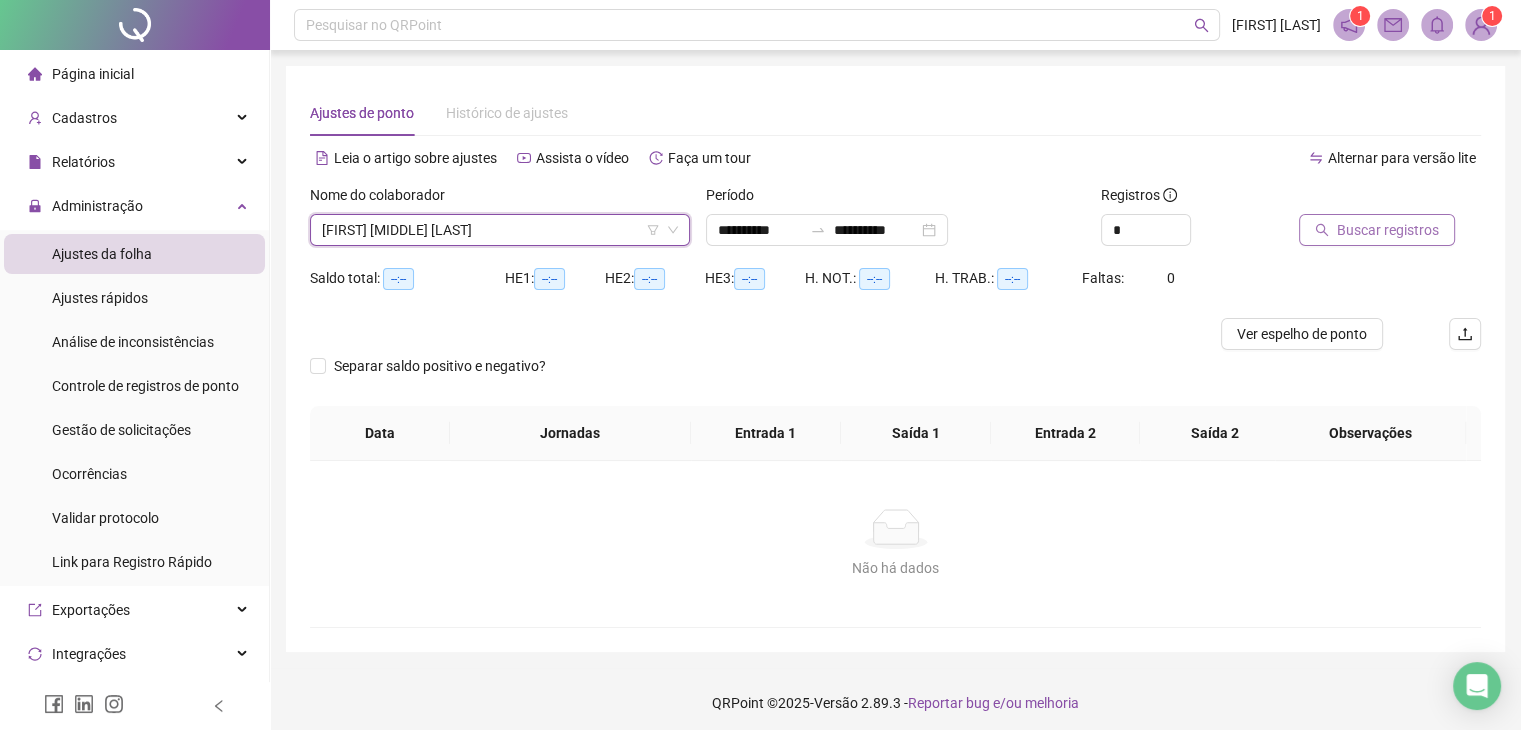 click on "Buscar registros" at bounding box center [1377, 230] 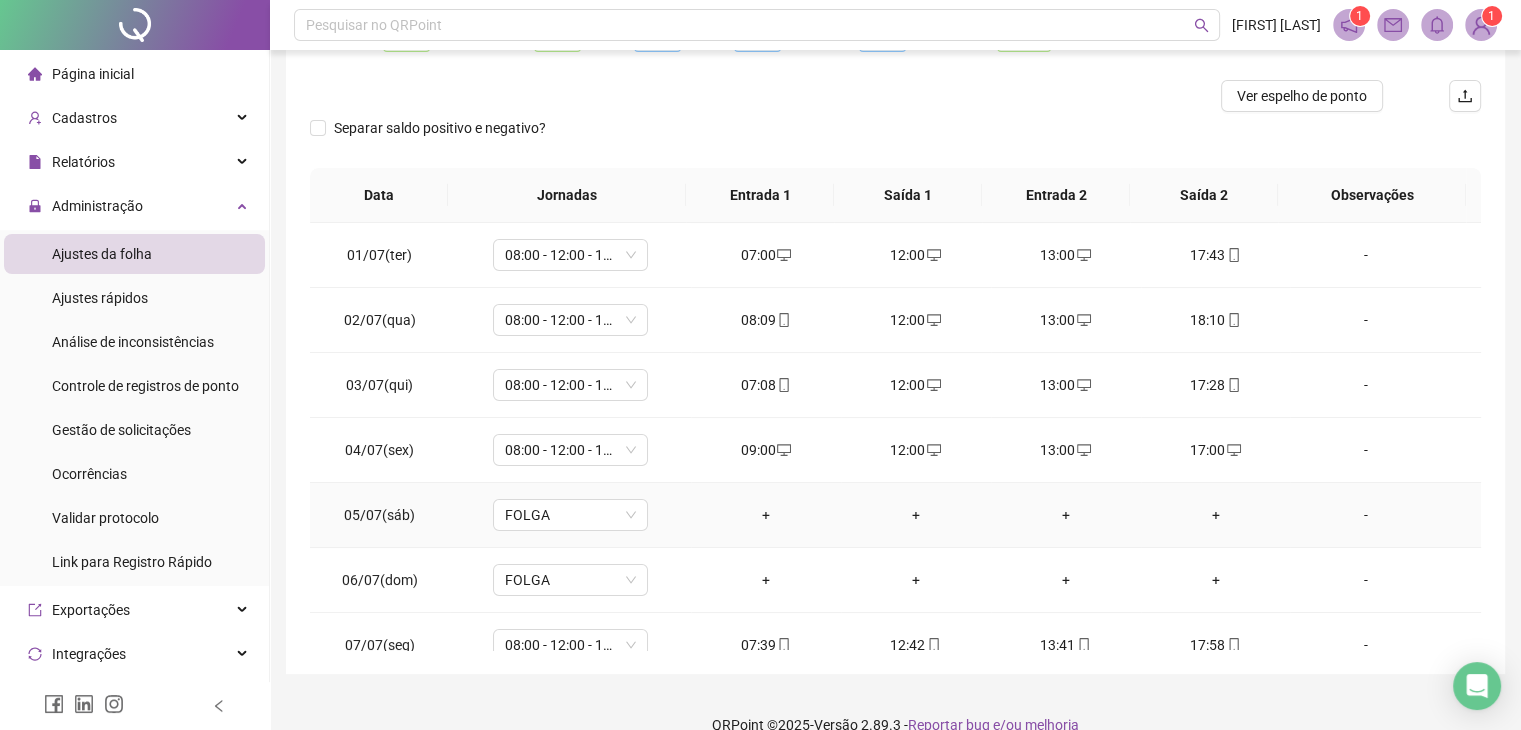 scroll, scrollTop: 268, scrollLeft: 0, axis: vertical 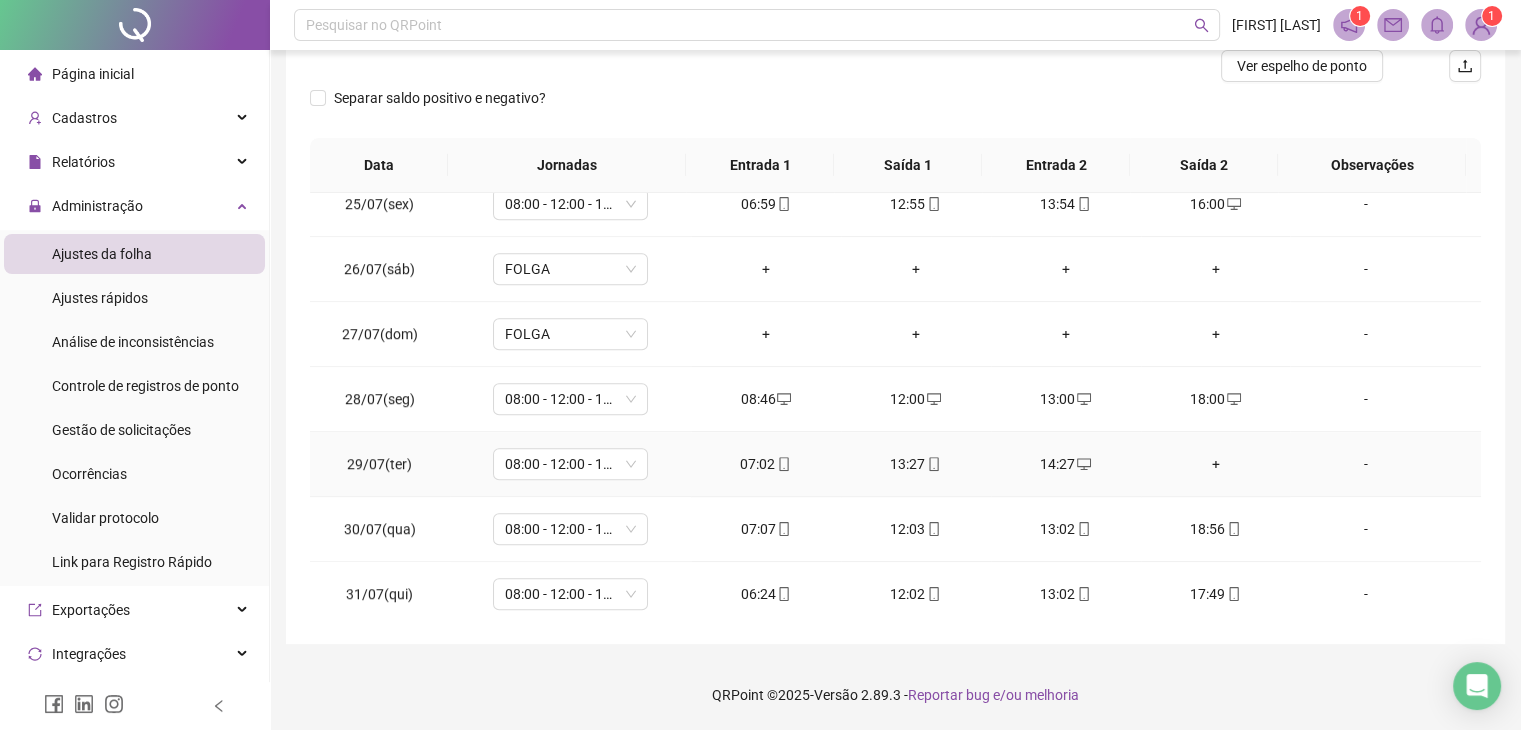 click on "+" at bounding box center [1216, 464] 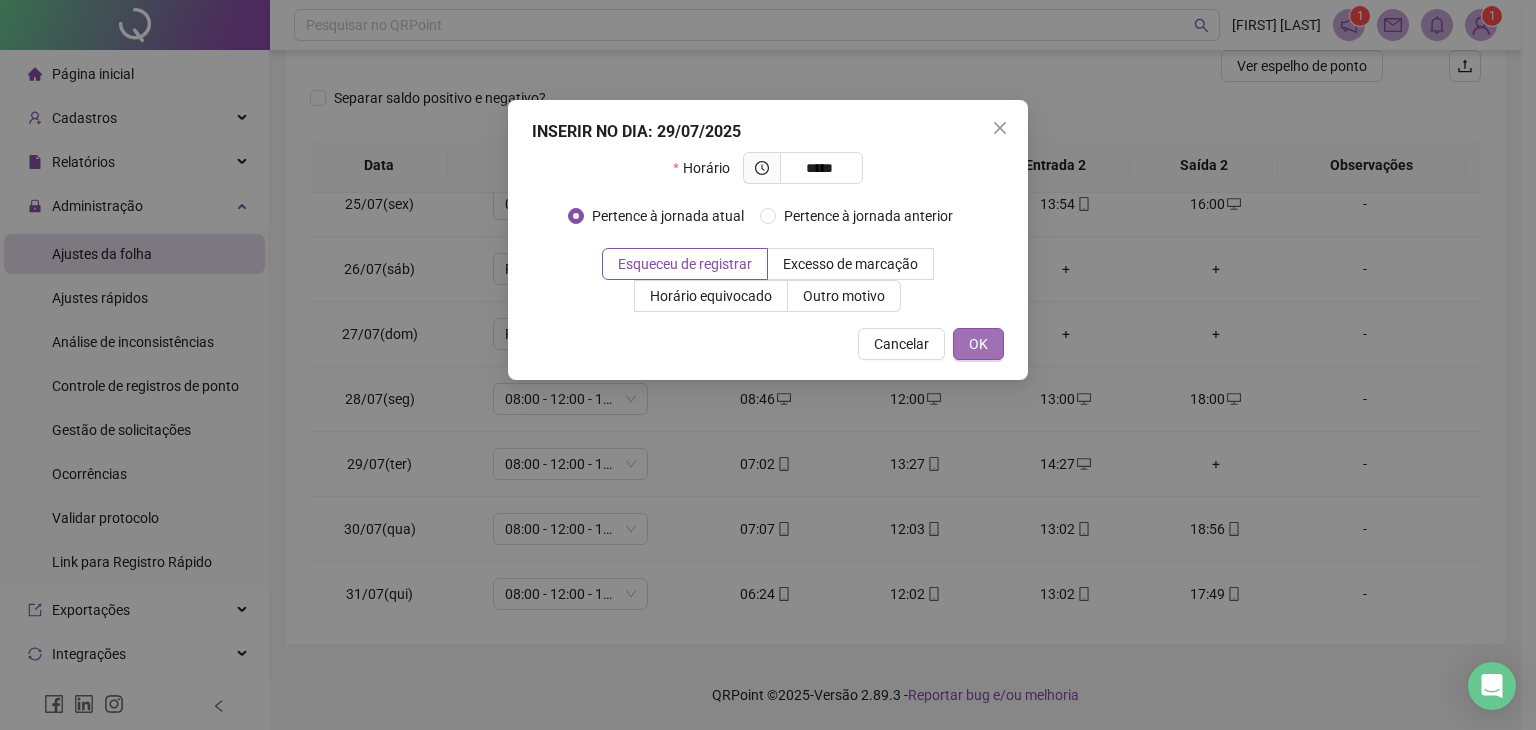 type on "*****" 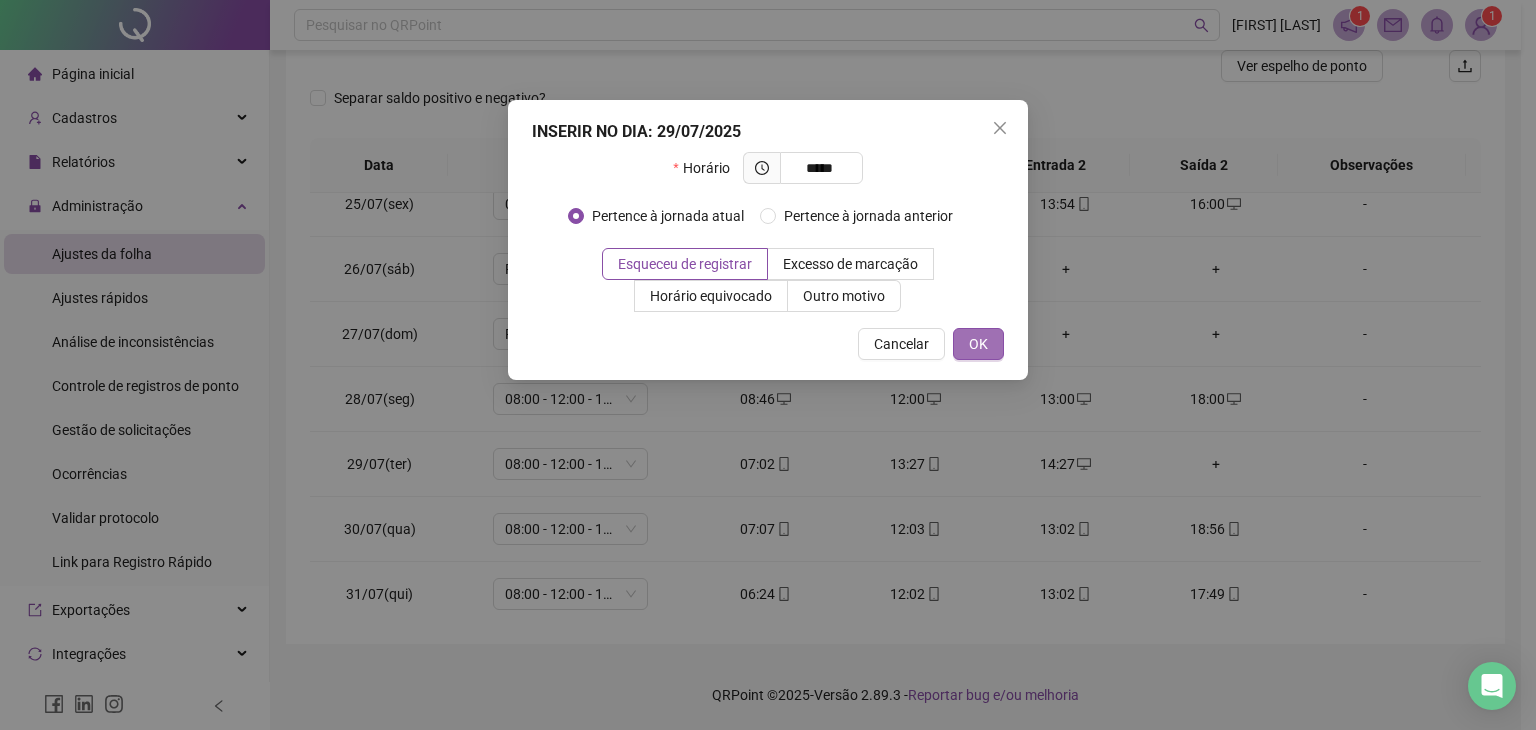 click on "OK" at bounding box center [978, 344] 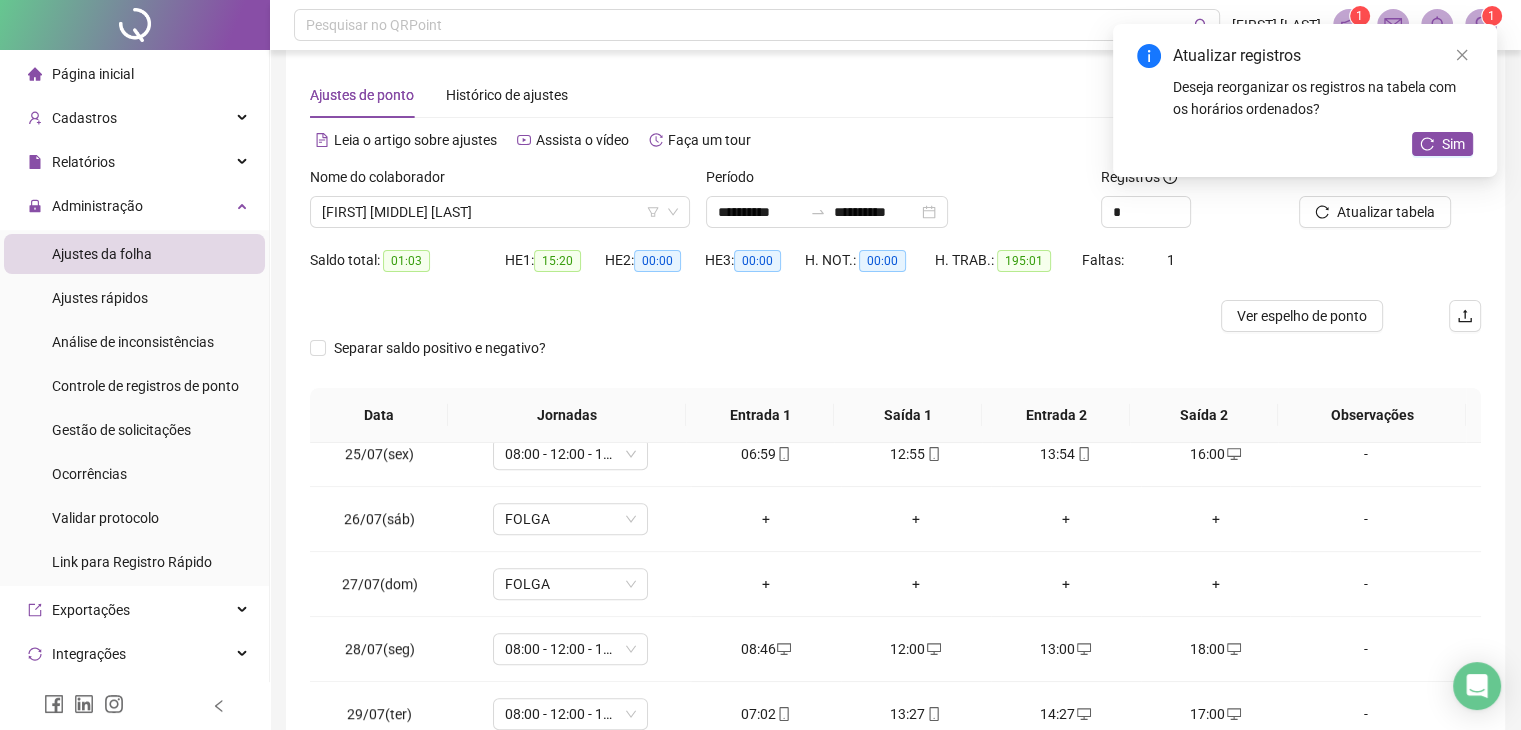 scroll, scrollTop: 16, scrollLeft: 0, axis: vertical 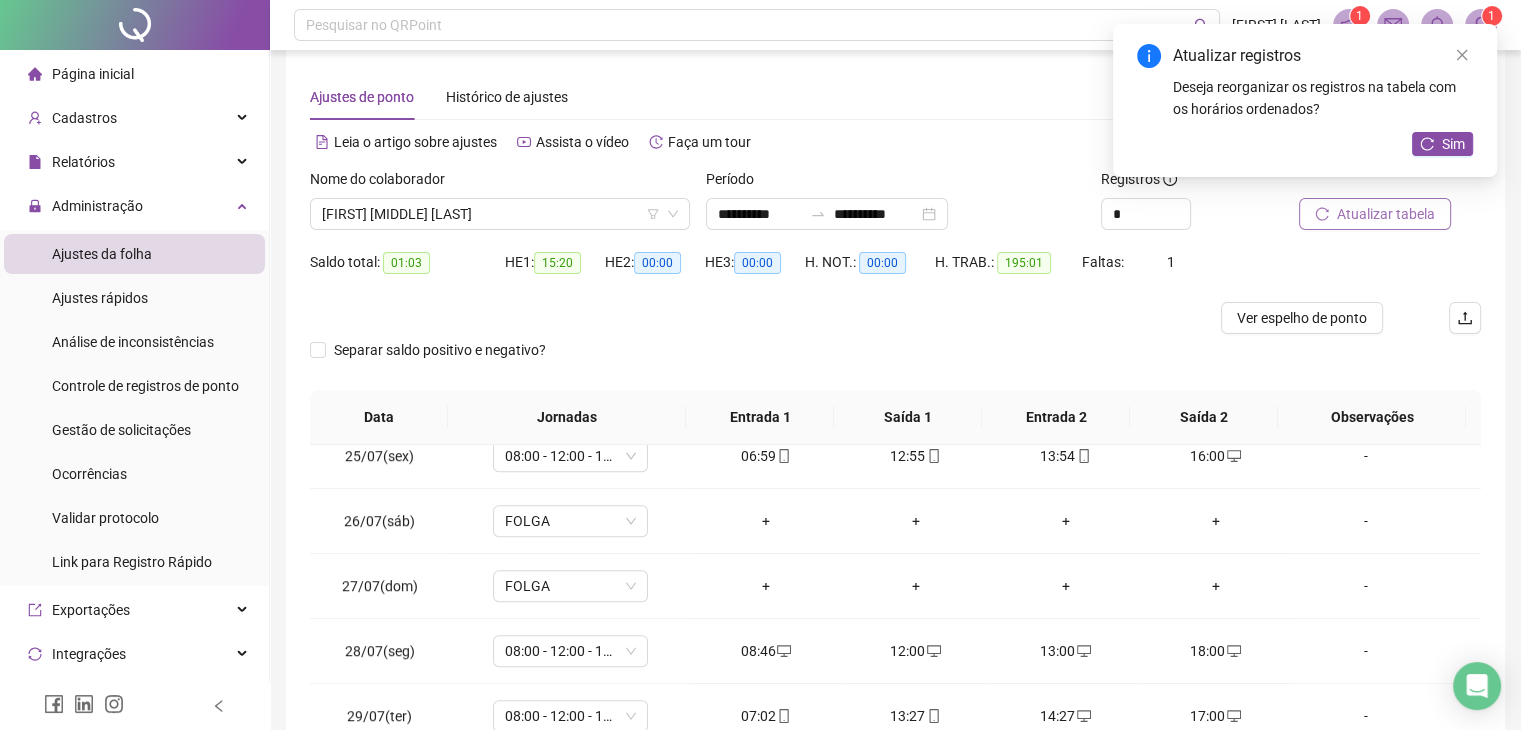 click on "Atualizar tabela" at bounding box center [1386, 214] 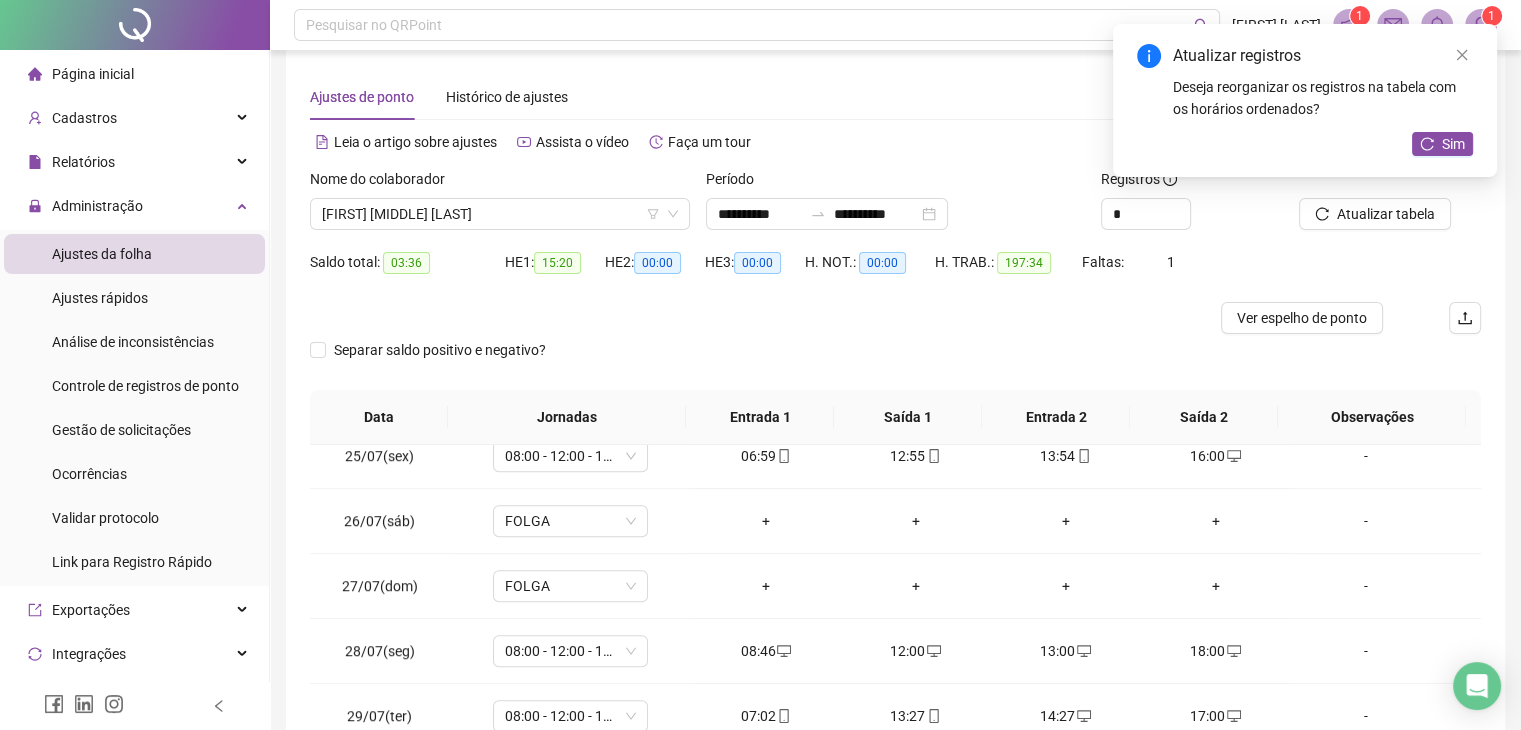 scroll, scrollTop: 0, scrollLeft: 0, axis: both 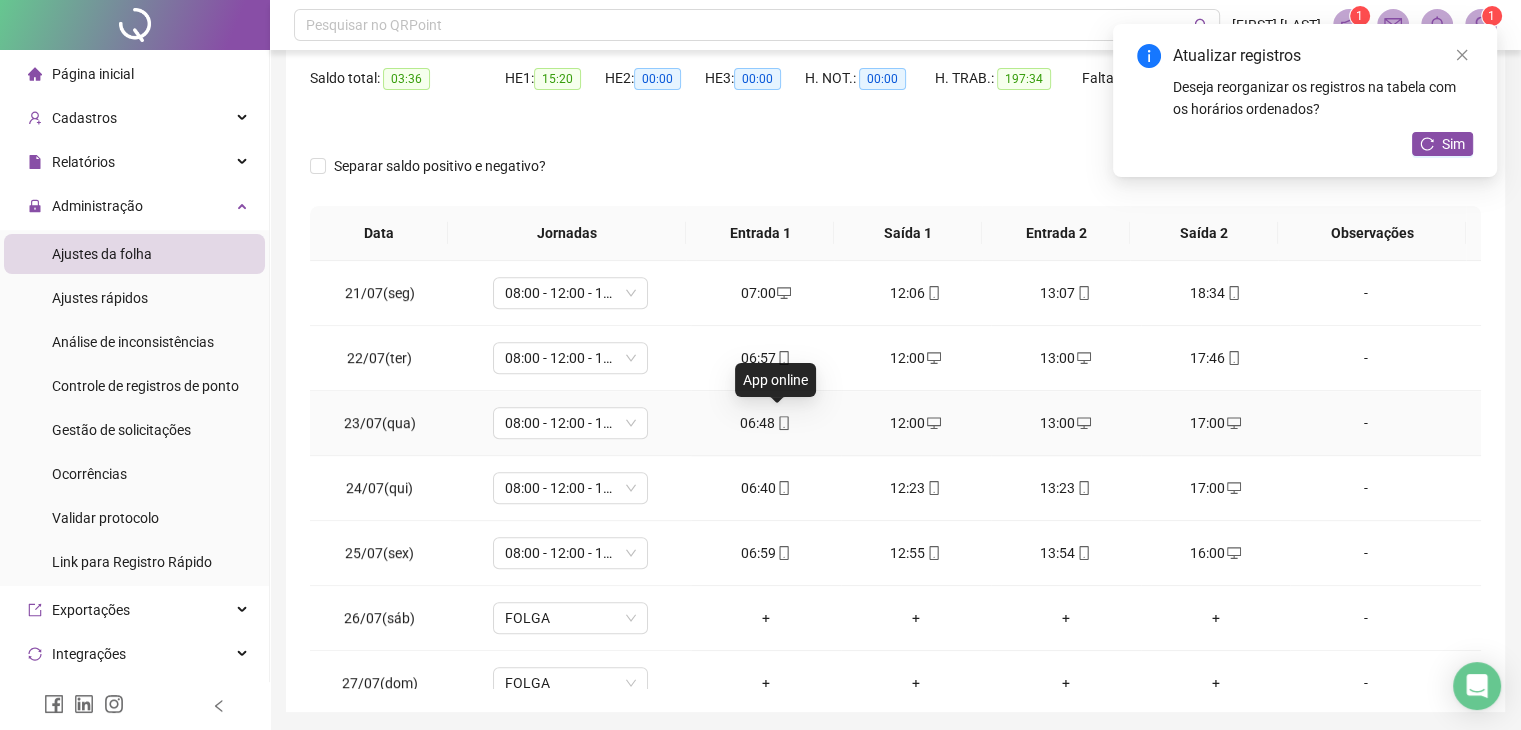 click 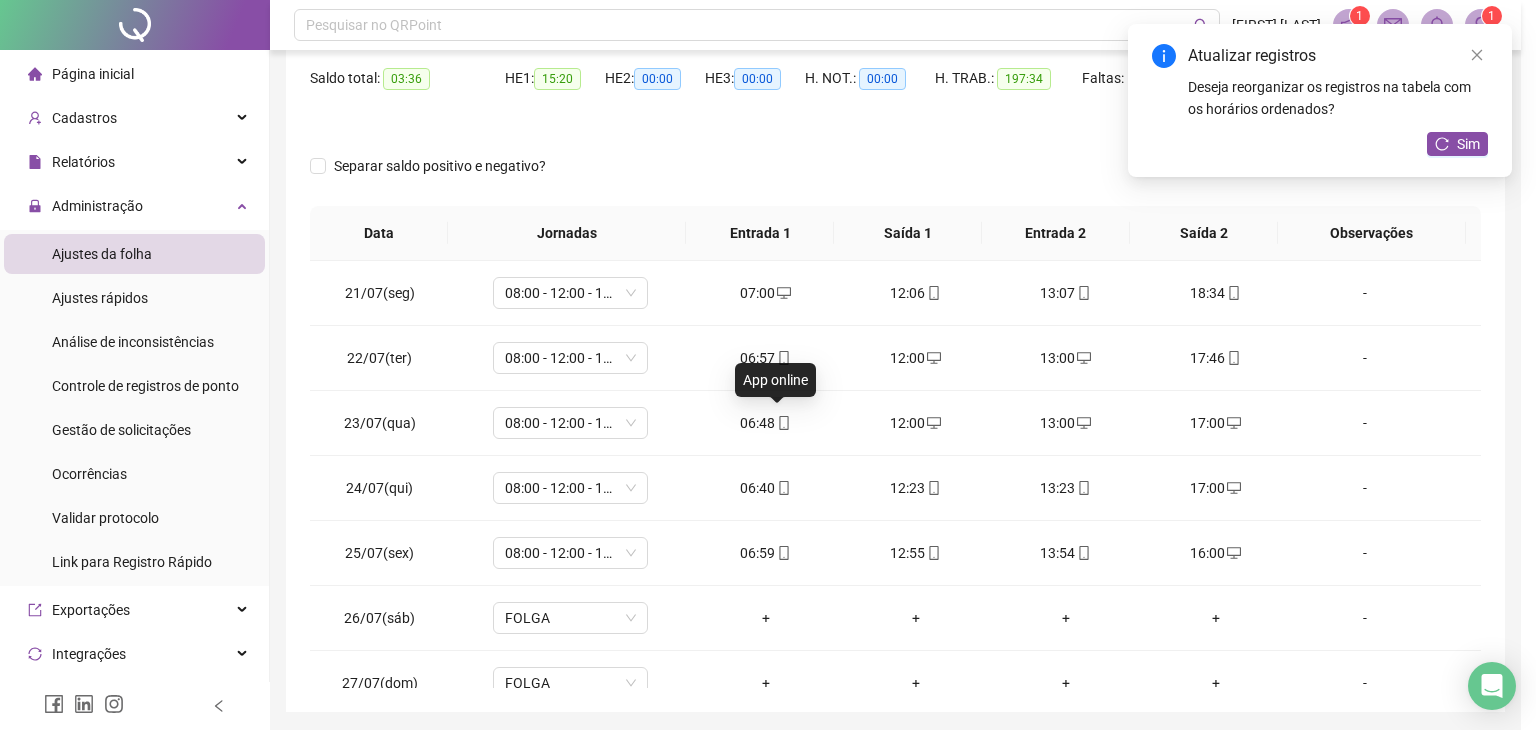 type on "**********" 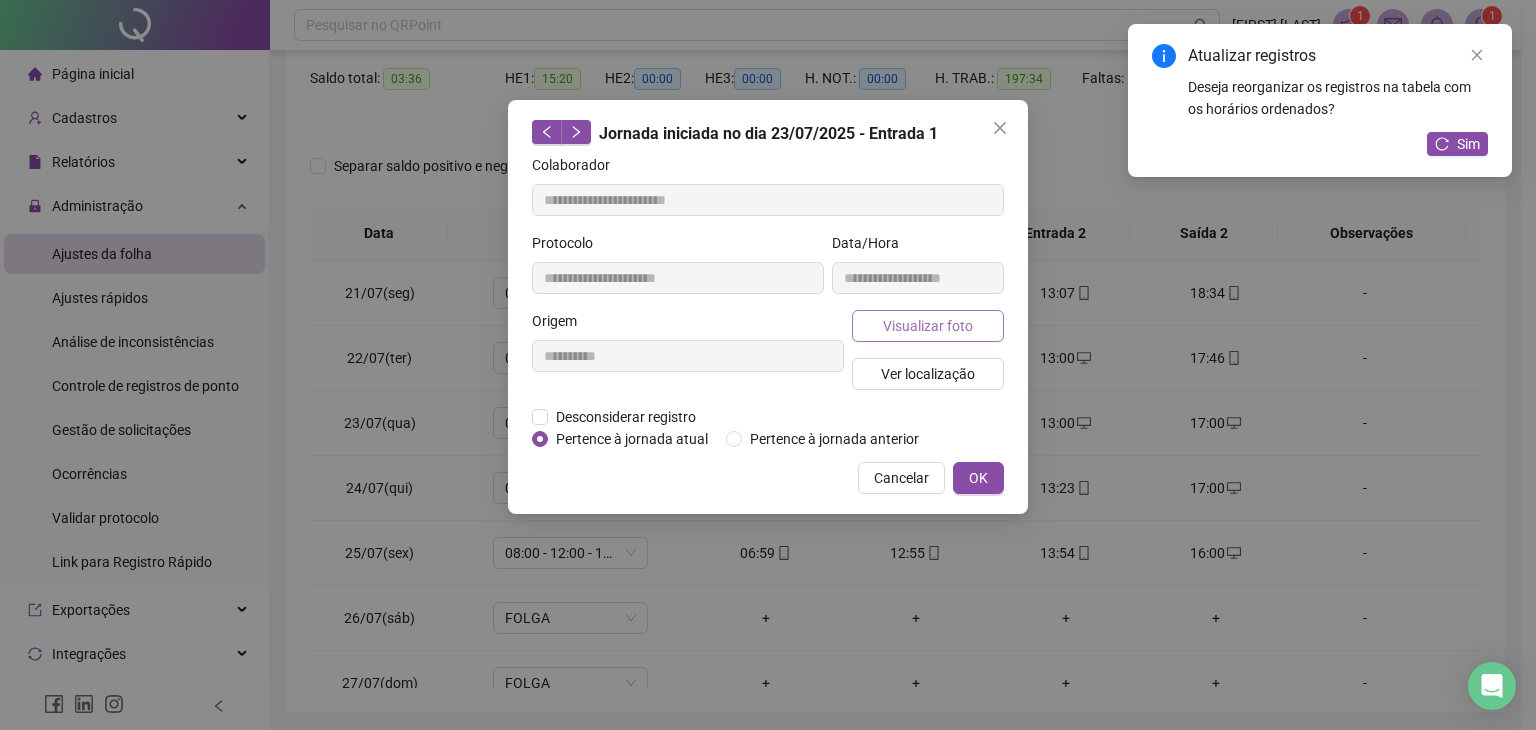 click on "Visualizar foto" at bounding box center [928, 326] 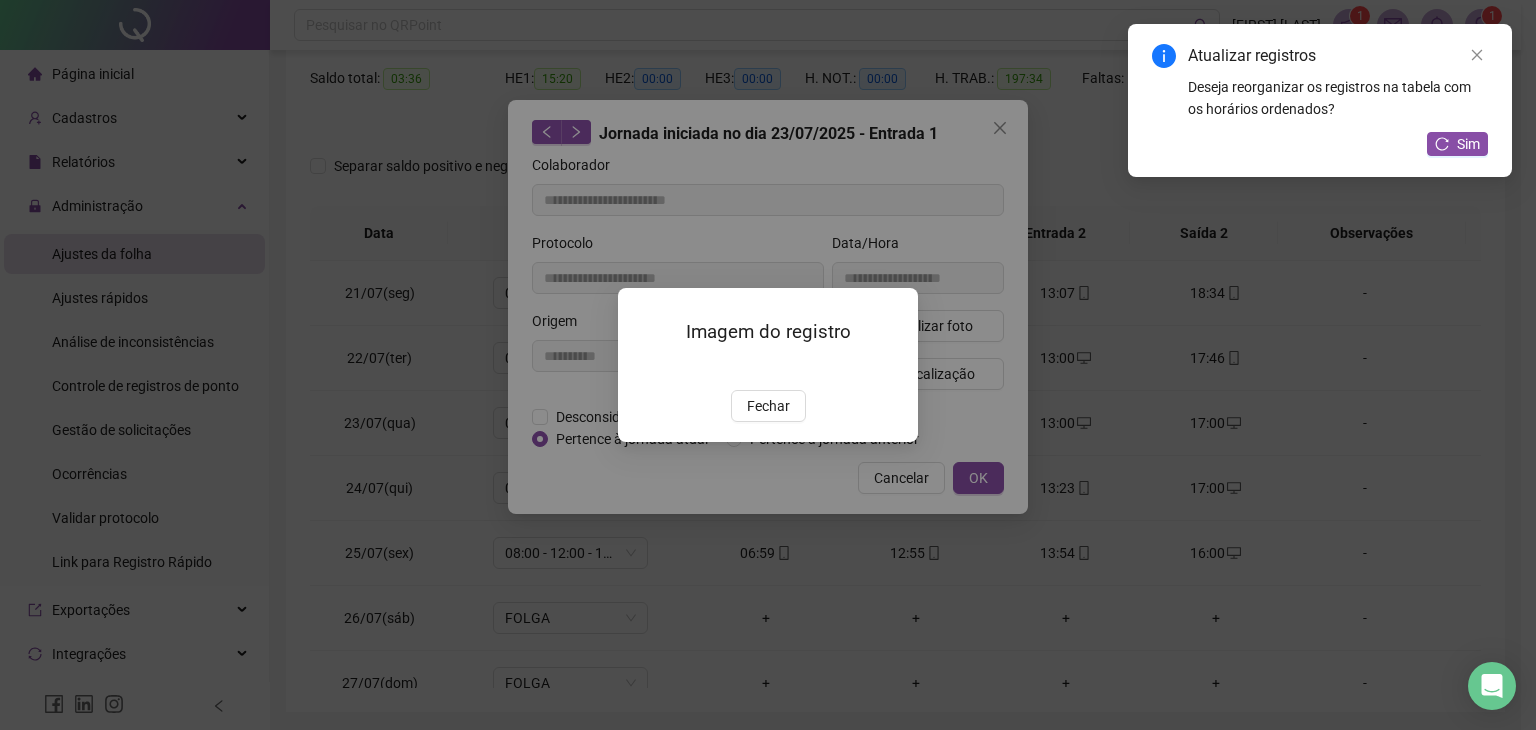click on "Fechar" at bounding box center [768, 406] 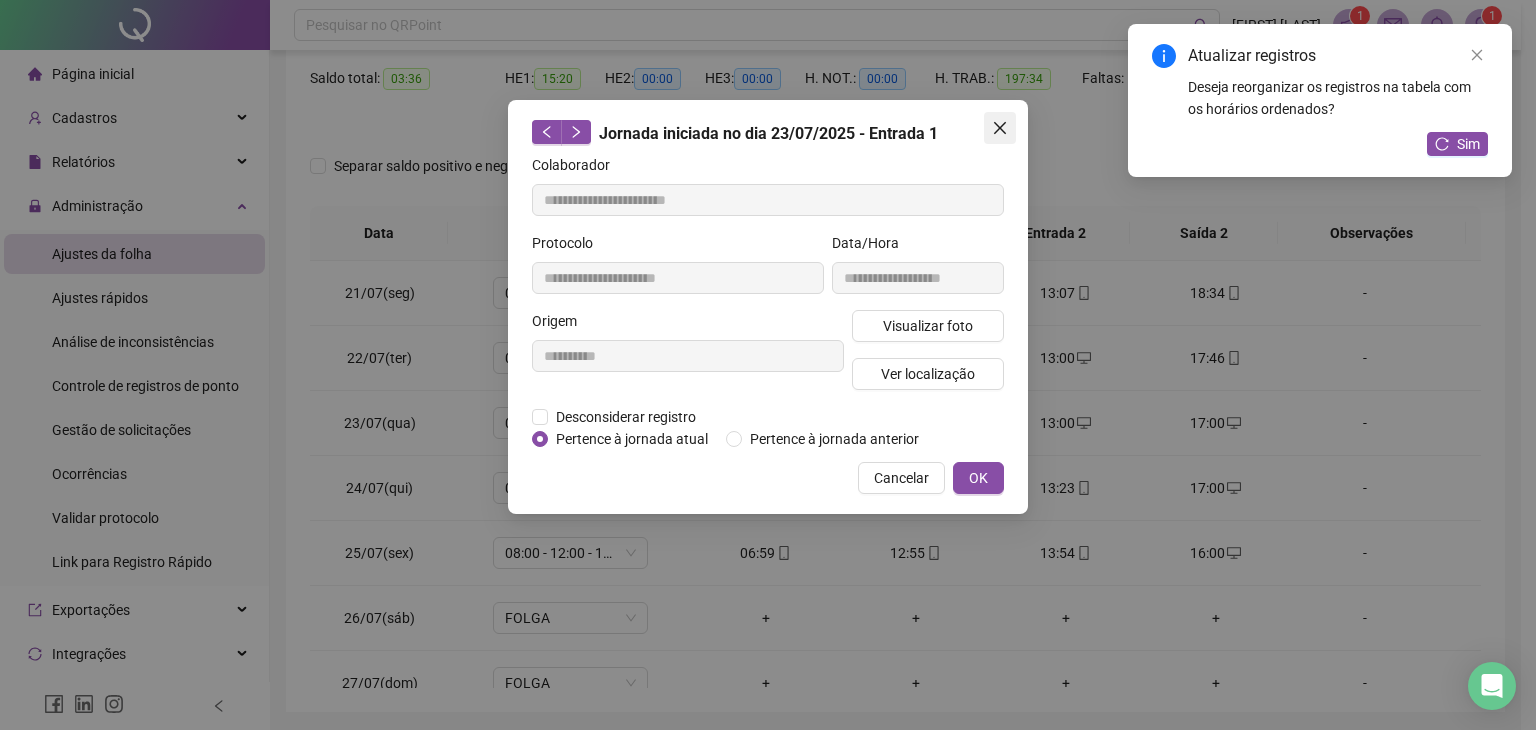 click at bounding box center [1000, 128] 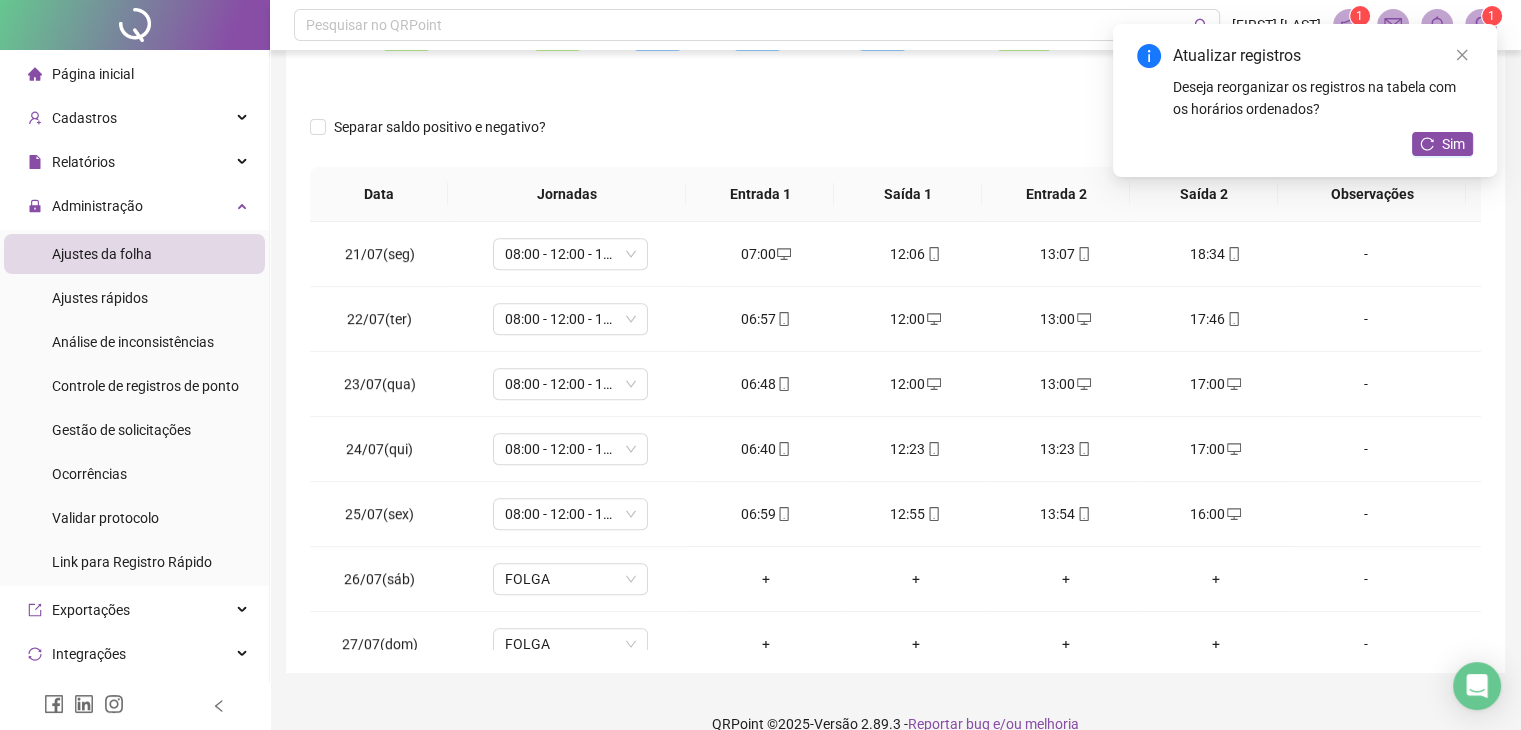 scroll, scrollTop: 268, scrollLeft: 0, axis: vertical 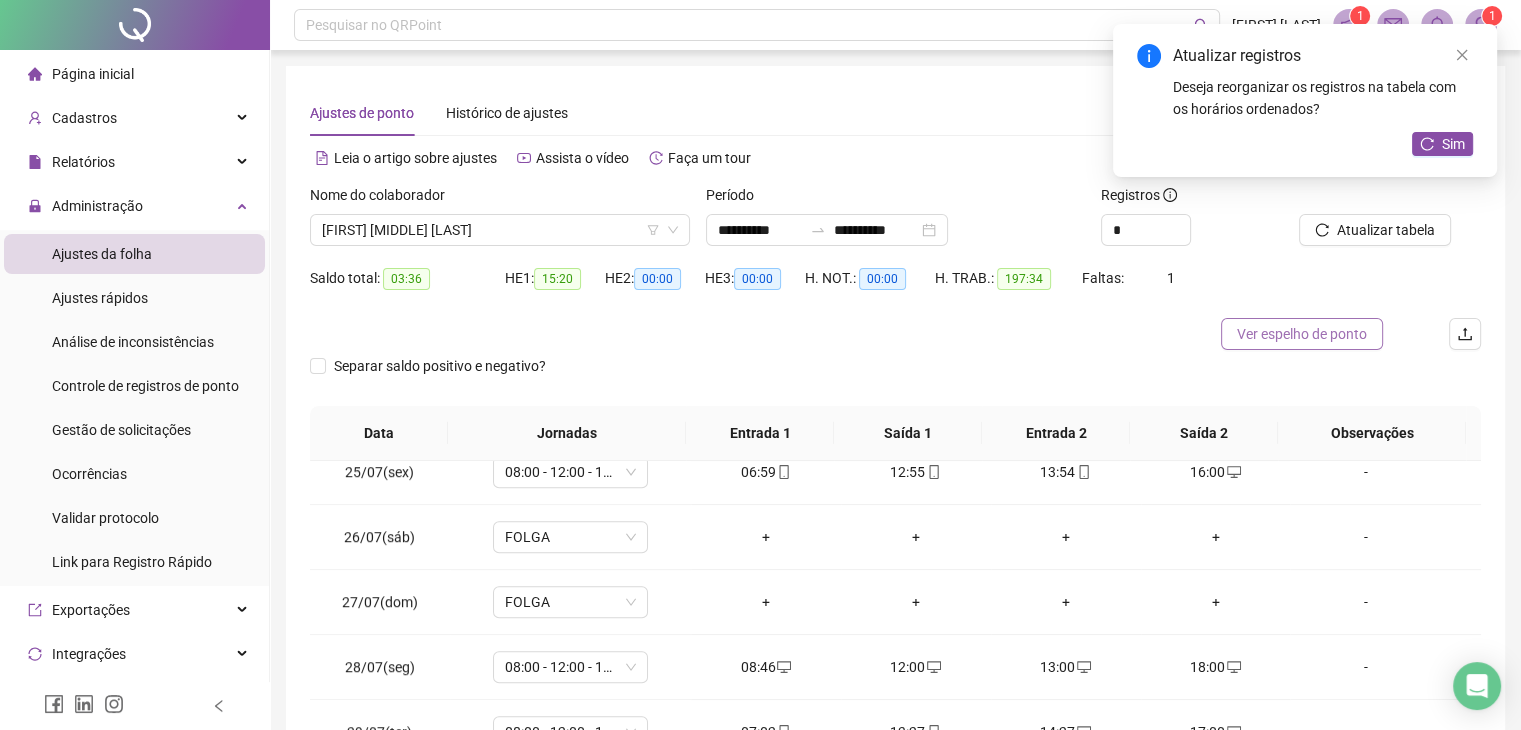 click on "Ver espelho de ponto" at bounding box center (1302, 334) 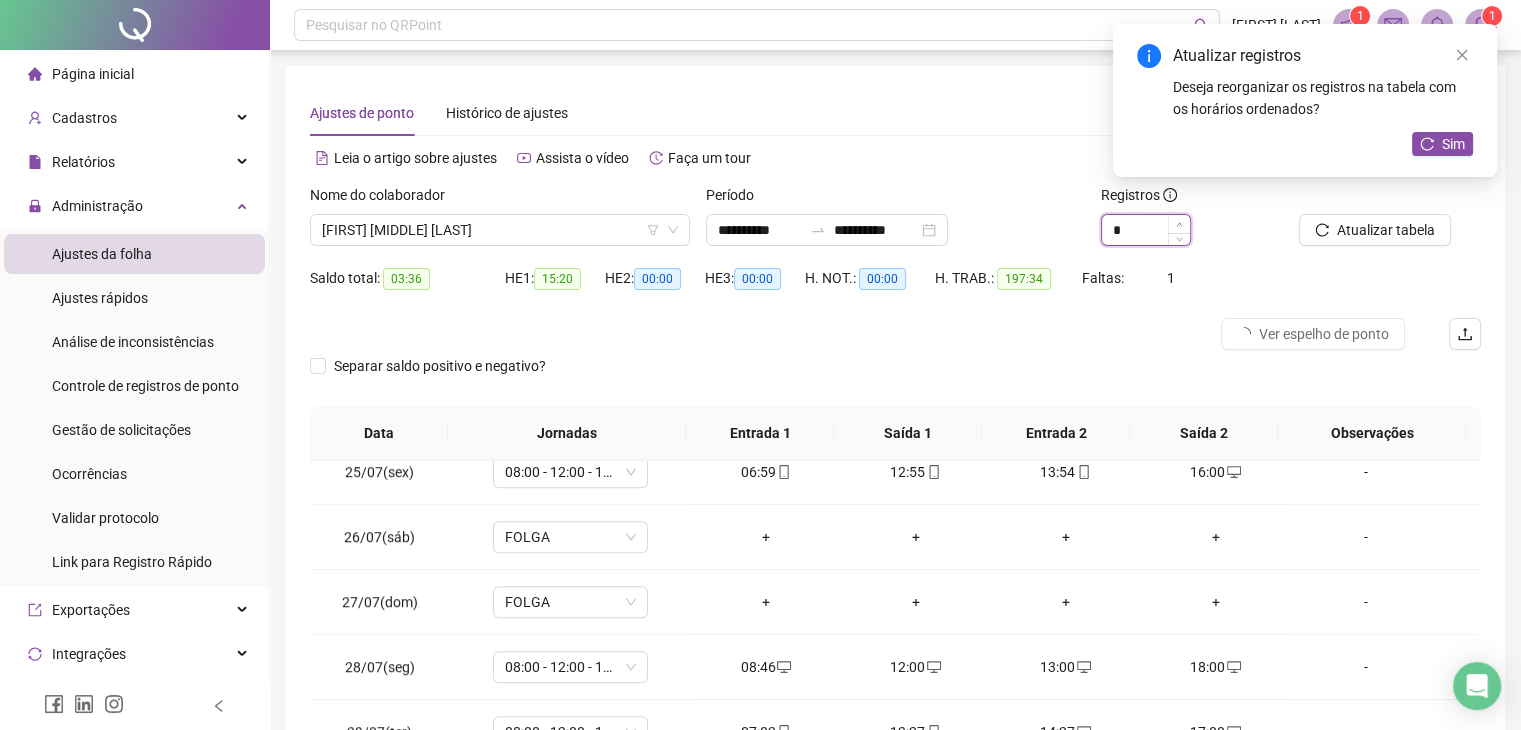 click 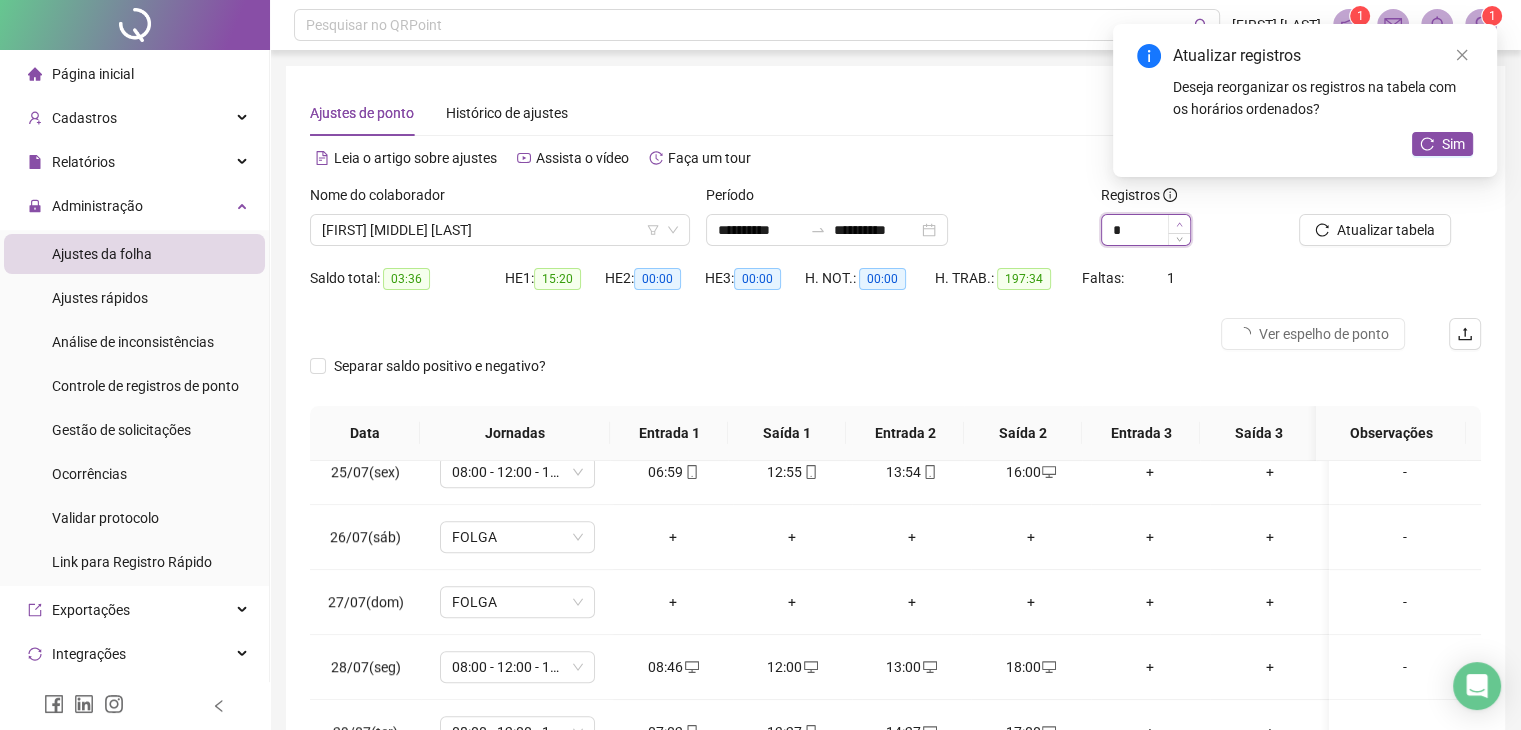 click 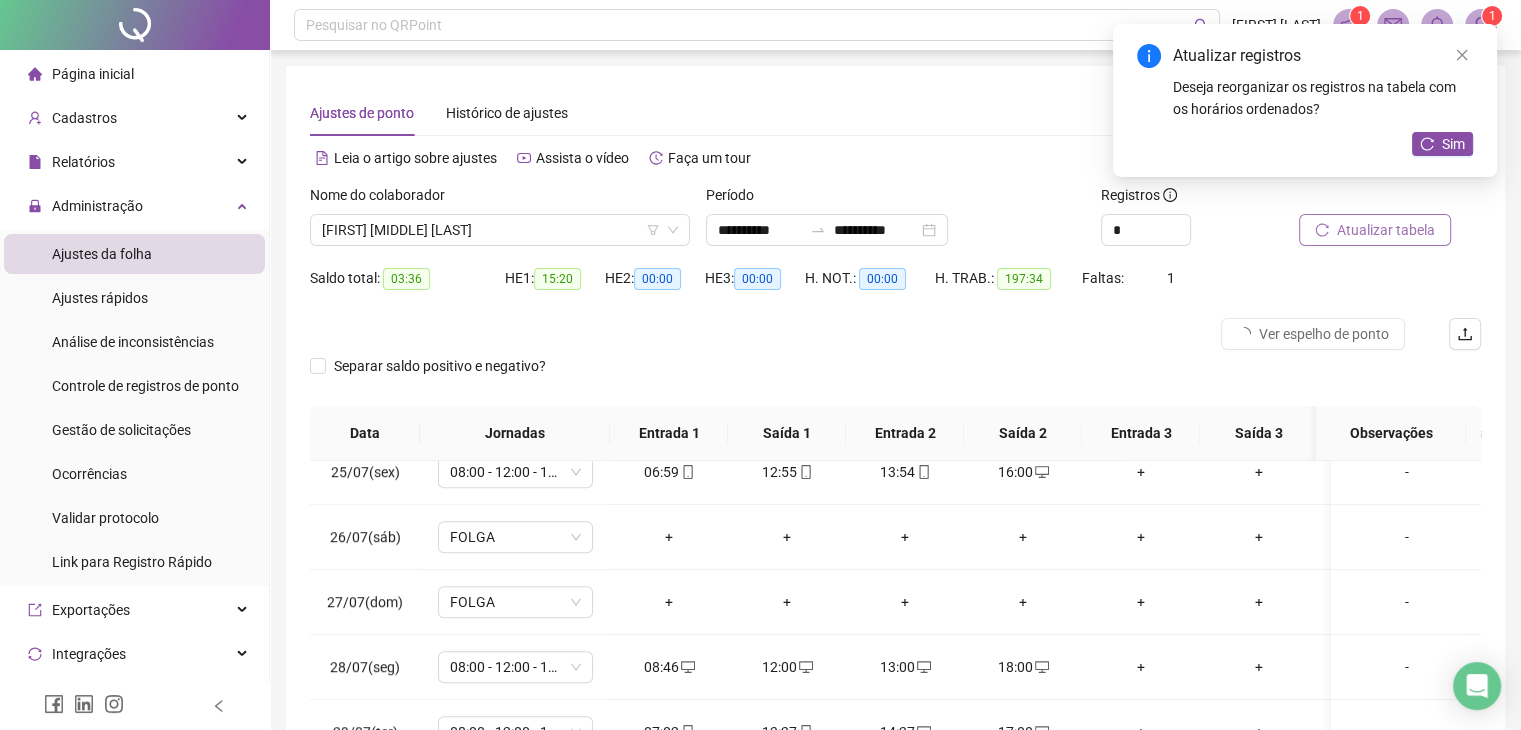 click on "Atualizar tabela" at bounding box center (1386, 230) 